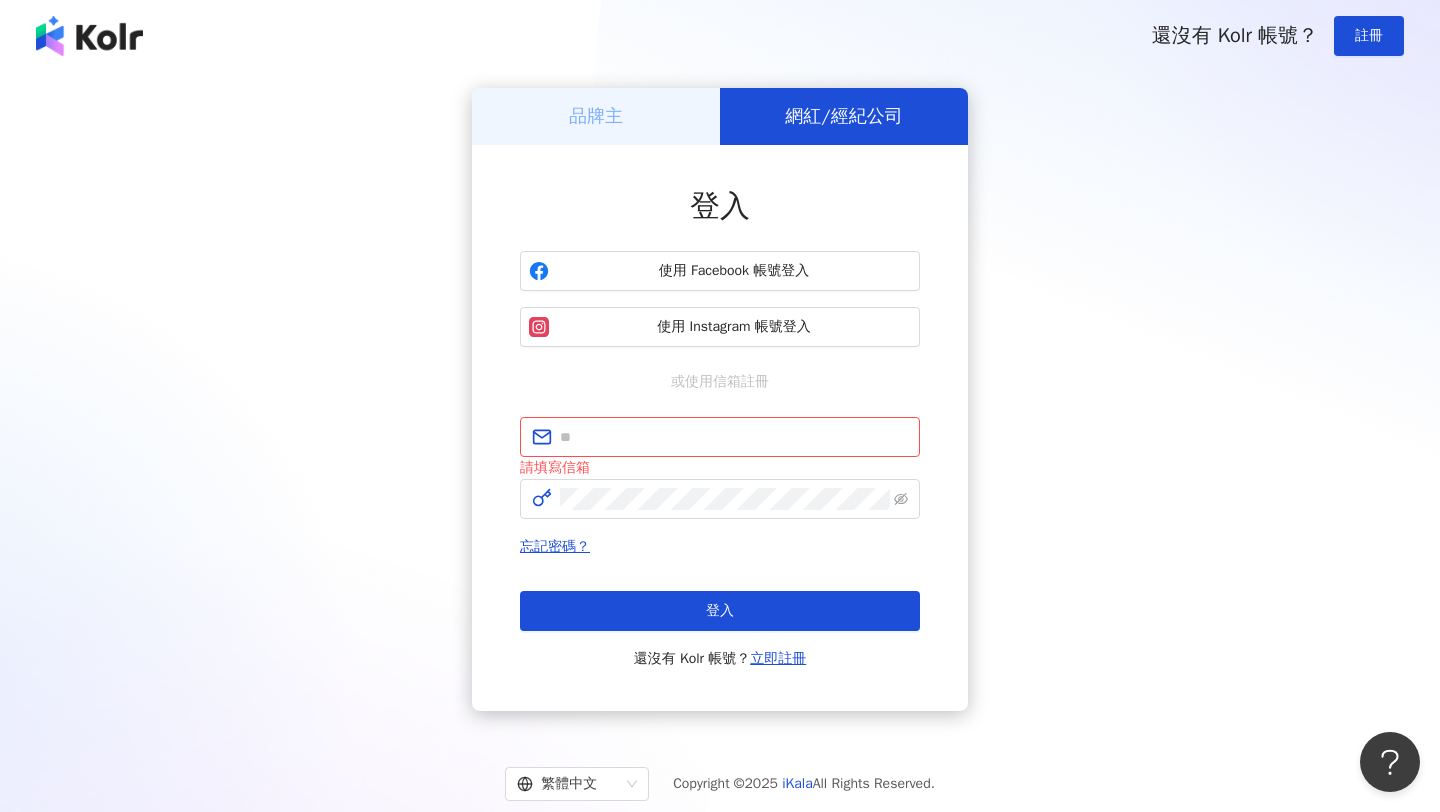 scroll, scrollTop: 0, scrollLeft: 0, axis: both 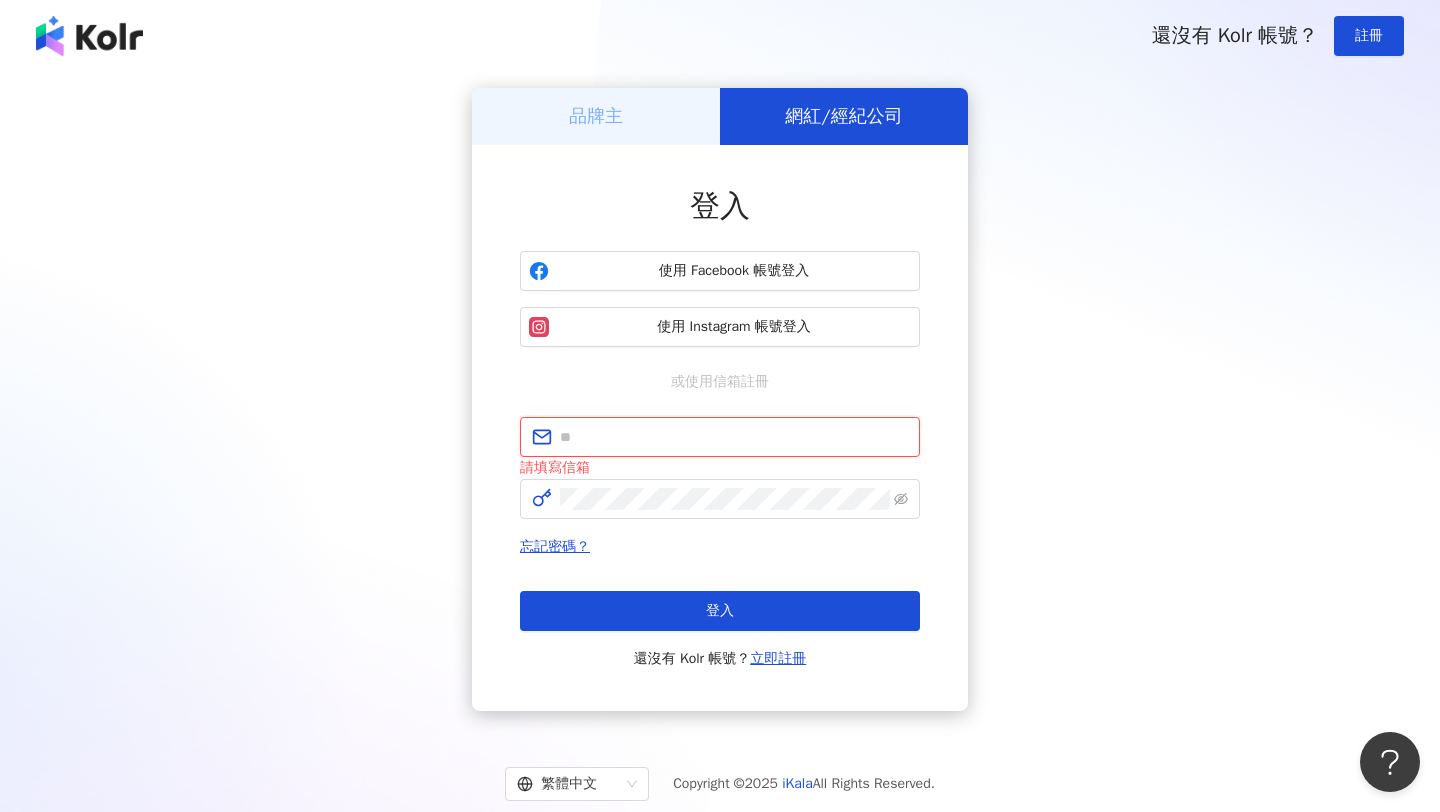 click at bounding box center (734, 437) 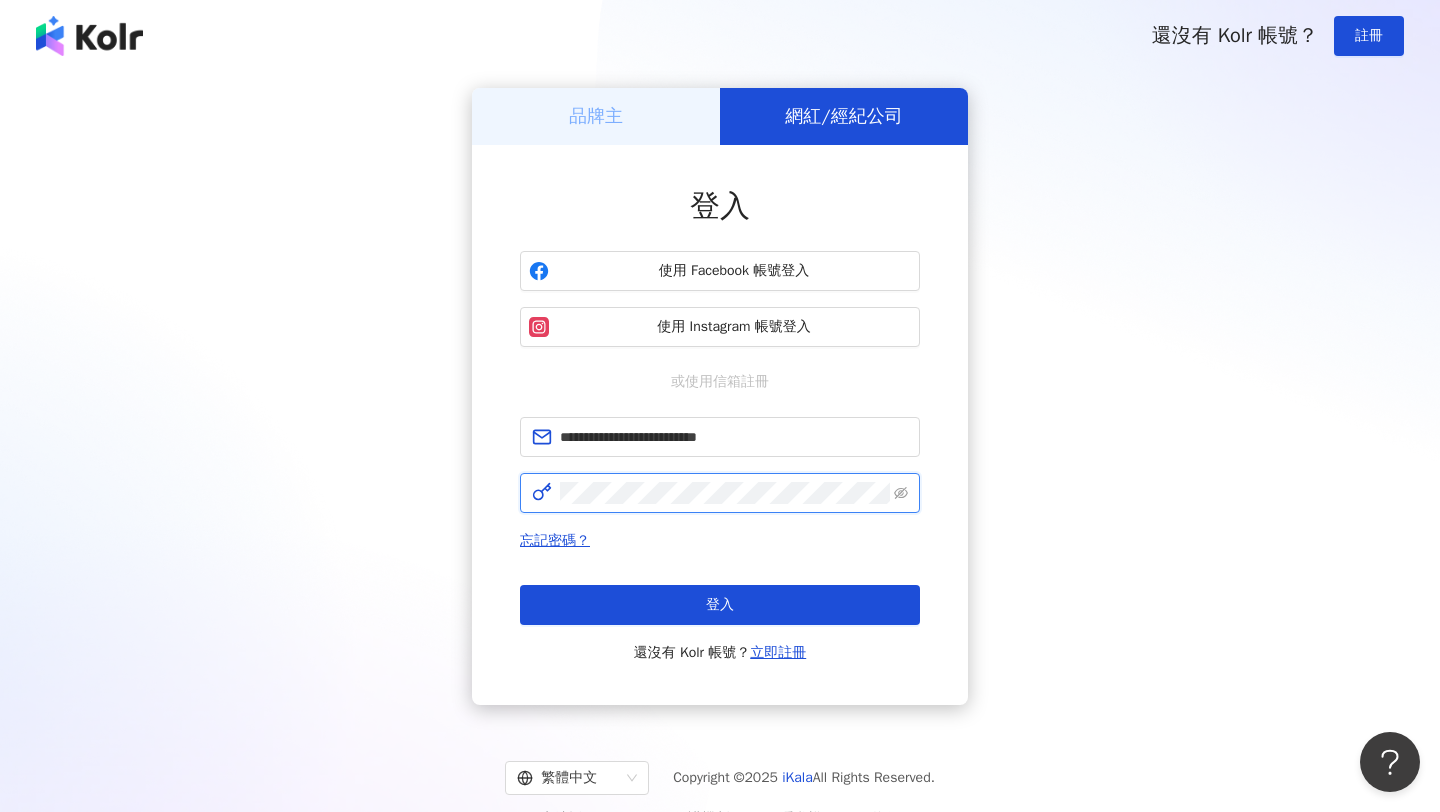 click on "登入" at bounding box center [720, 605] 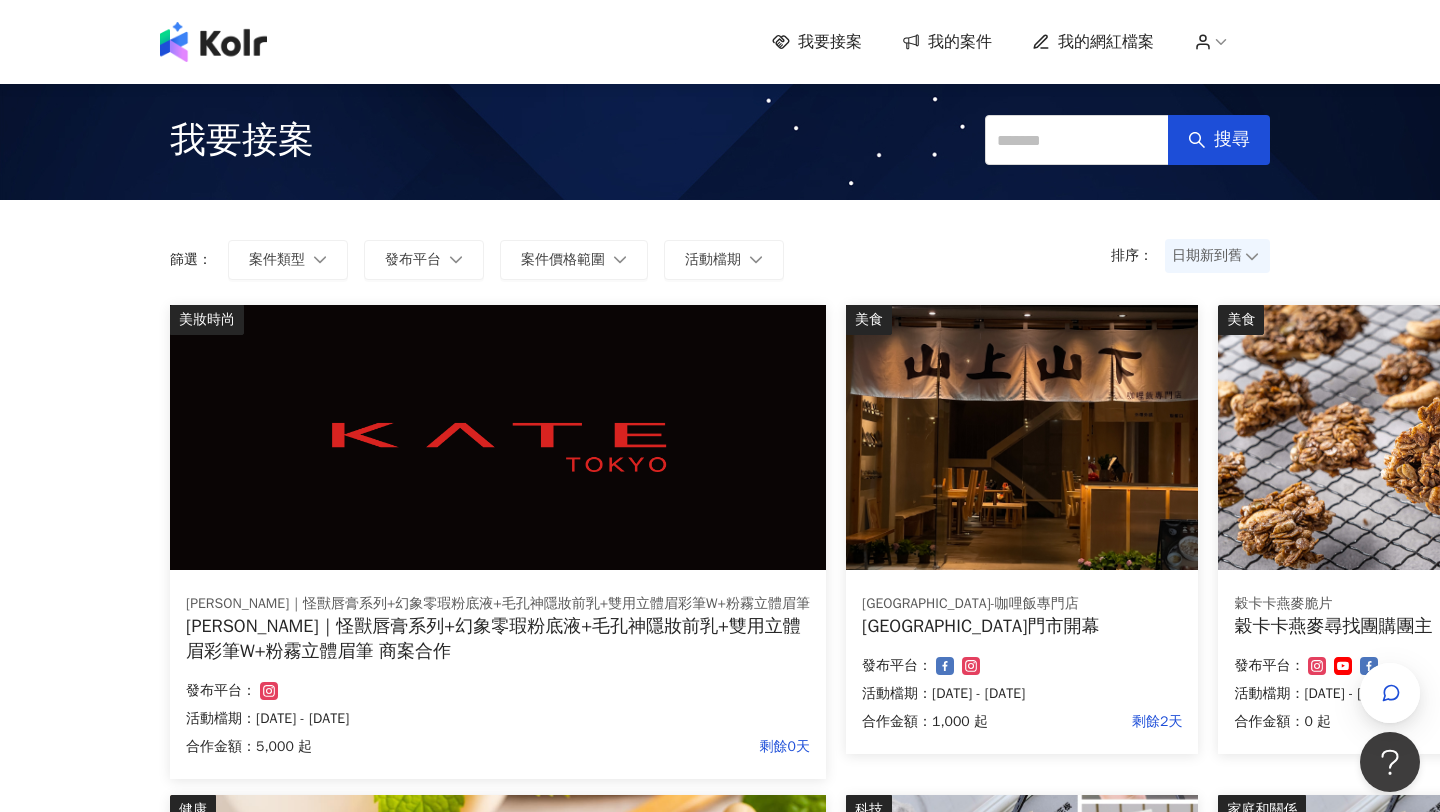 click on "發布平台：" at bounding box center (498, 691) 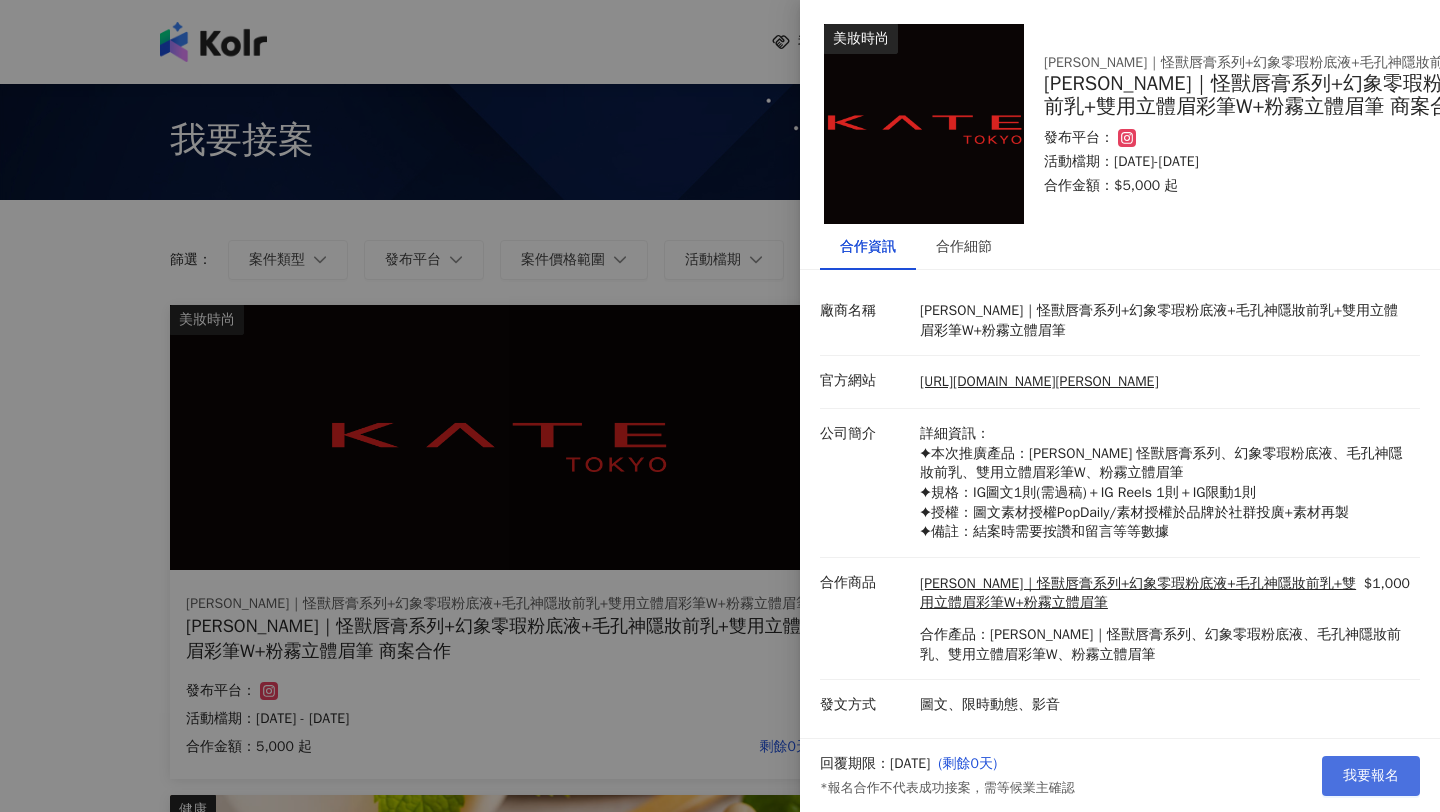click on "我要報名" at bounding box center [1371, 776] 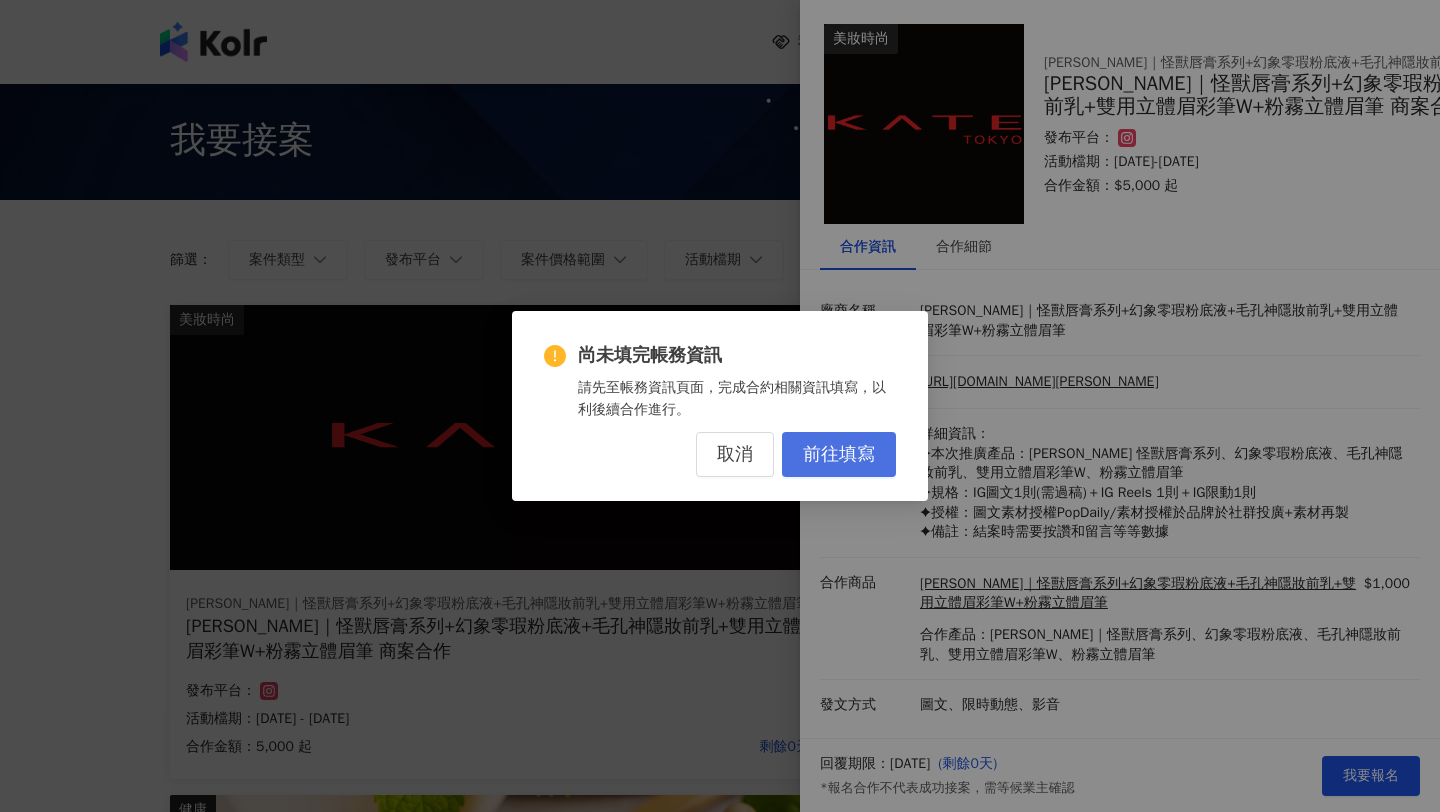 click on "前往填寫" at bounding box center [839, 455] 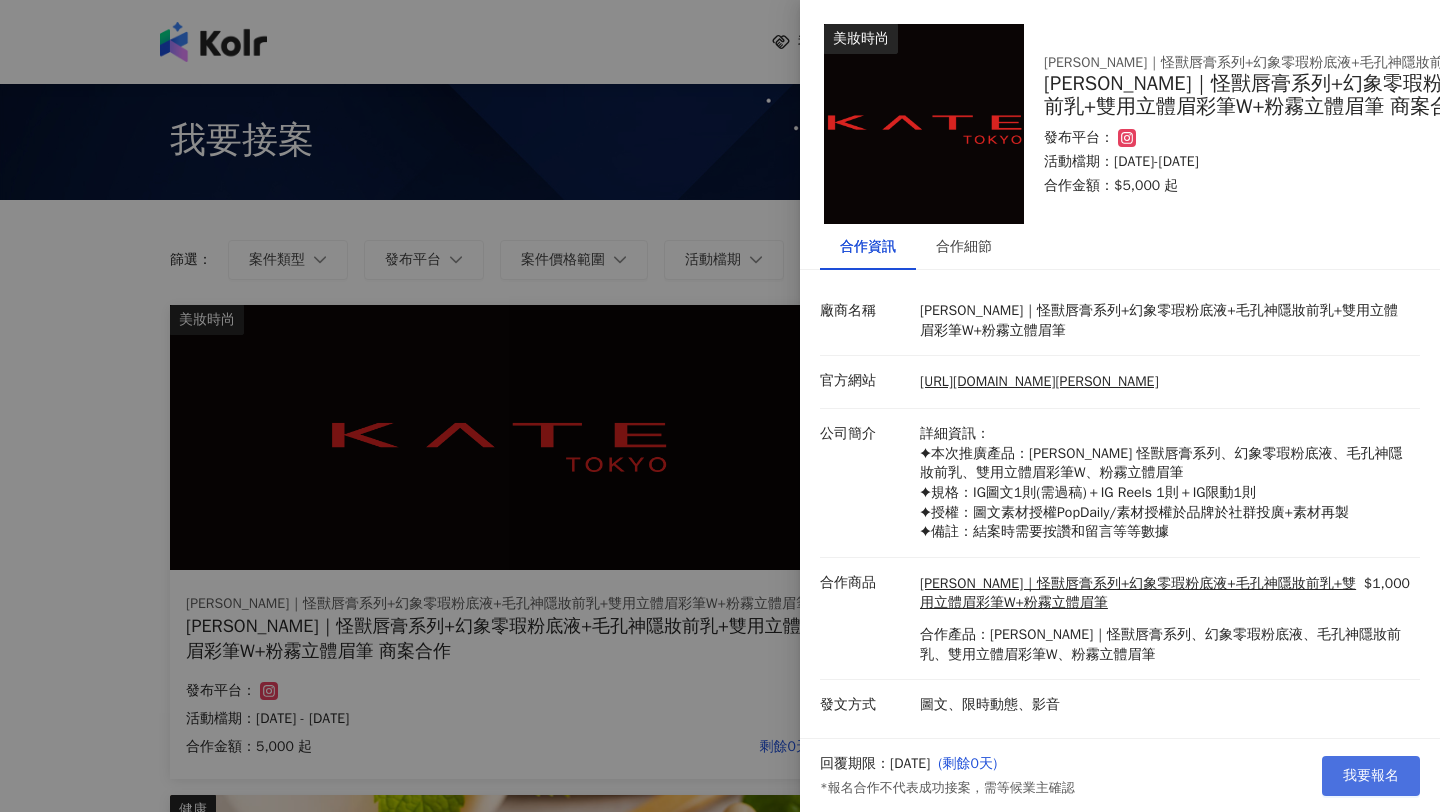 click on "我要報名" at bounding box center (1371, 776) 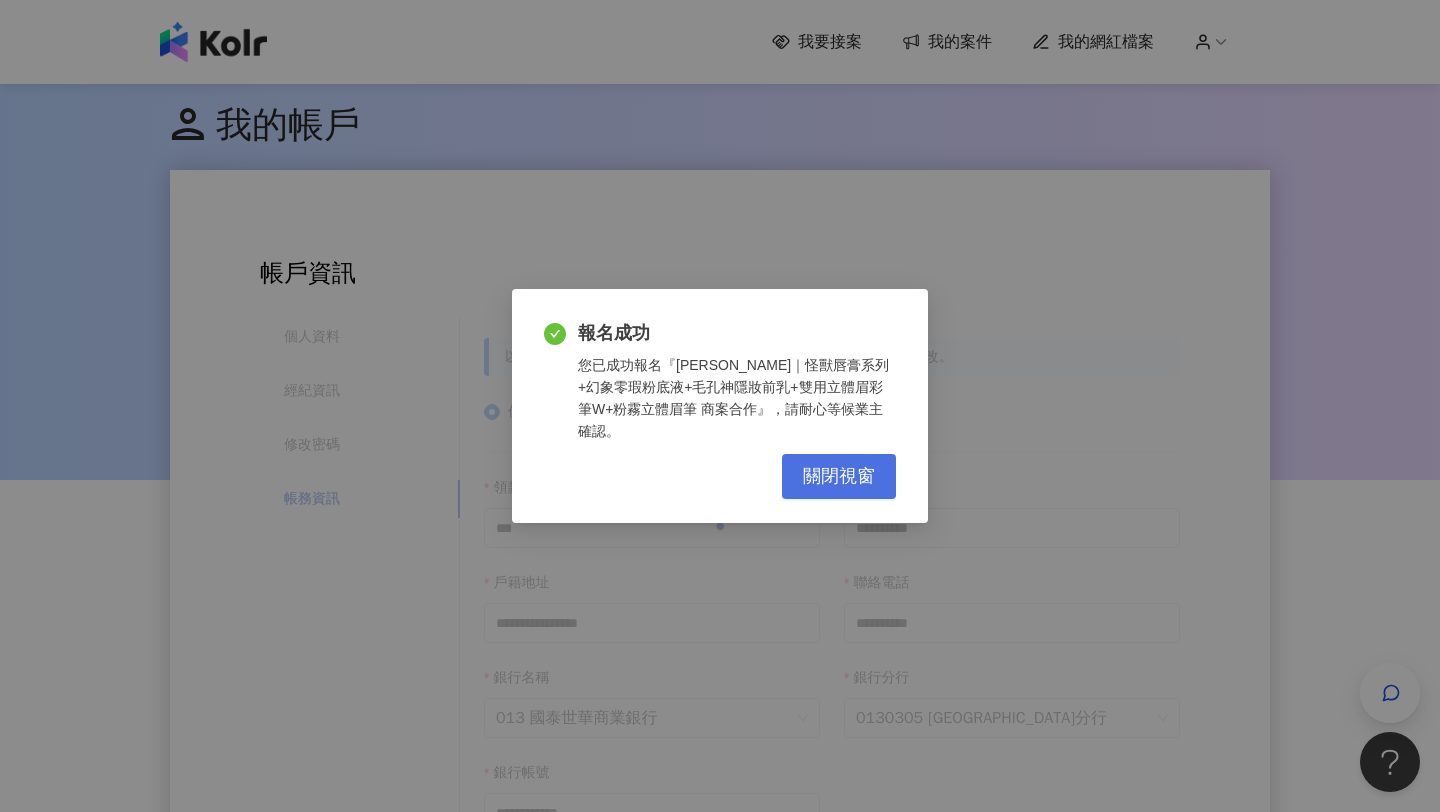 click on "關閉視窗" at bounding box center (839, 477) 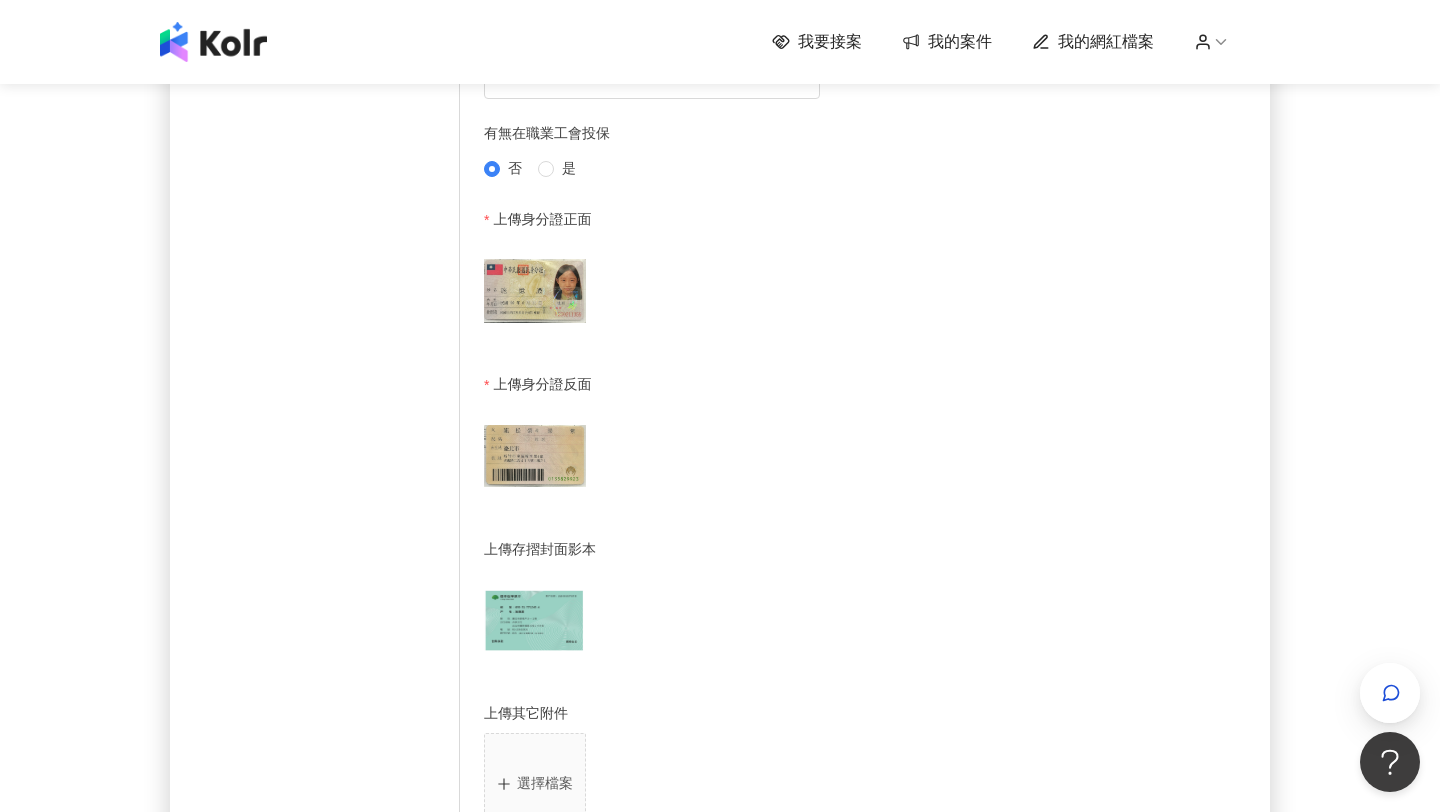 scroll, scrollTop: 873, scrollLeft: 0, axis: vertical 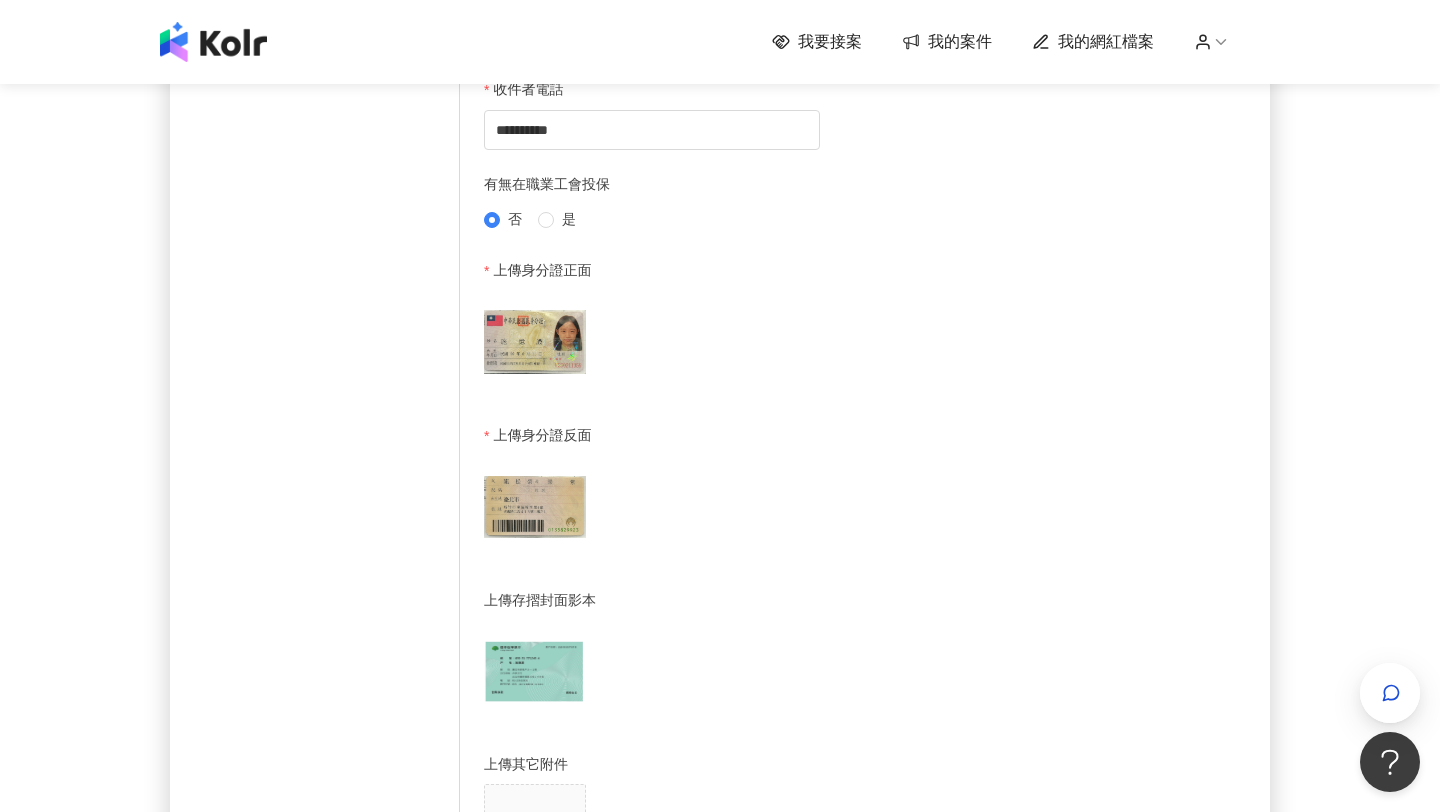 click on "IMG_7975.jpeg" at bounding box center [832, 346] 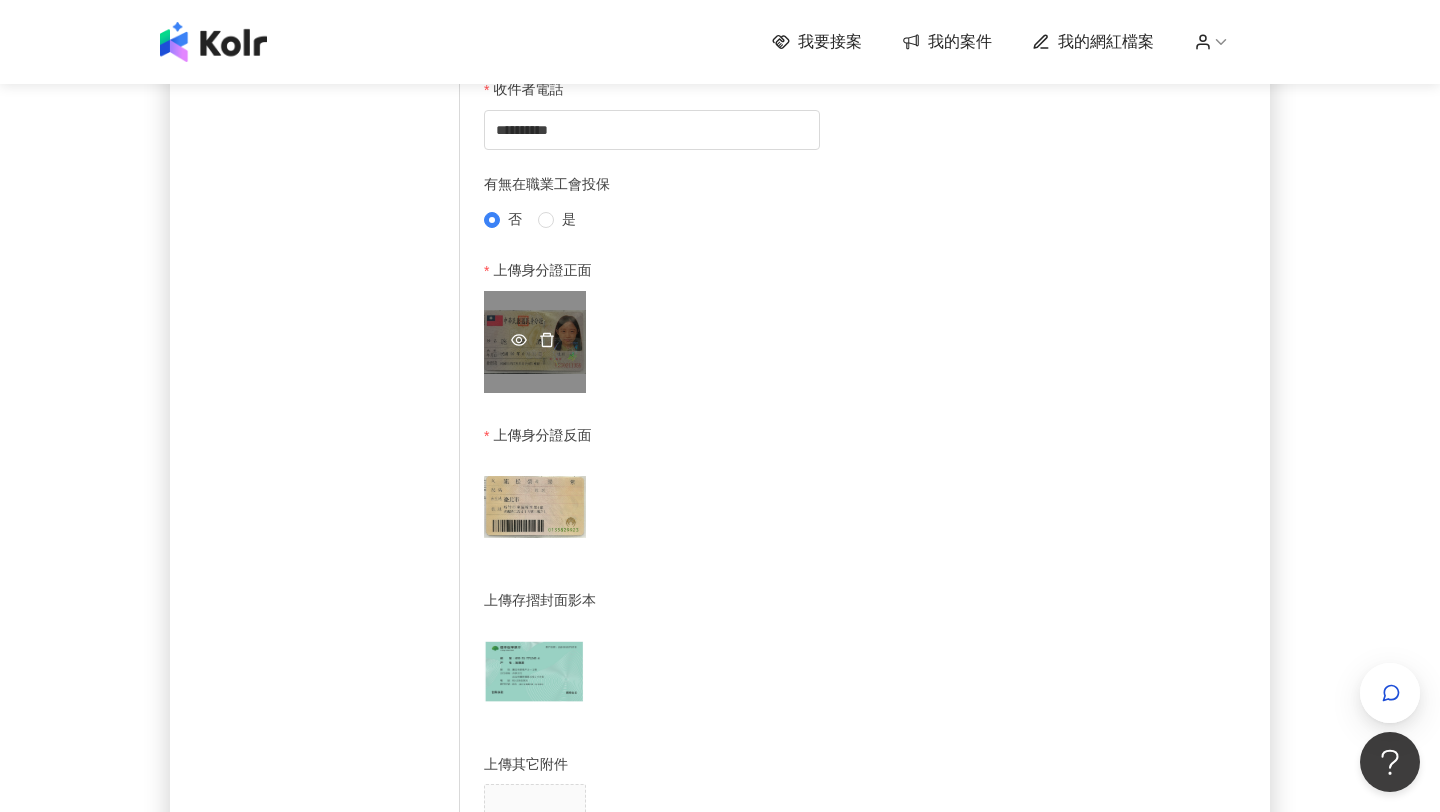 click at bounding box center (535, 342) 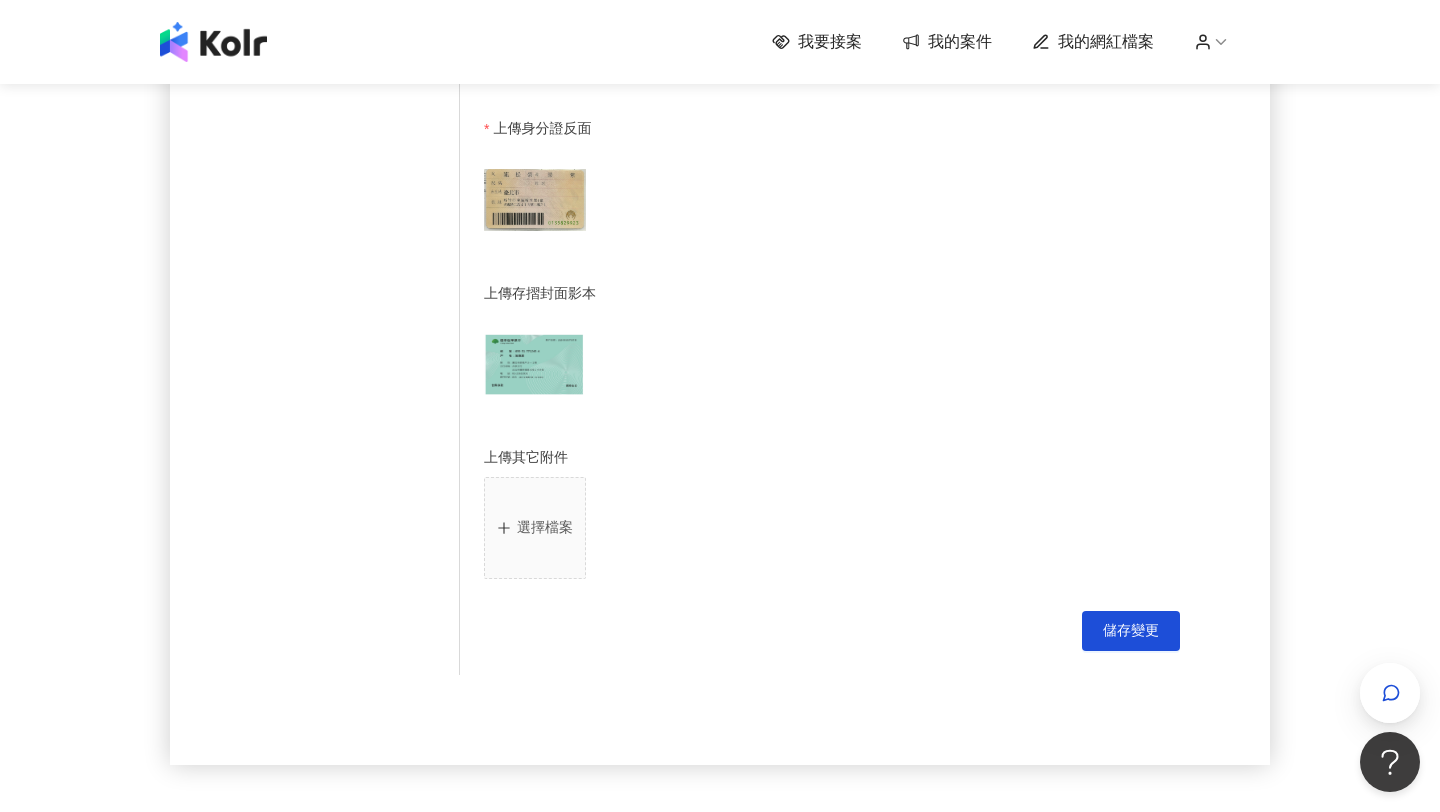 scroll, scrollTop: 1191, scrollLeft: 0, axis: vertical 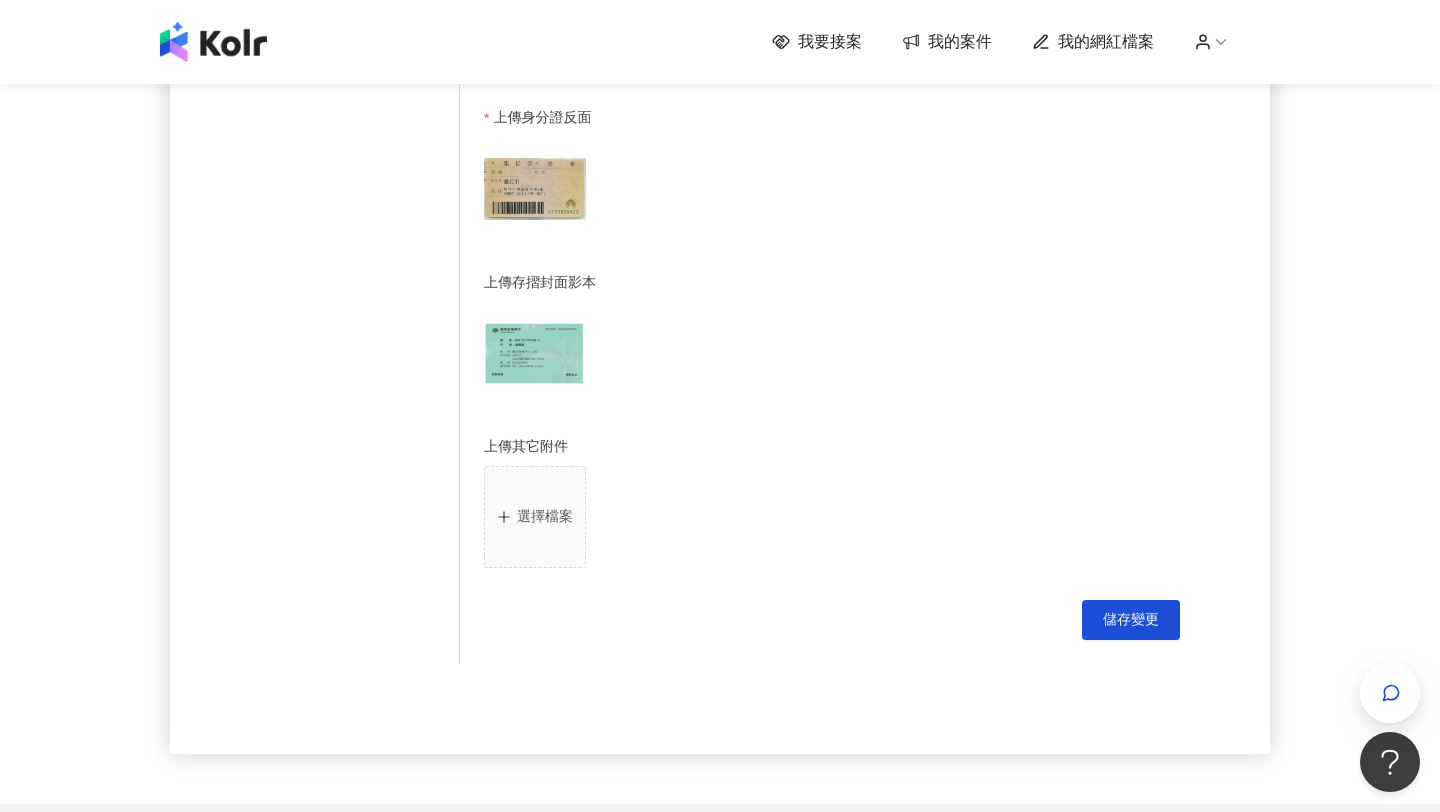 click on "我的案件" at bounding box center [960, 42] 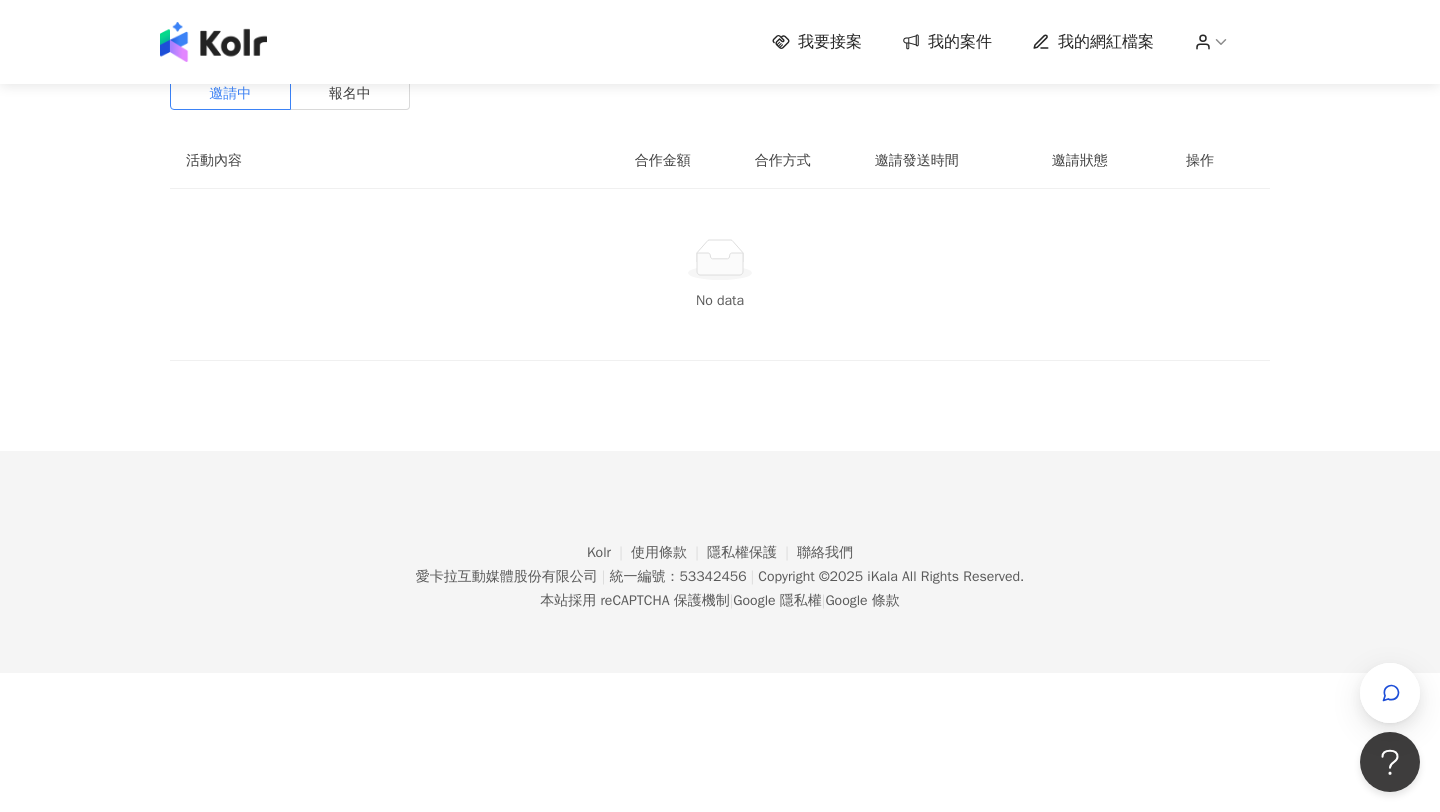 scroll, scrollTop: 0, scrollLeft: 0, axis: both 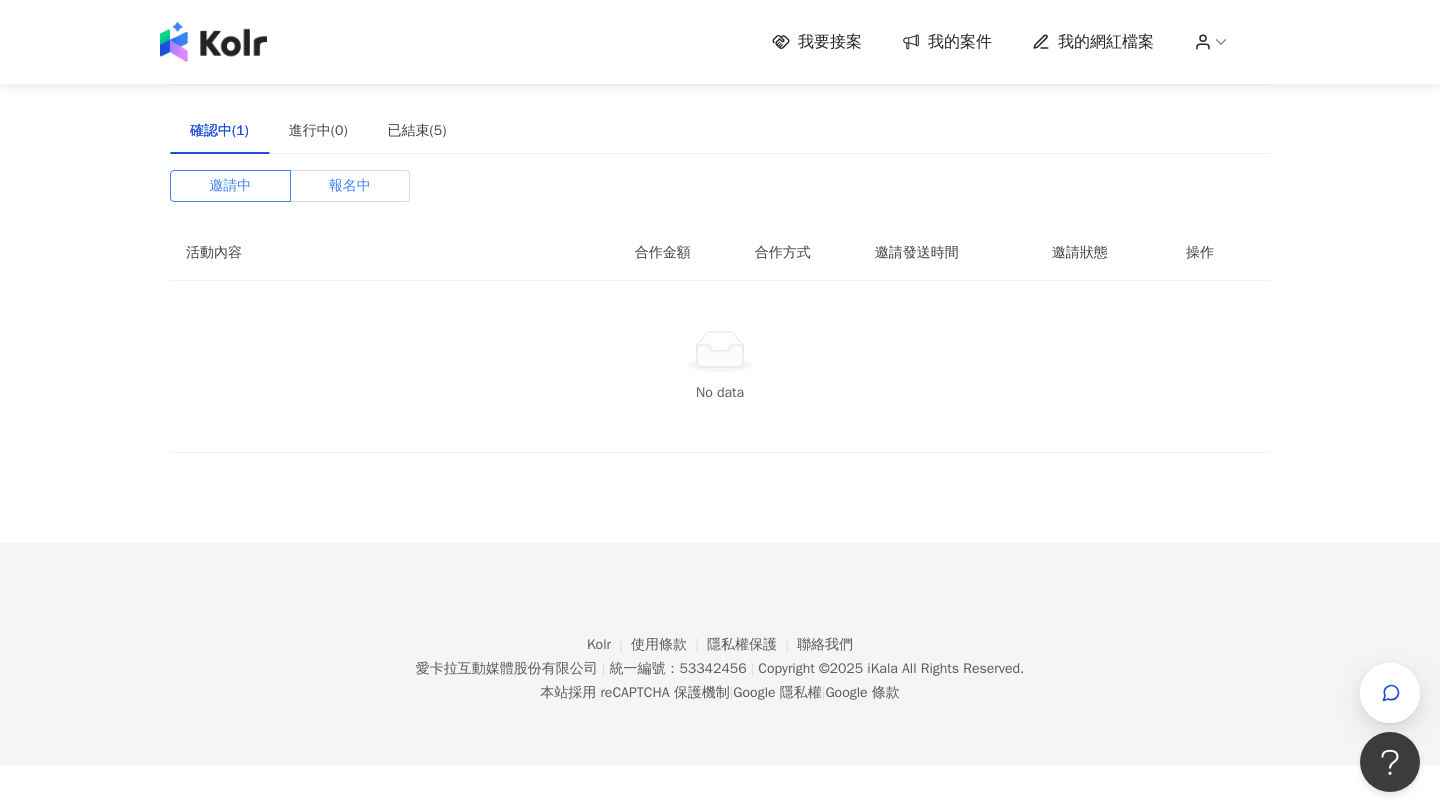 click on "報名中" at bounding box center (350, 186) 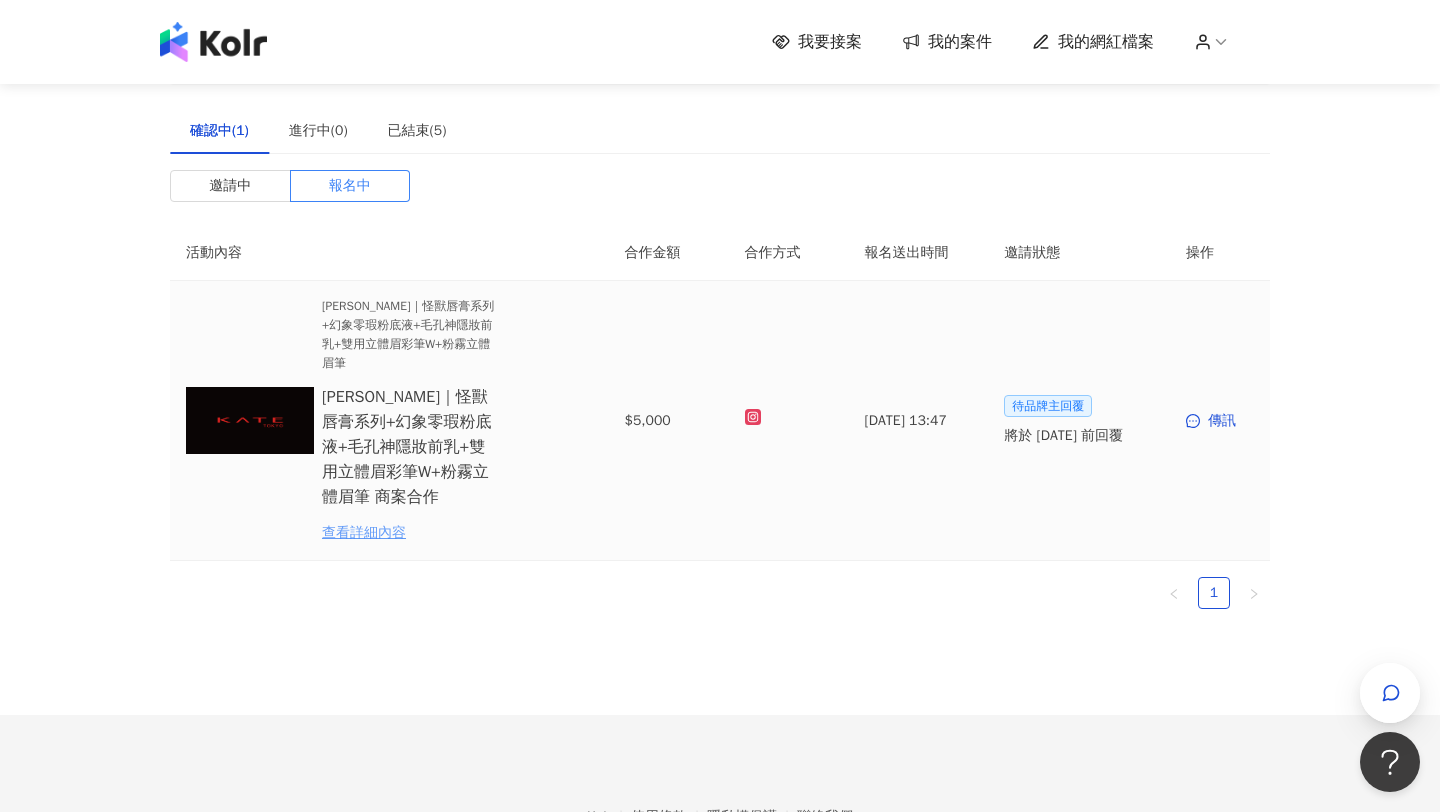 click on "查看詳細內容" at bounding box center [409, 533] 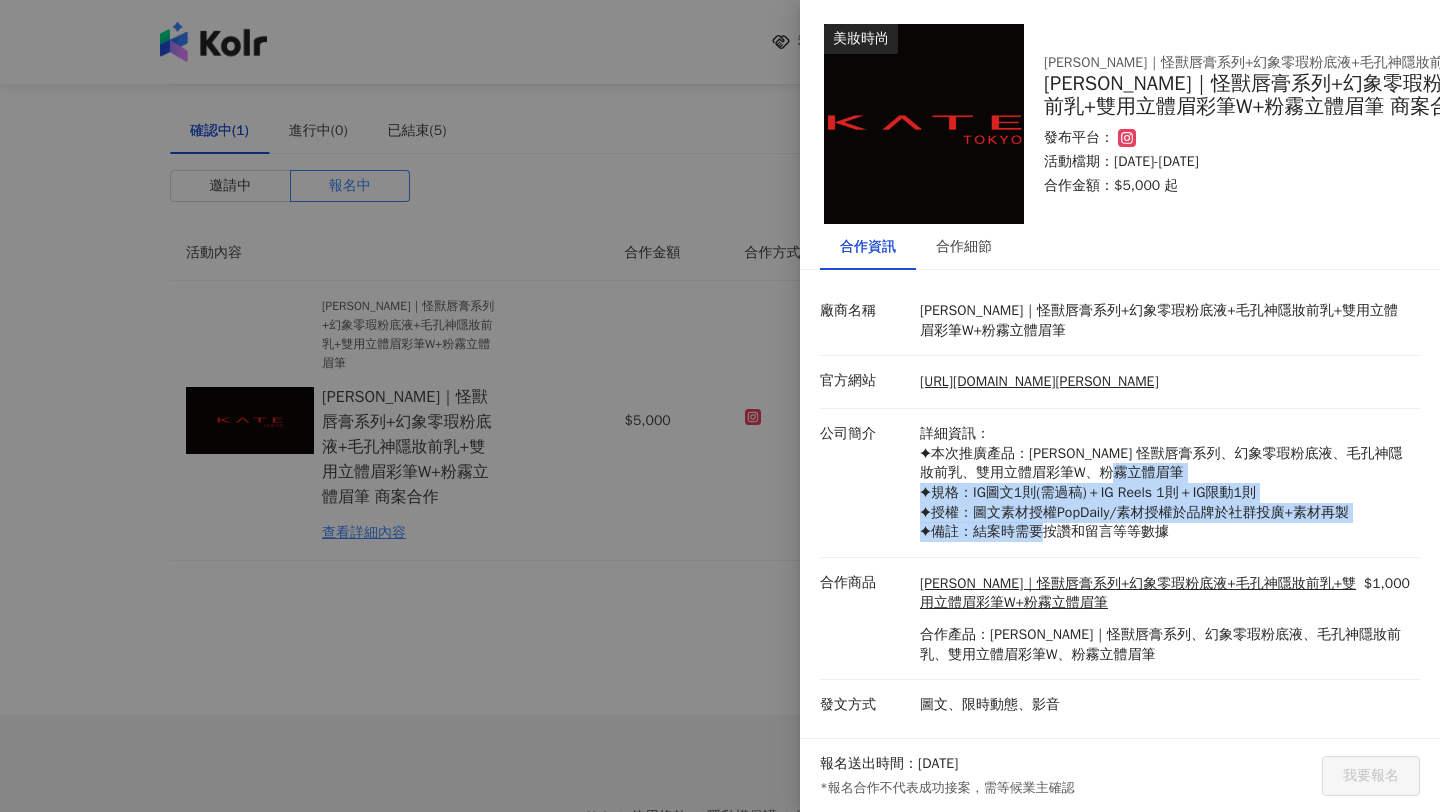 drag, startPoint x: 960, startPoint y: 496, endPoint x: 1181, endPoint y: 545, distance: 226.36696 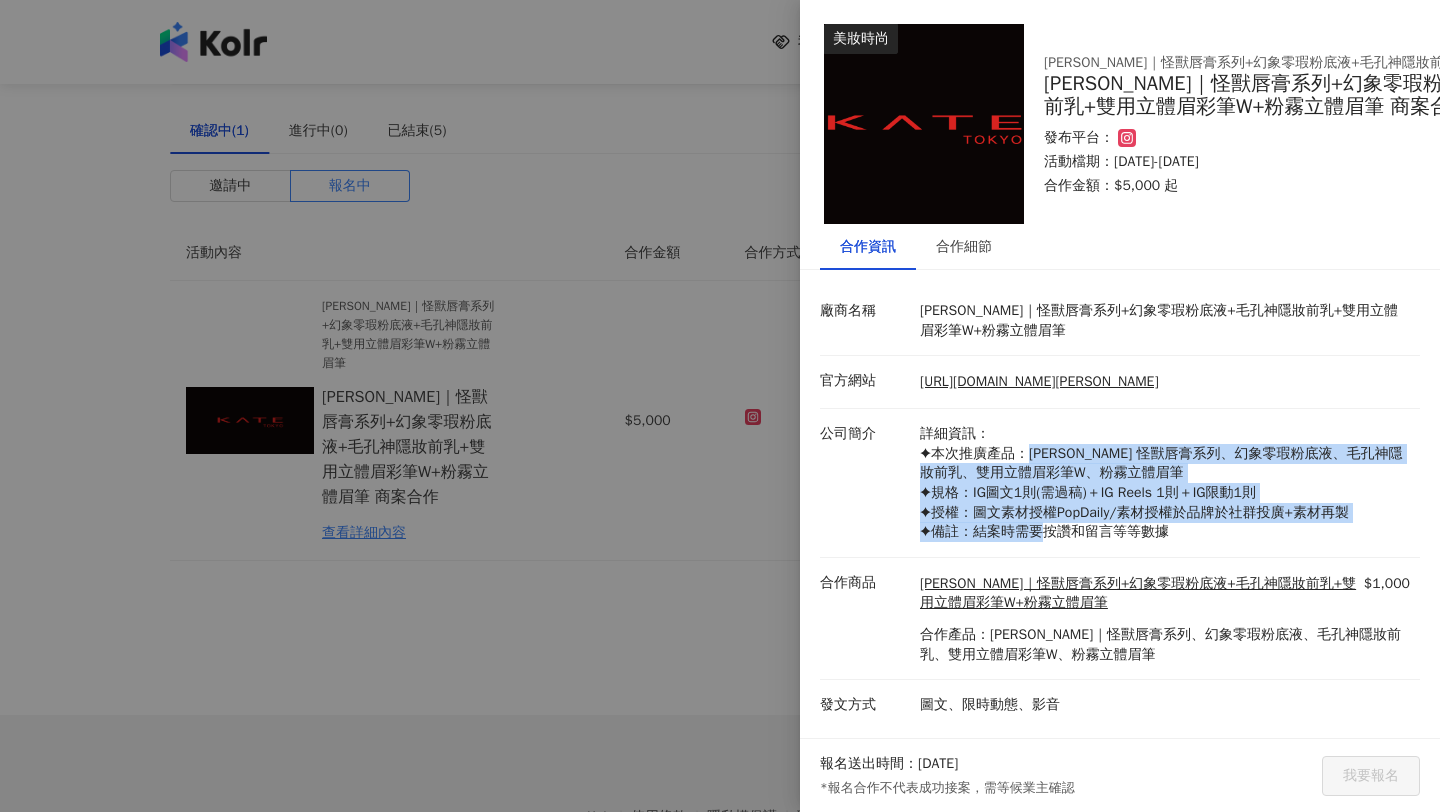 drag, startPoint x: 1025, startPoint y: 459, endPoint x: 1176, endPoint y: 550, distance: 176.30087 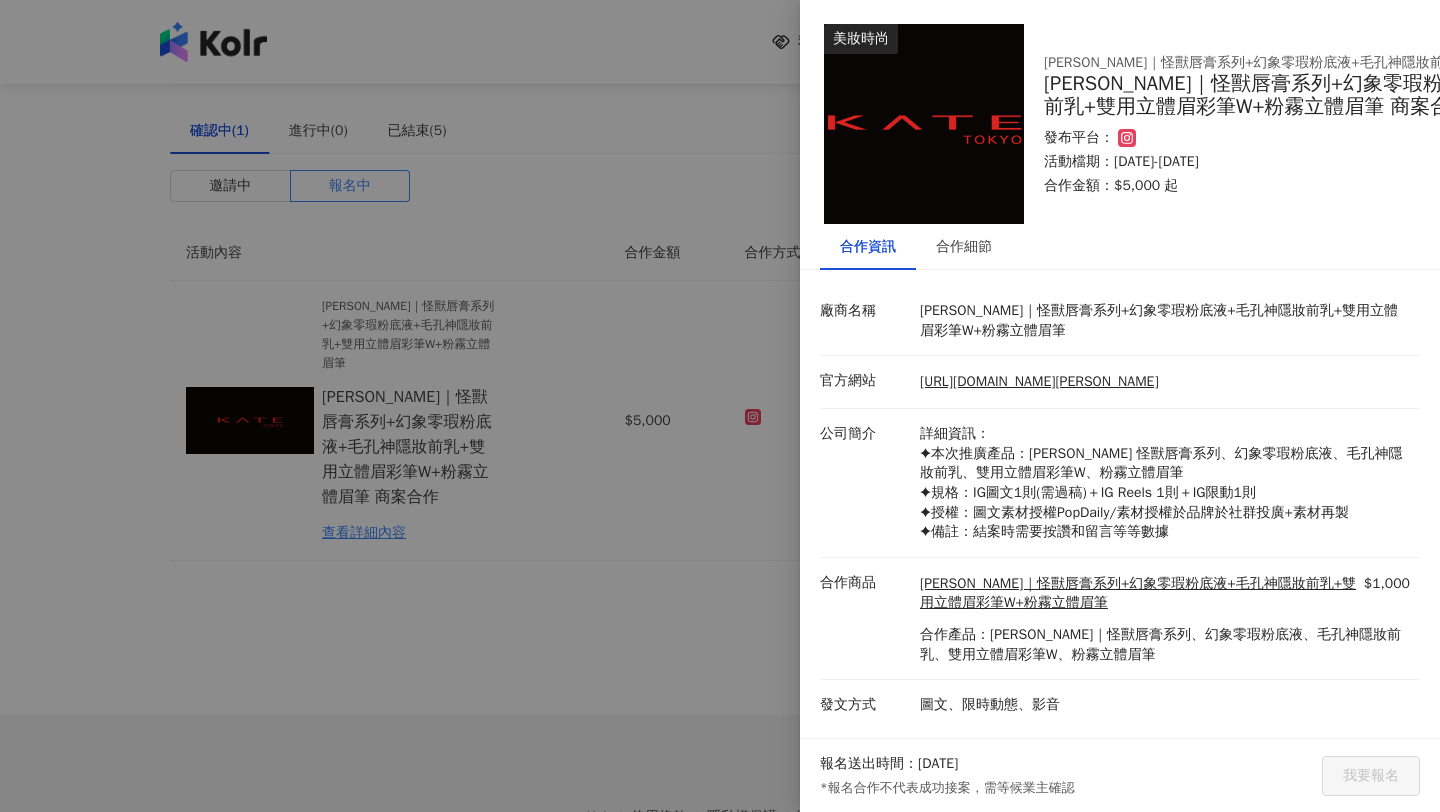 click at bounding box center (720, 406) 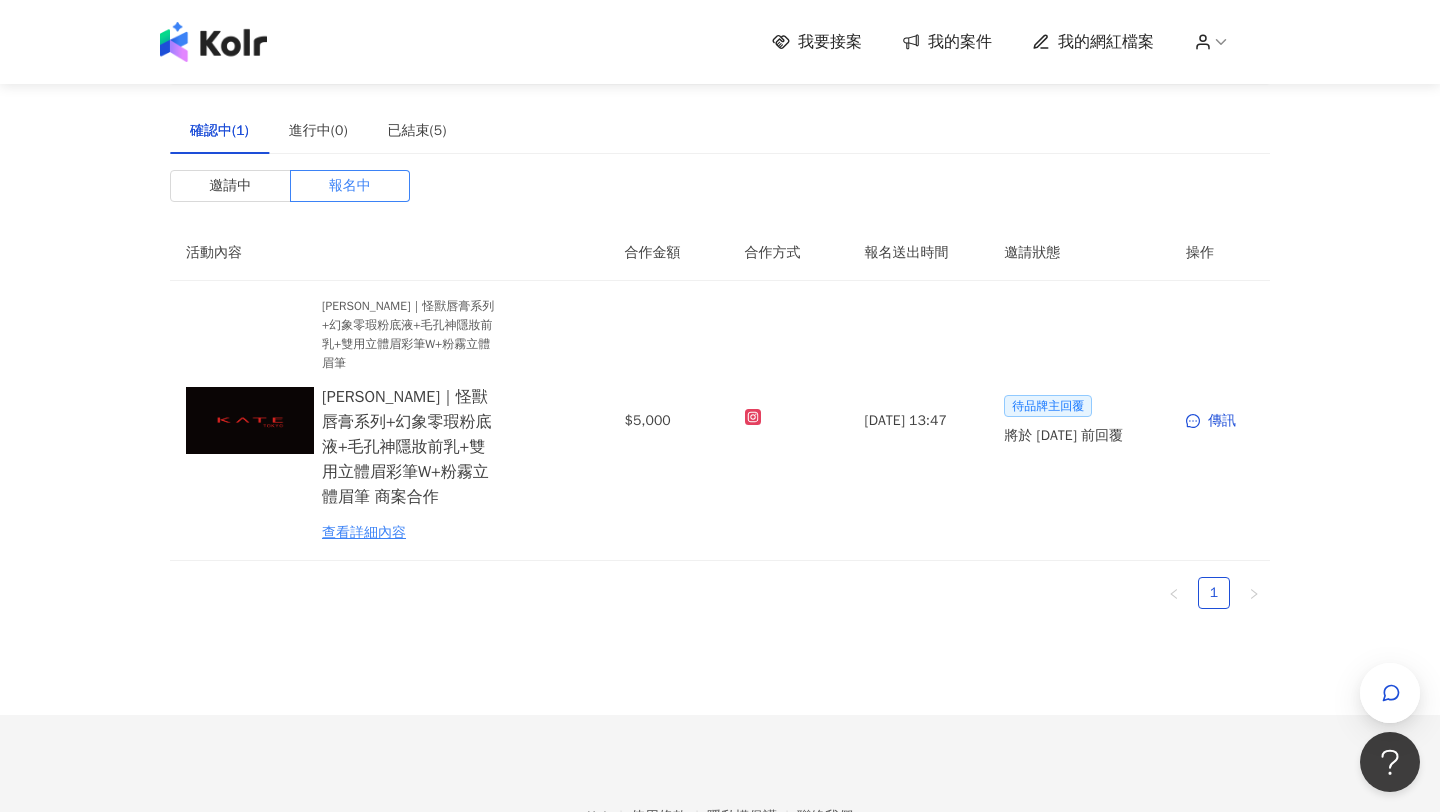 click on "我要接案" at bounding box center [830, 42] 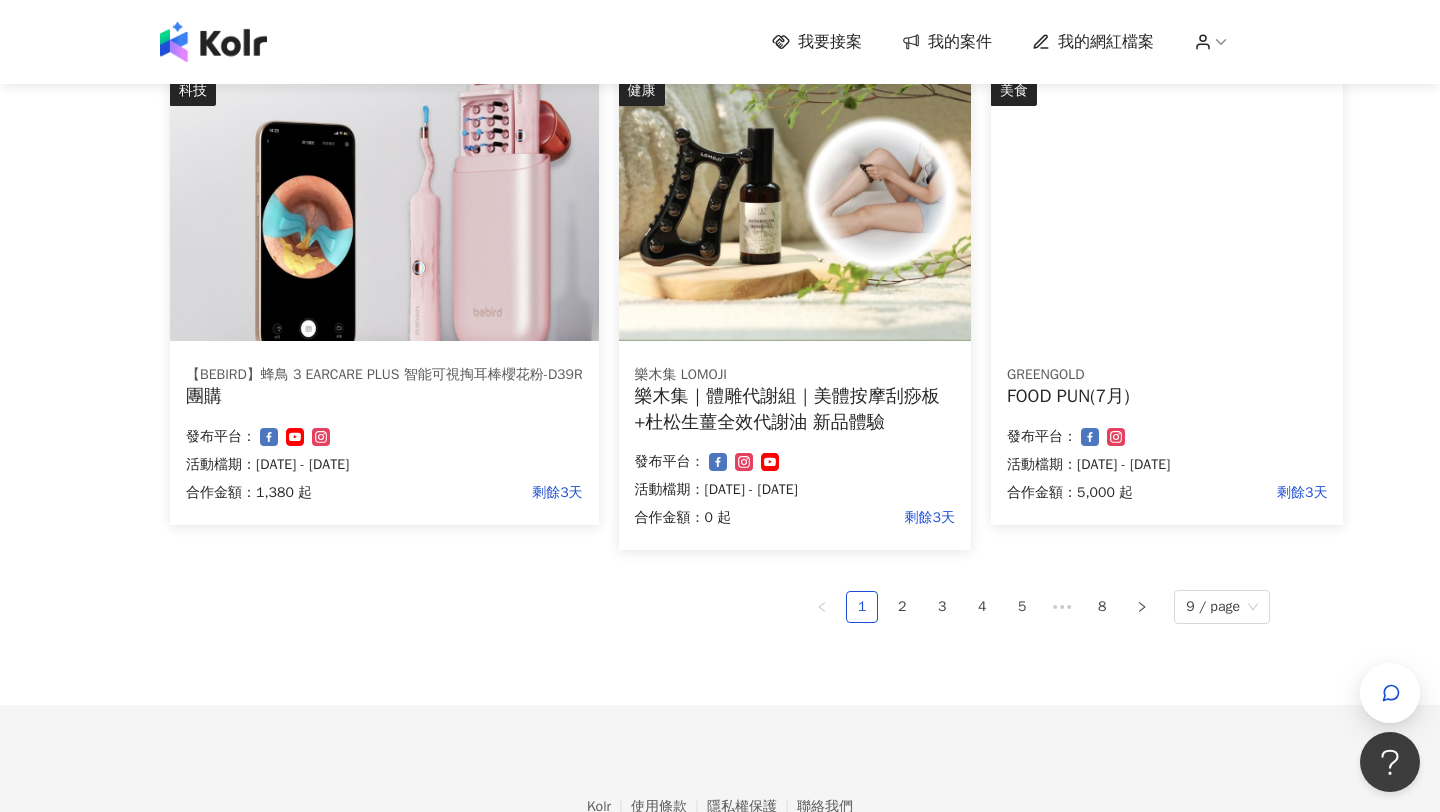 scroll, scrollTop: 1197, scrollLeft: 0, axis: vertical 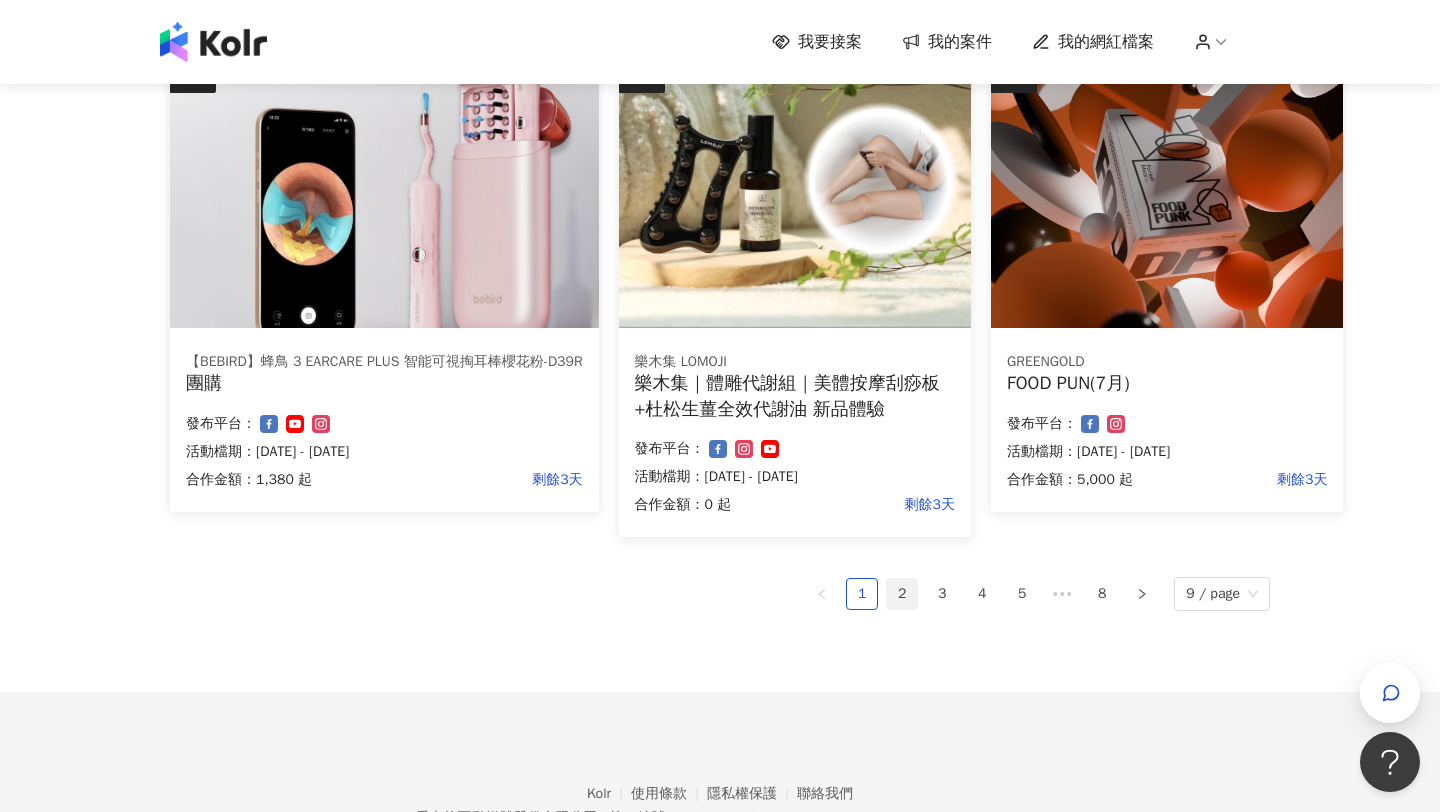 click on "2" at bounding box center (902, 594) 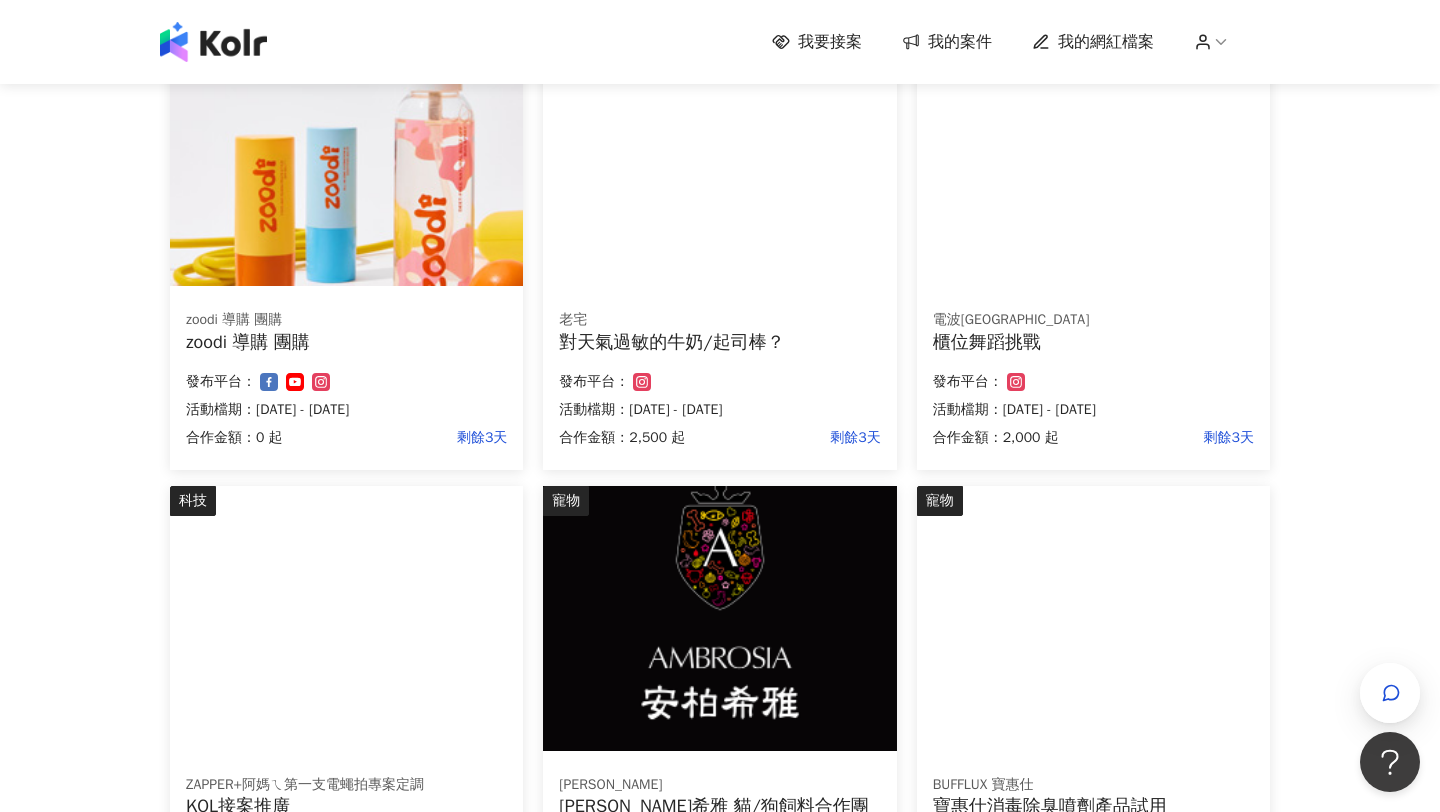scroll, scrollTop: 1273, scrollLeft: 0, axis: vertical 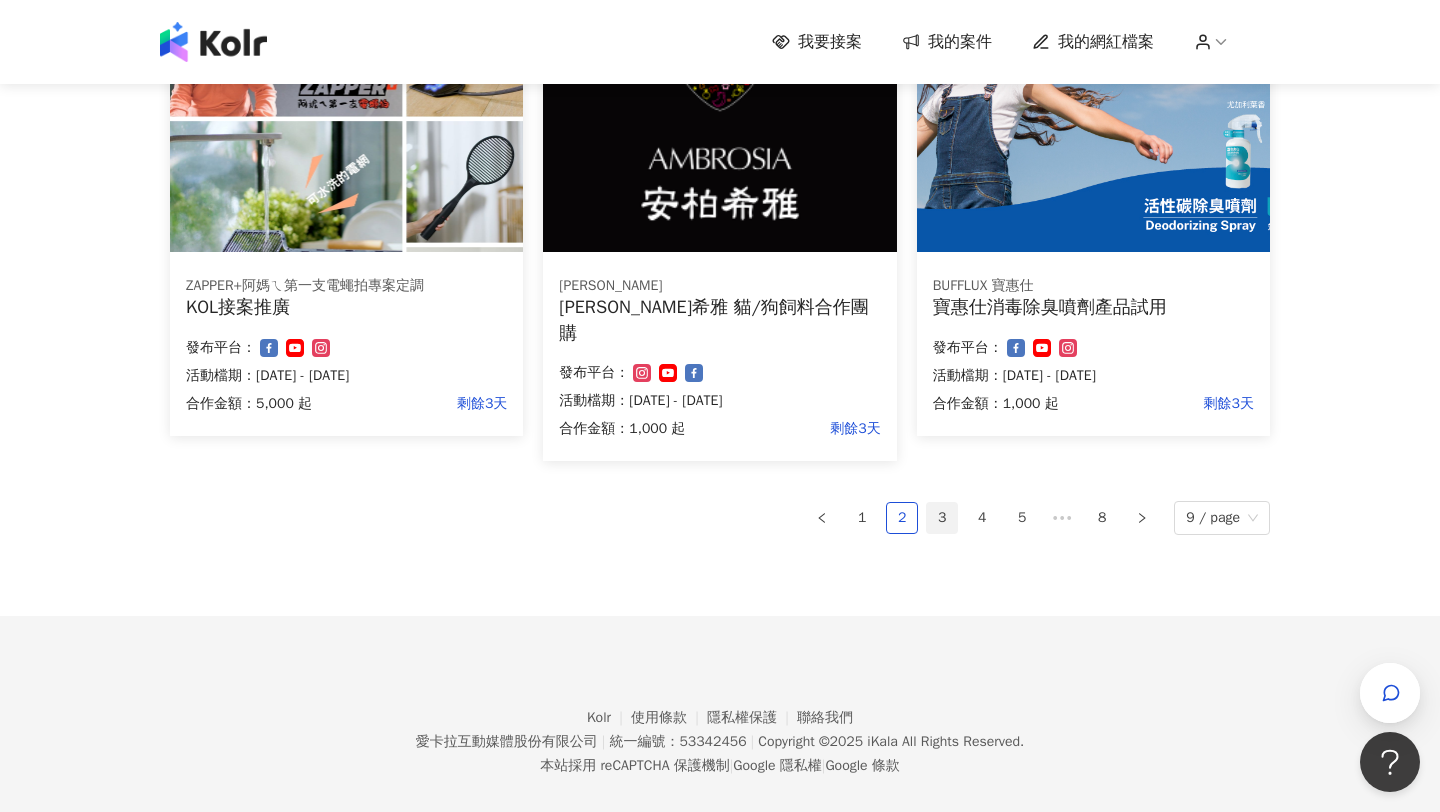 click on "3" at bounding box center [942, 518] 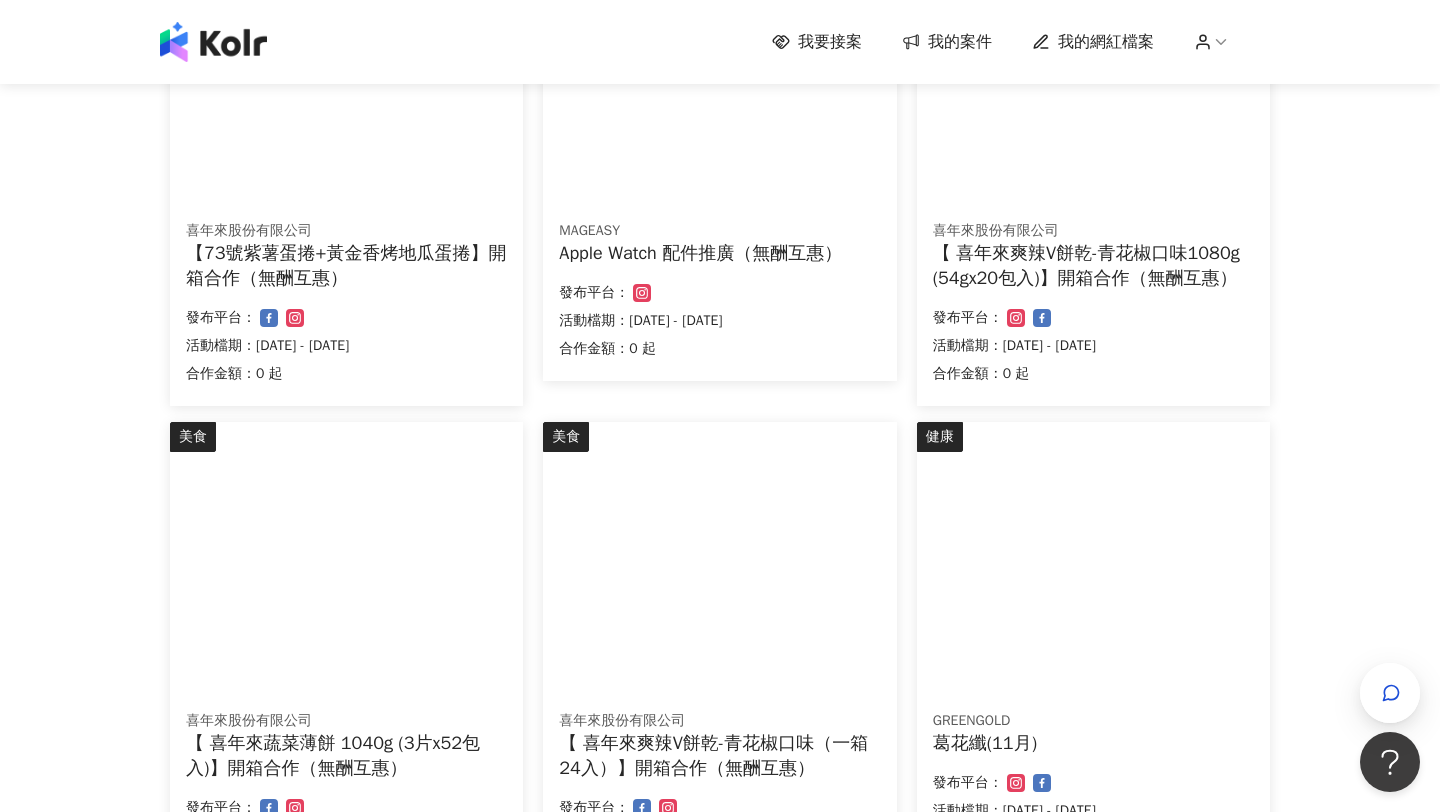 scroll, scrollTop: 0, scrollLeft: 0, axis: both 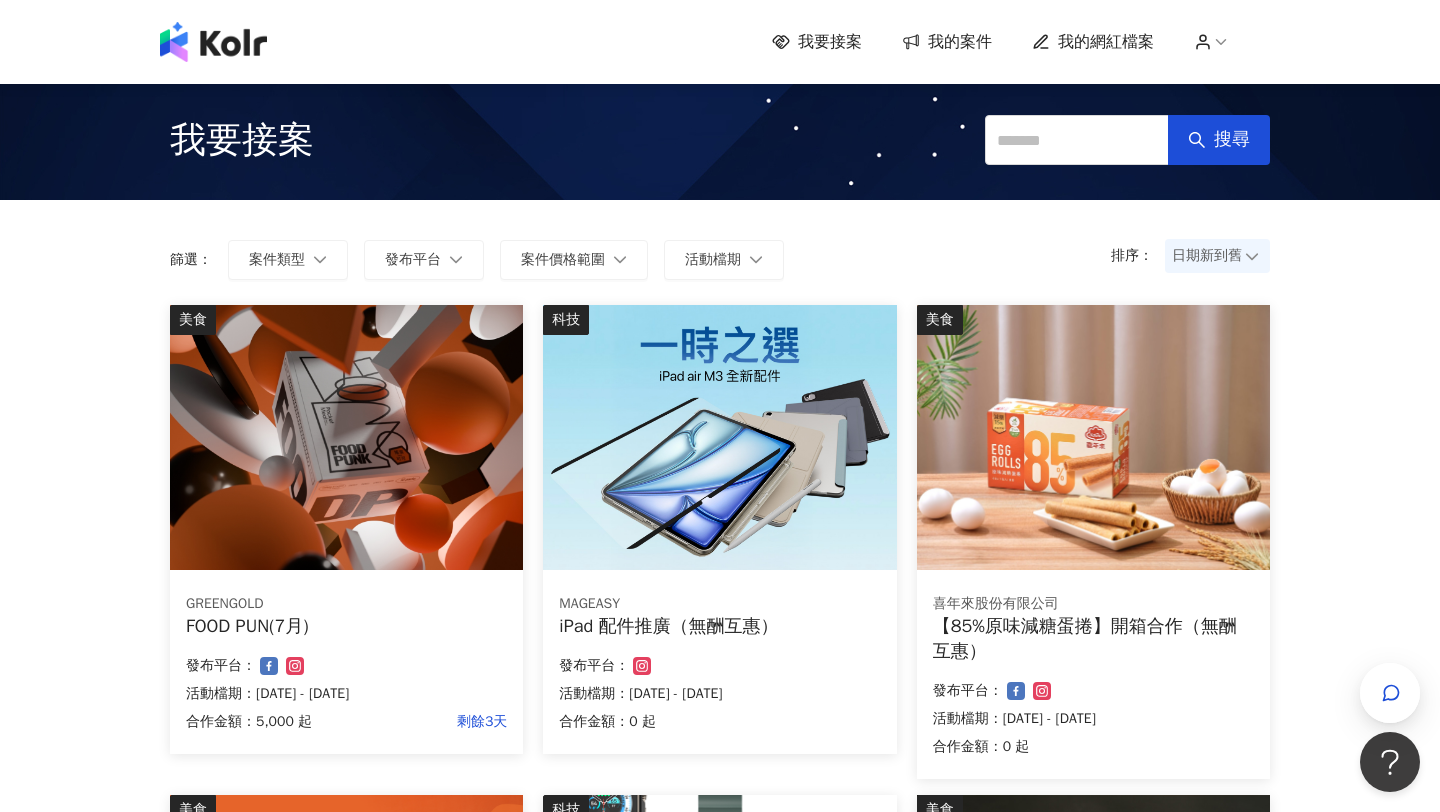 click on "美食 GREENGOLD FOOD PUN(7月) 合作金額： 5,000 起 剩餘3天 發布平台： 活動檔期：[DATE] - [DATE]" at bounding box center [346, 529] 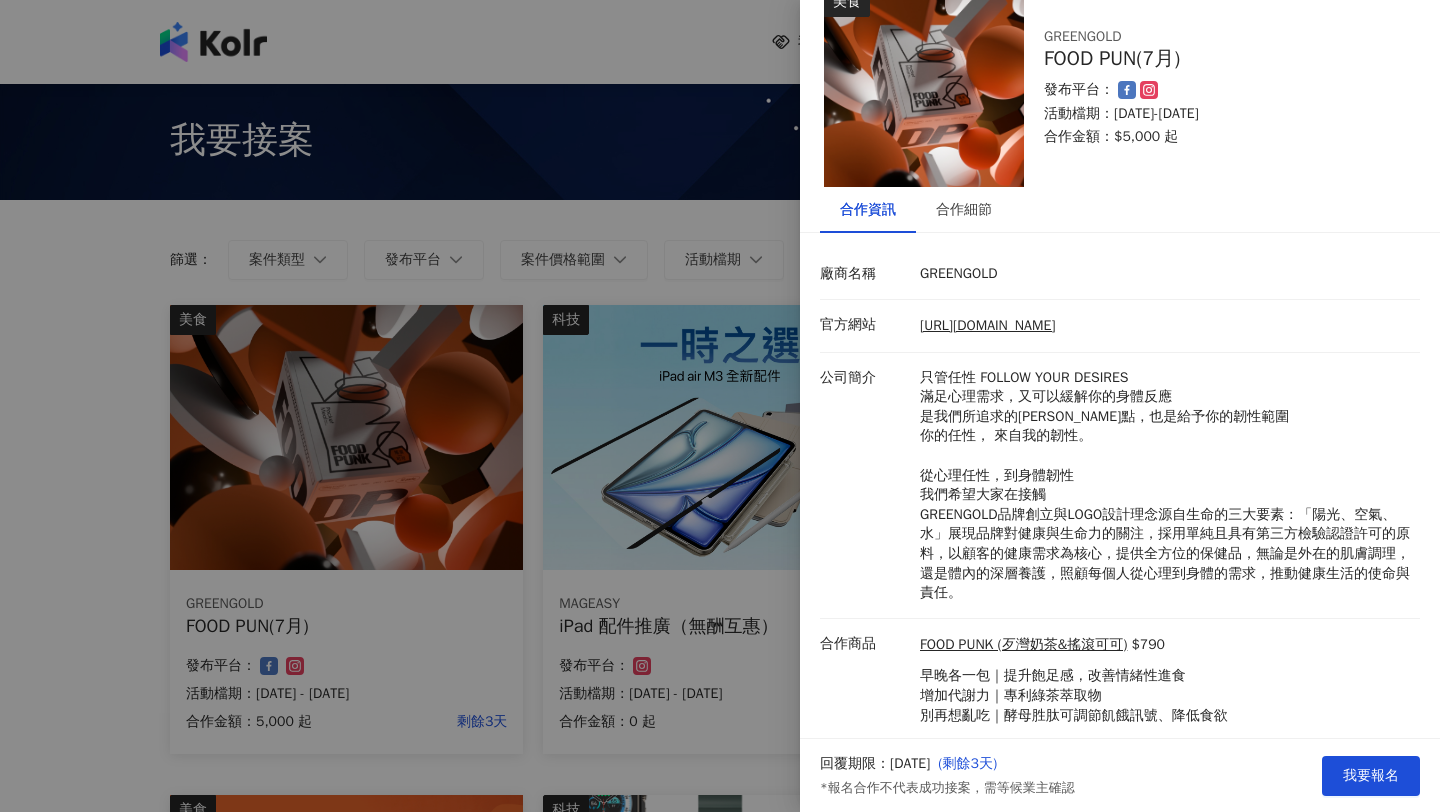 scroll, scrollTop: 59, scrollLeft: 0, axis: vertical 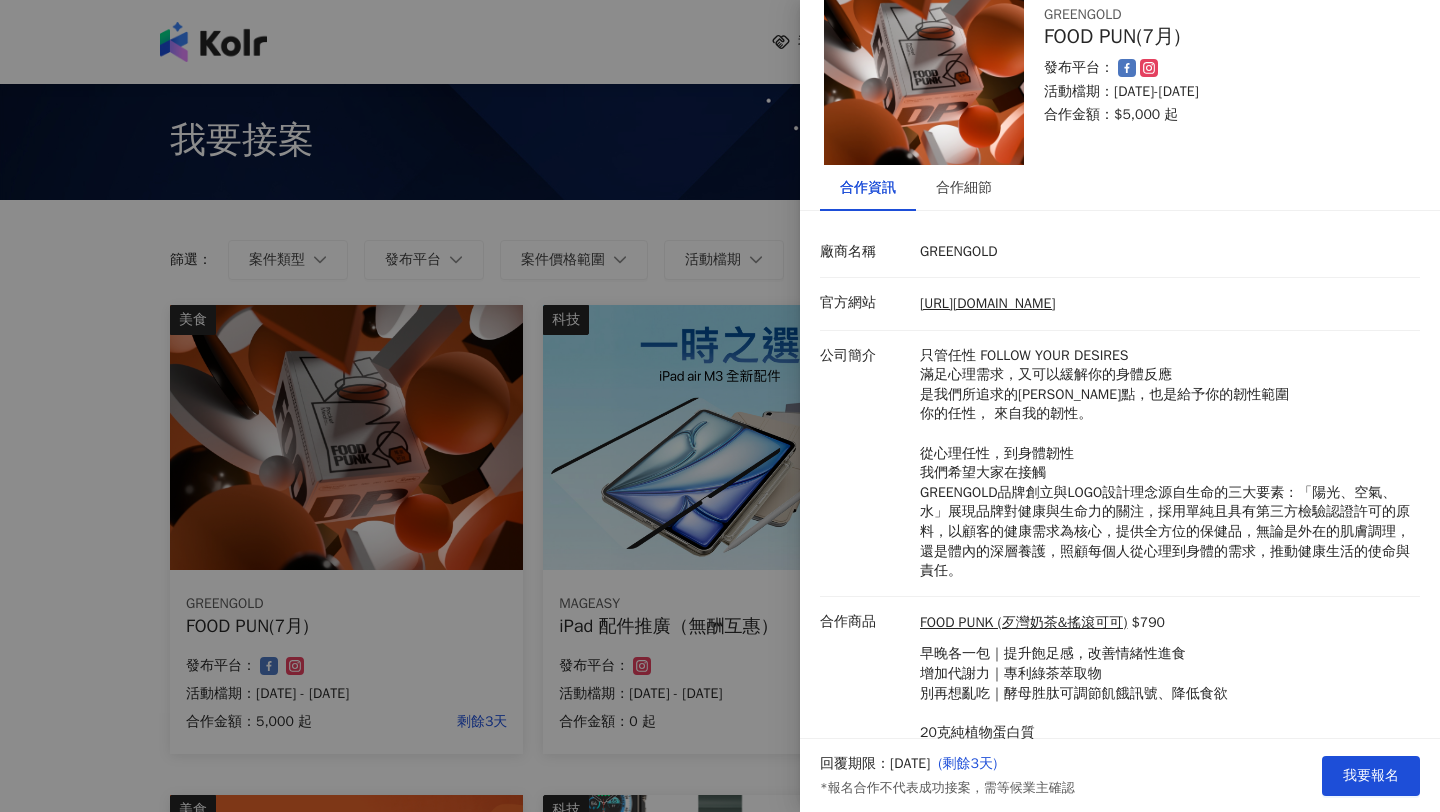 click at bounding box center [720, 406] 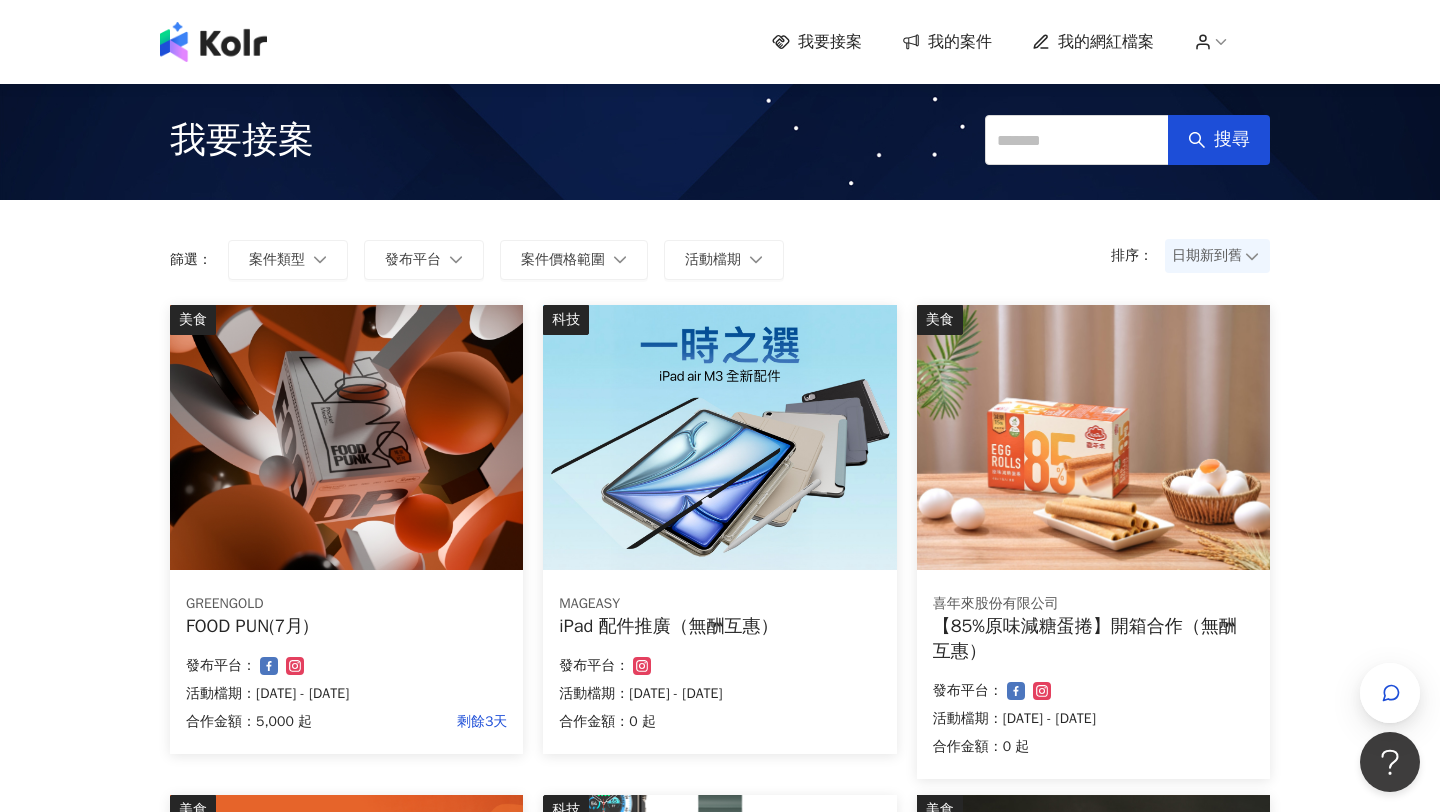 click on "我的案件" at bounding box center (960, 42) 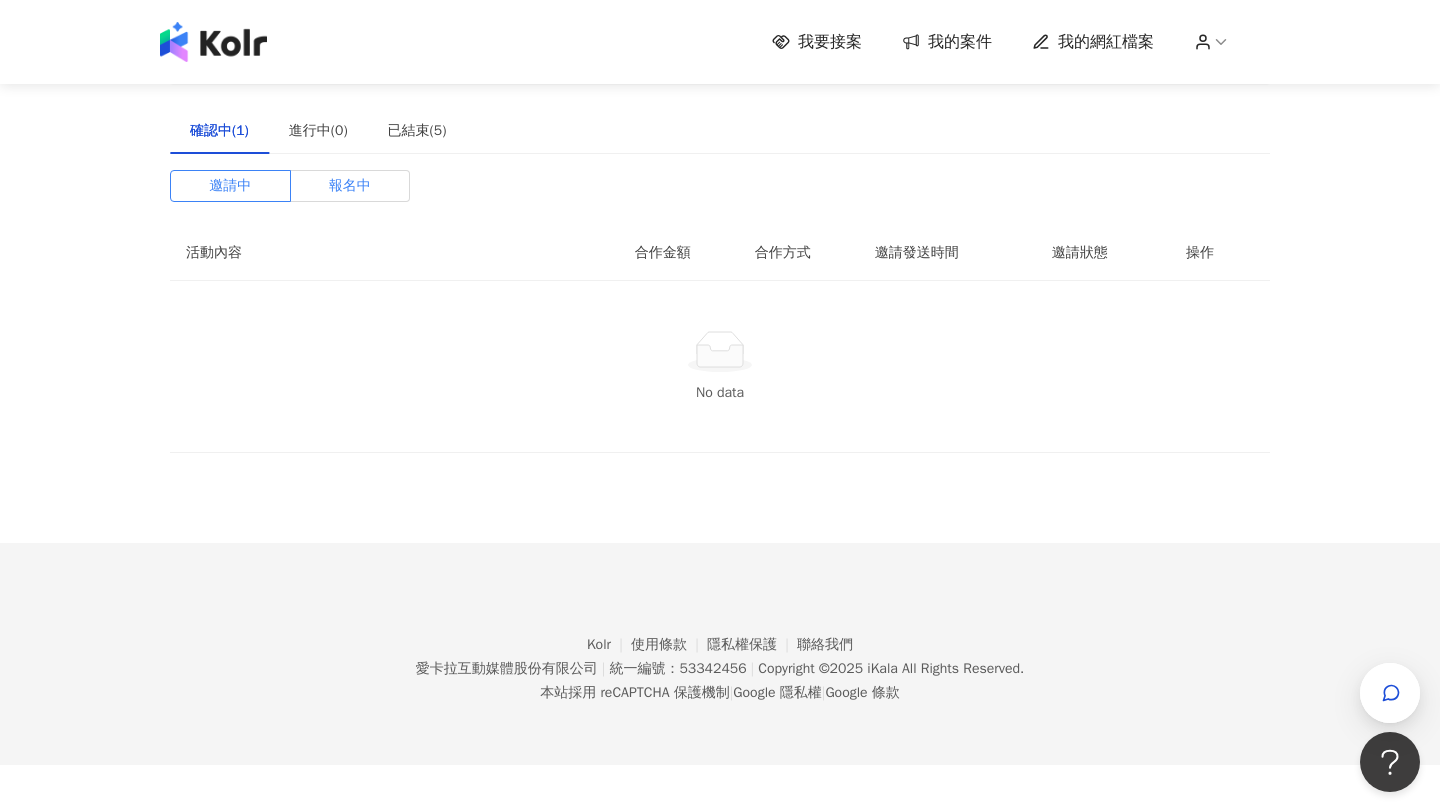 click on "報名中" at bounding box center (351, 186) 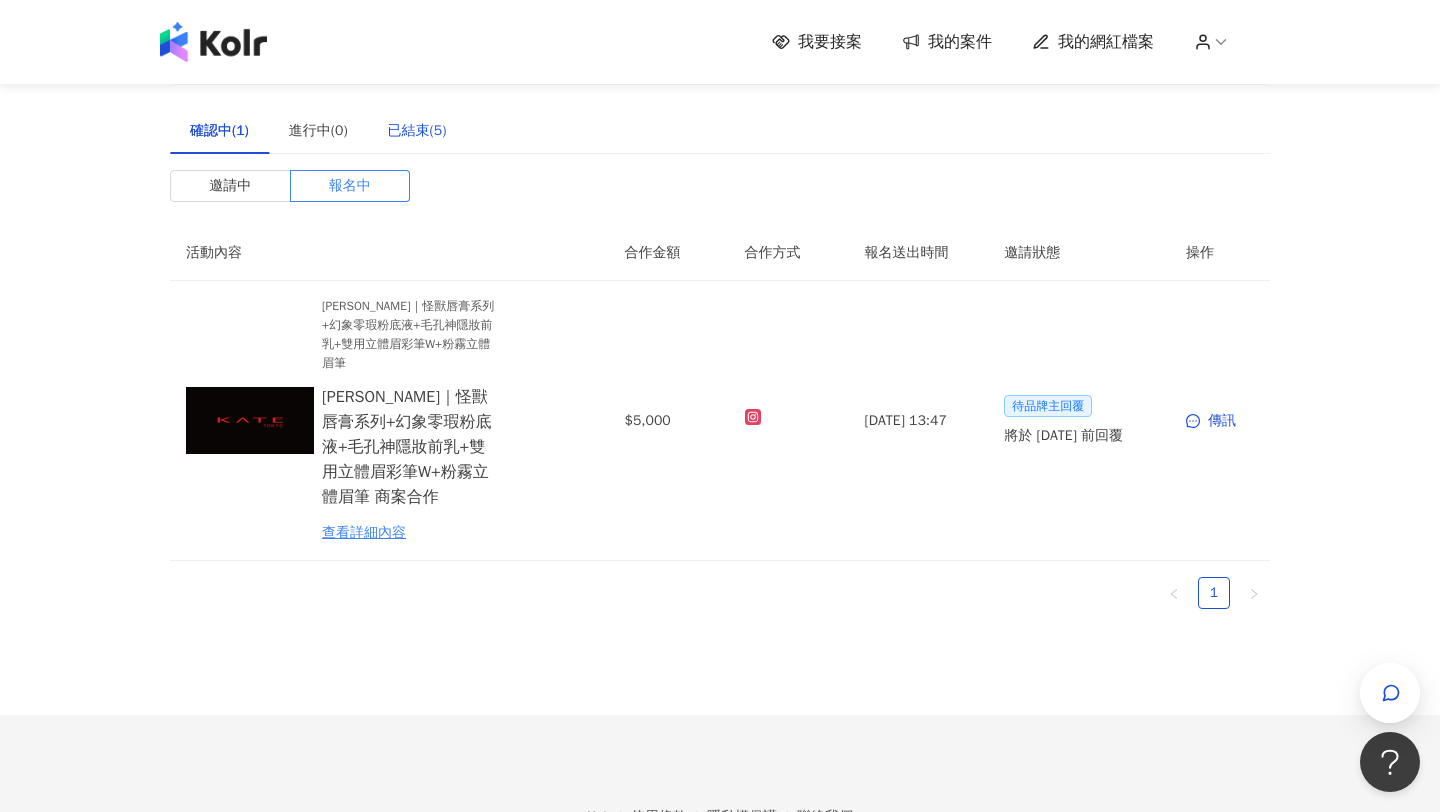 click on "已結束(5)" at bounding box center [417, 131] 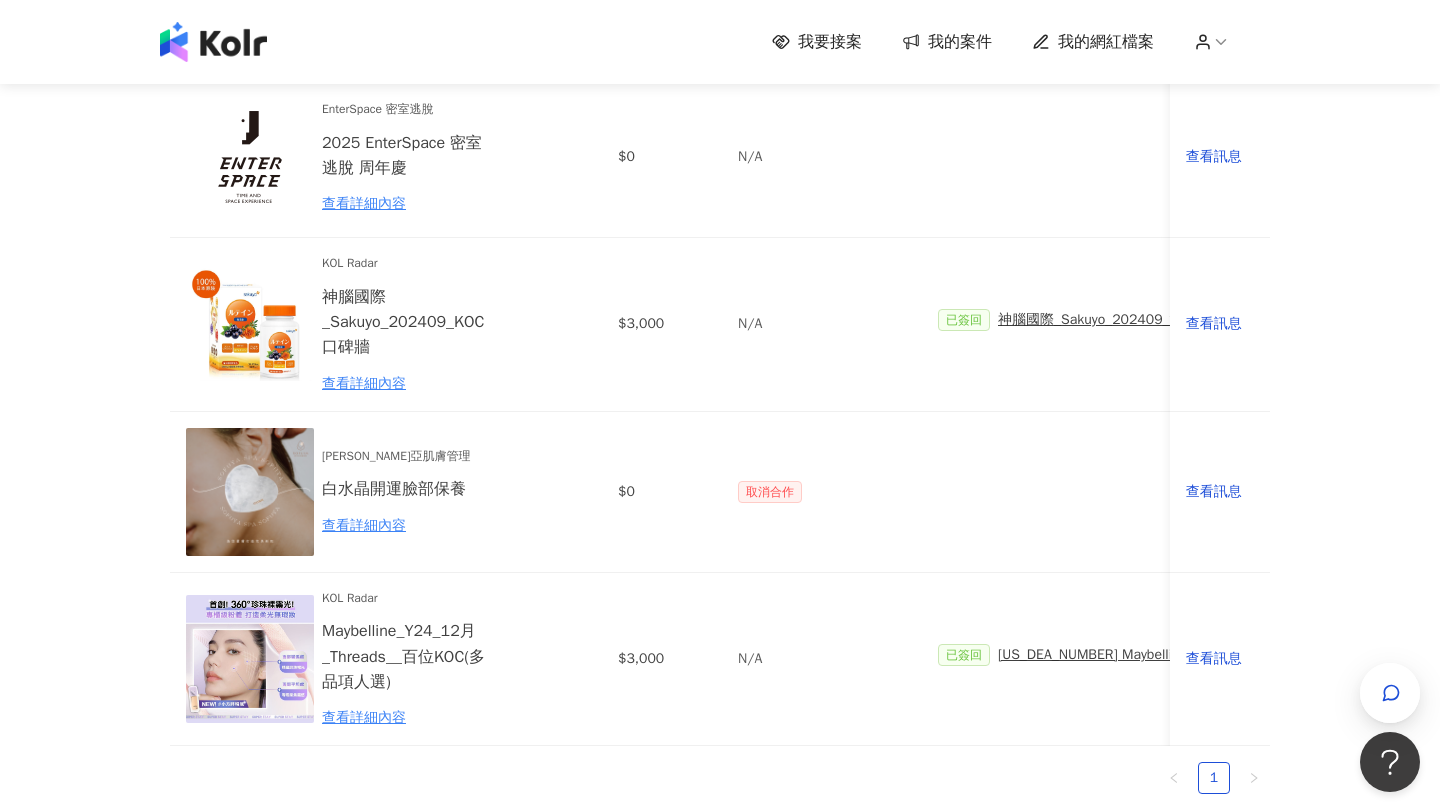 scroll, scrollTop: 0, scrollLeft: 0, axis: both 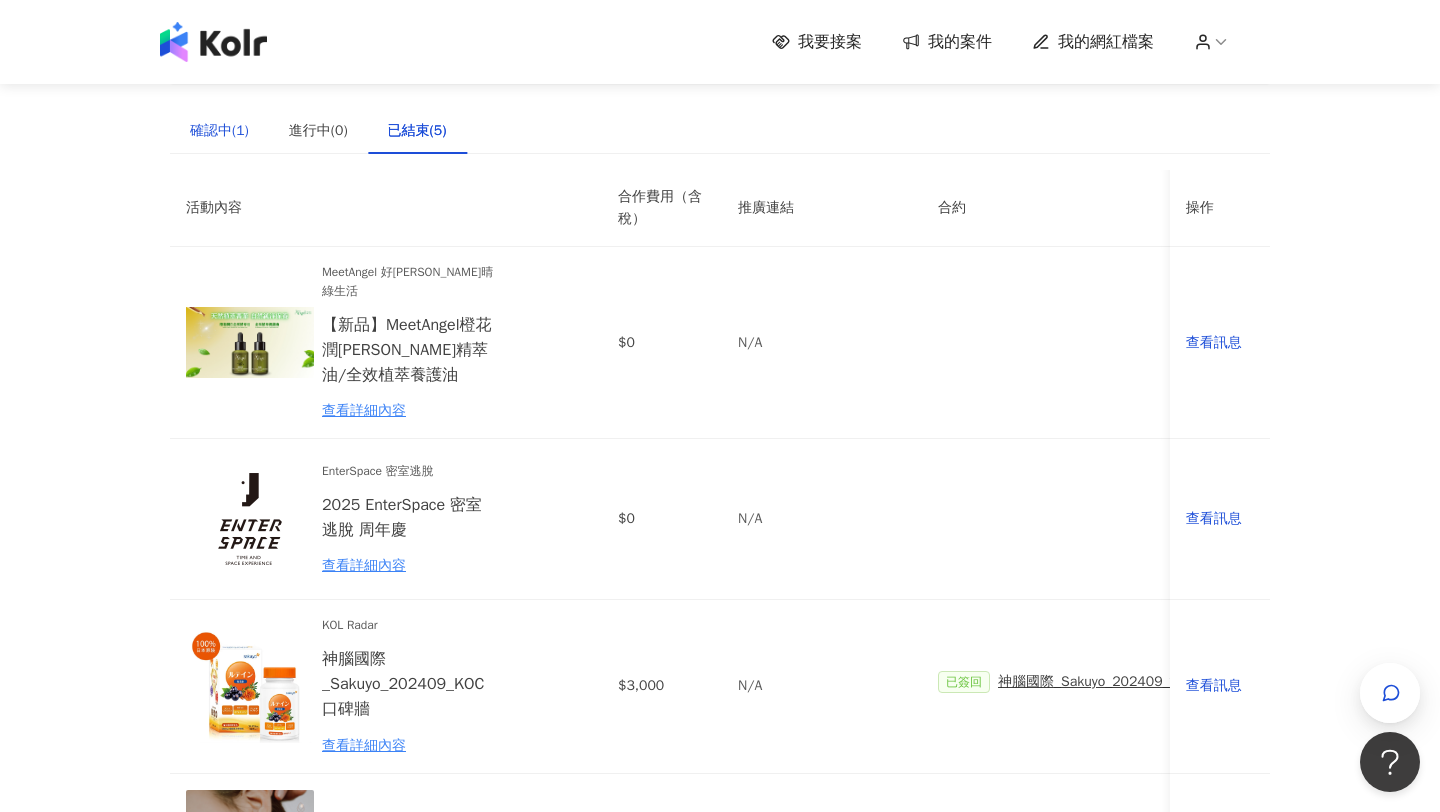 click on "確認中(1)" at bounding box center [219, 131] 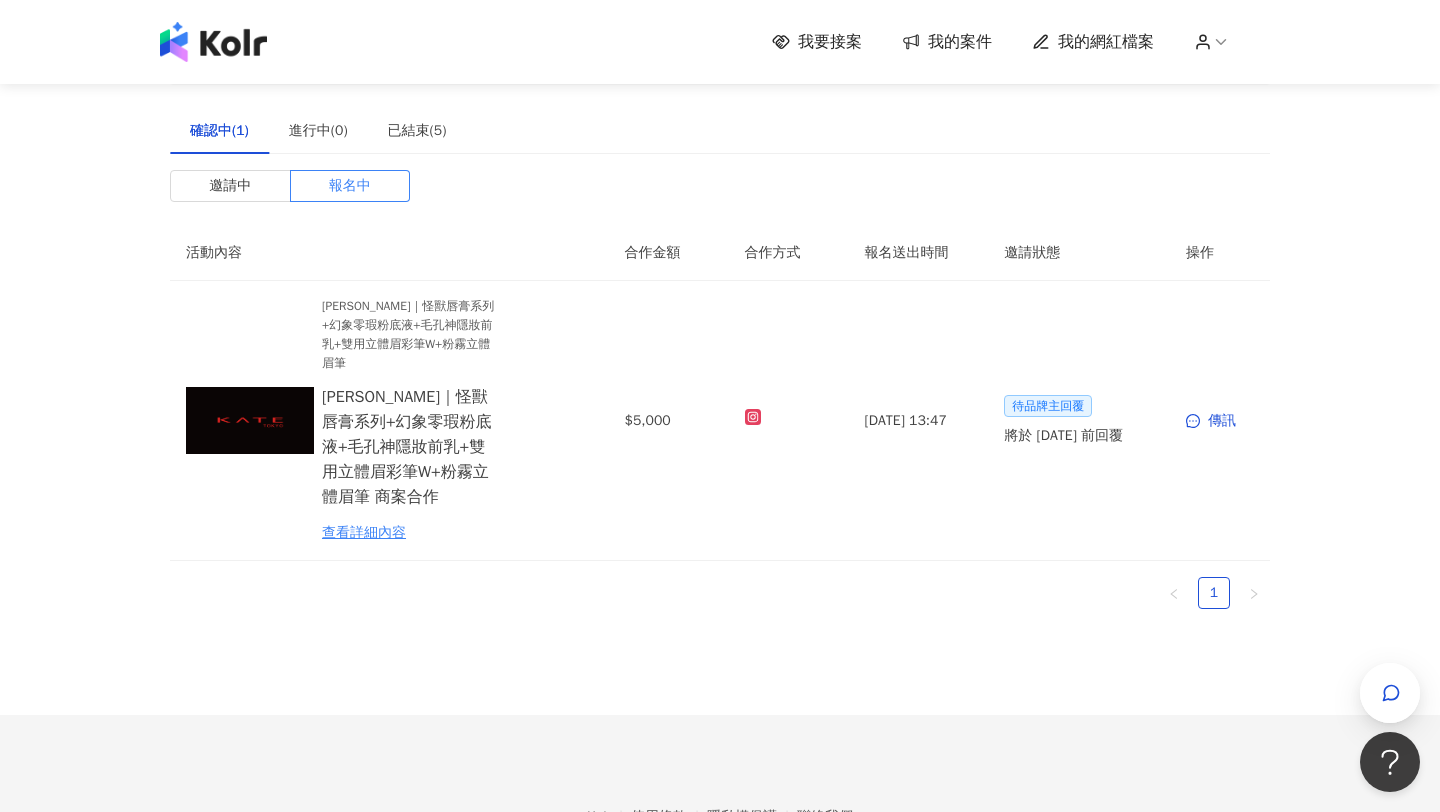 click at bounding box center [213, 42] 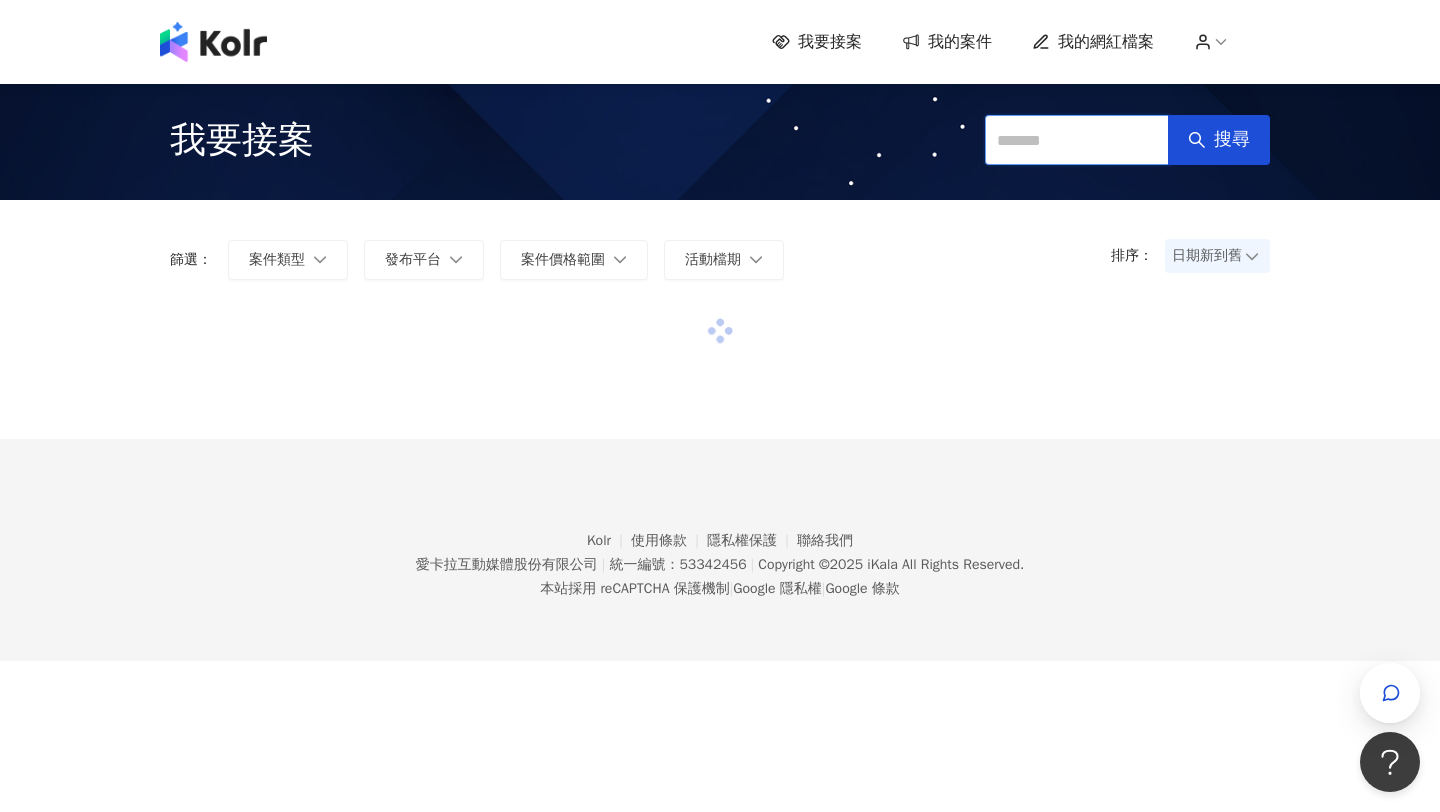 click at bounding box center (1077, 140) 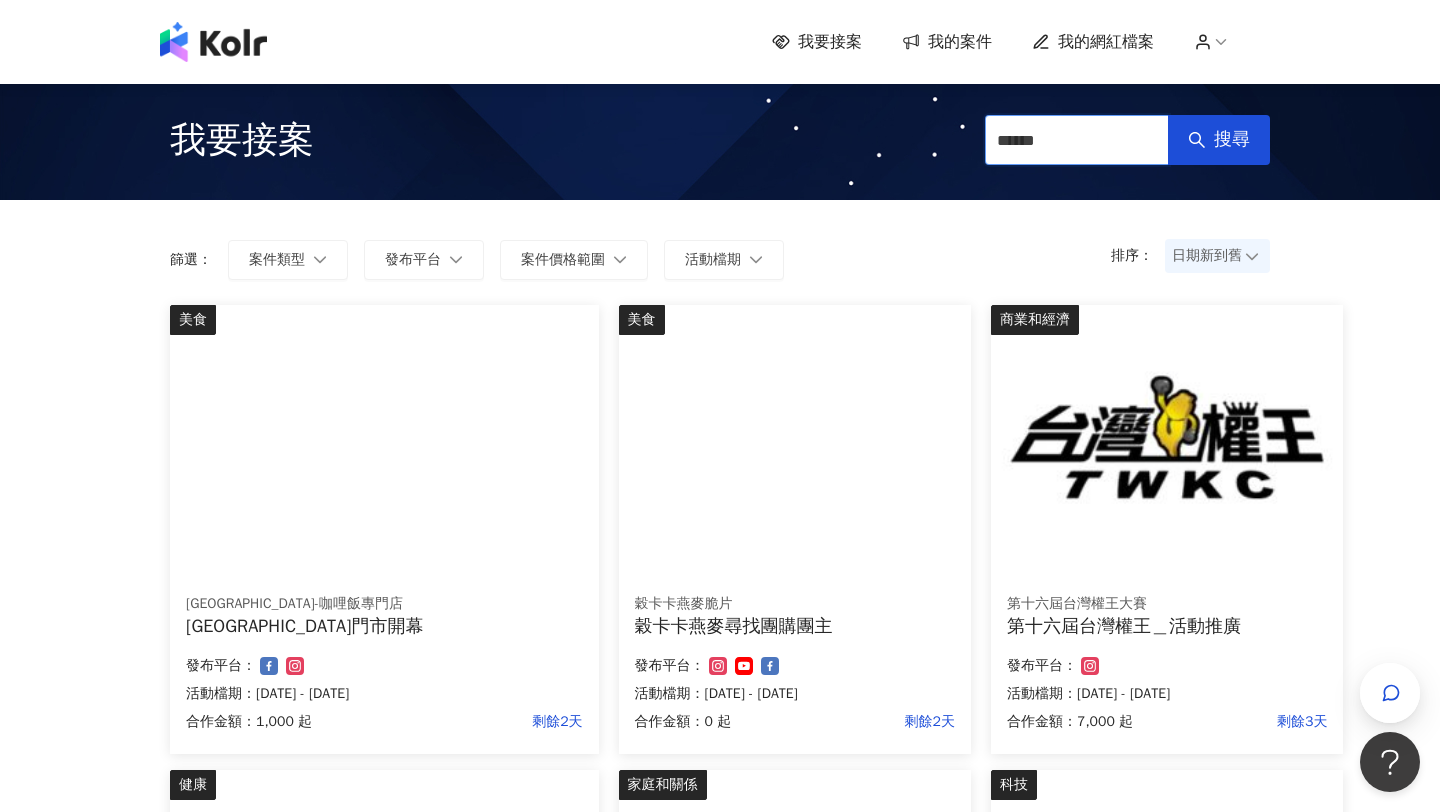 type on "*******" 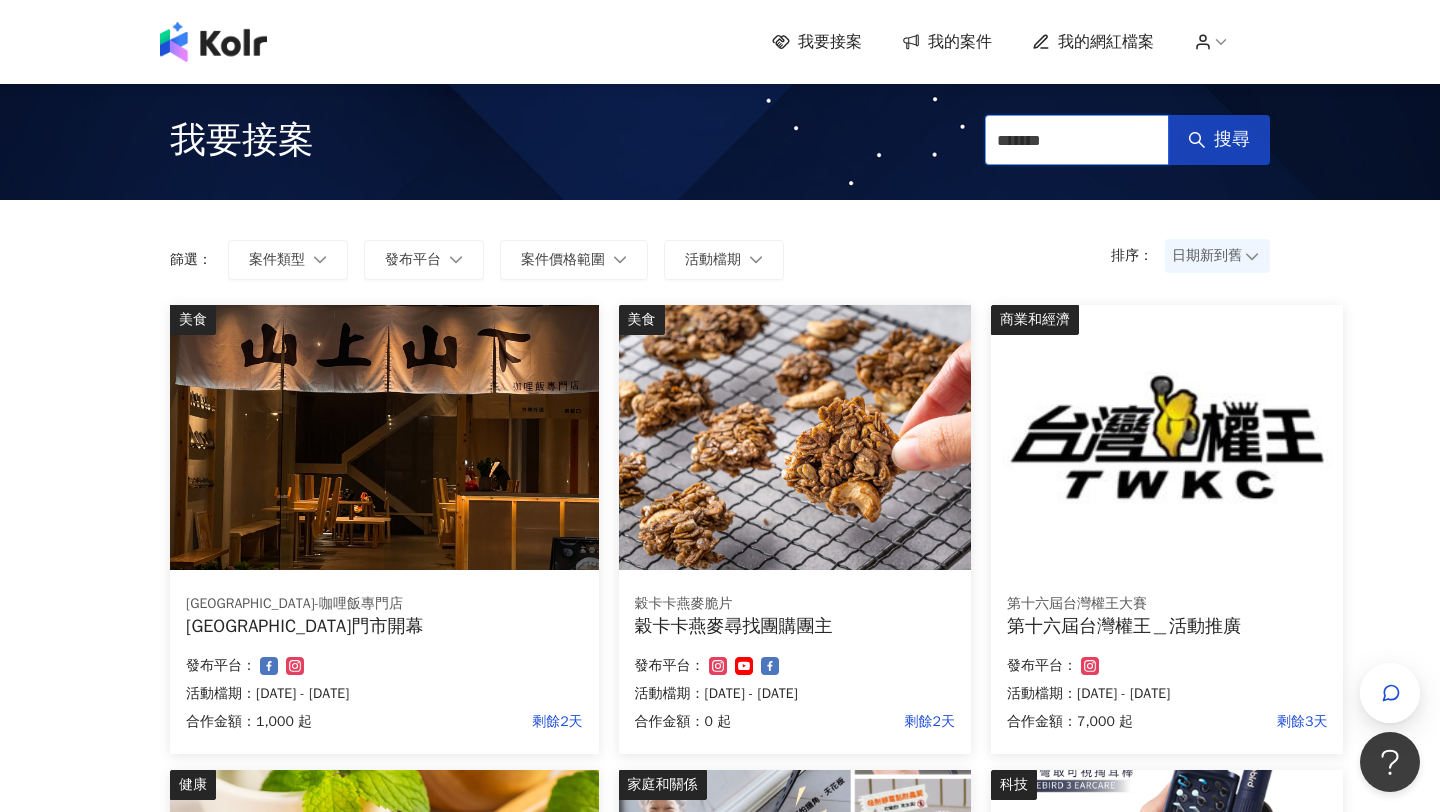 click on "搜尋" at bounding box center [1232, 140] 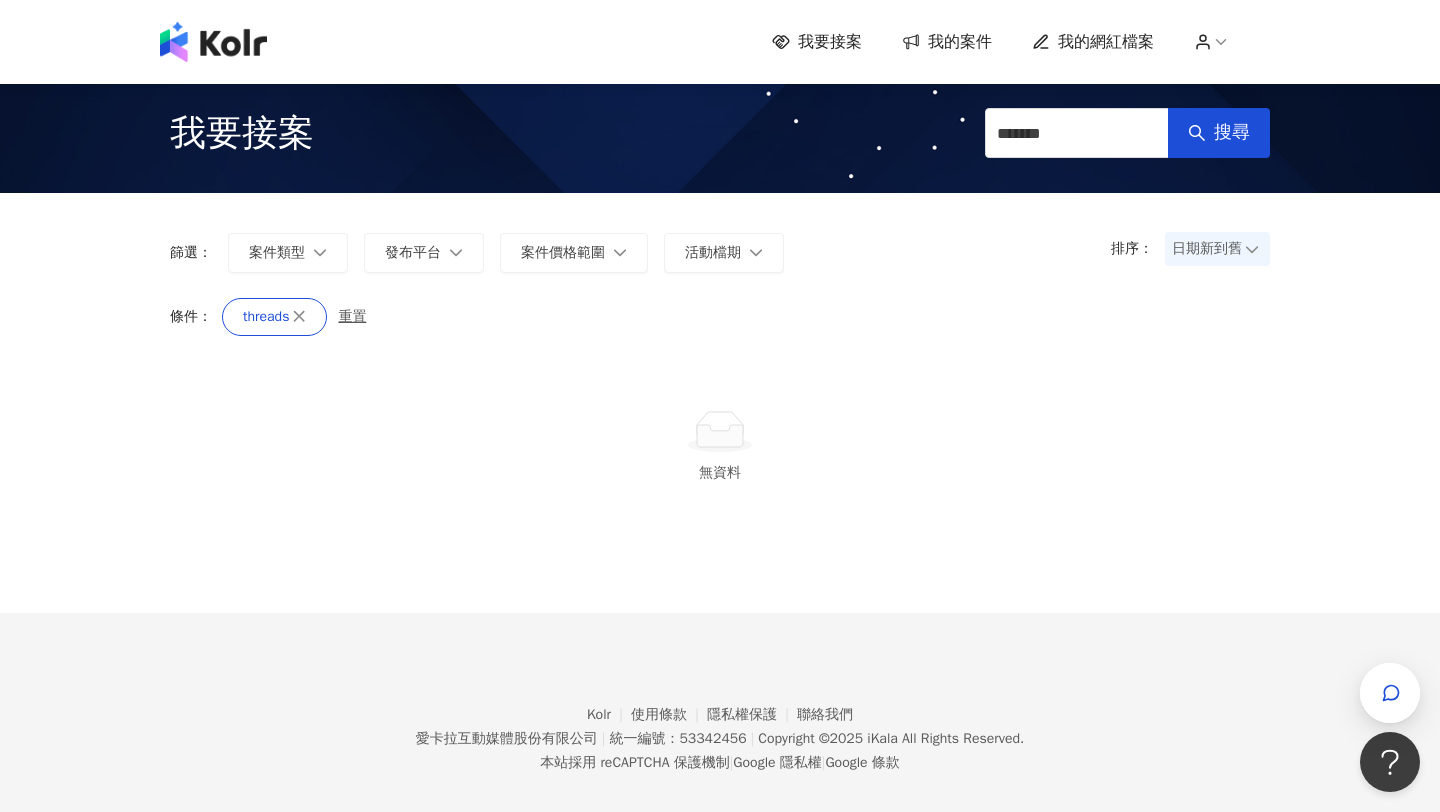 scroll, scrollTop: 5, scrollLeft: 0, axis: vertical 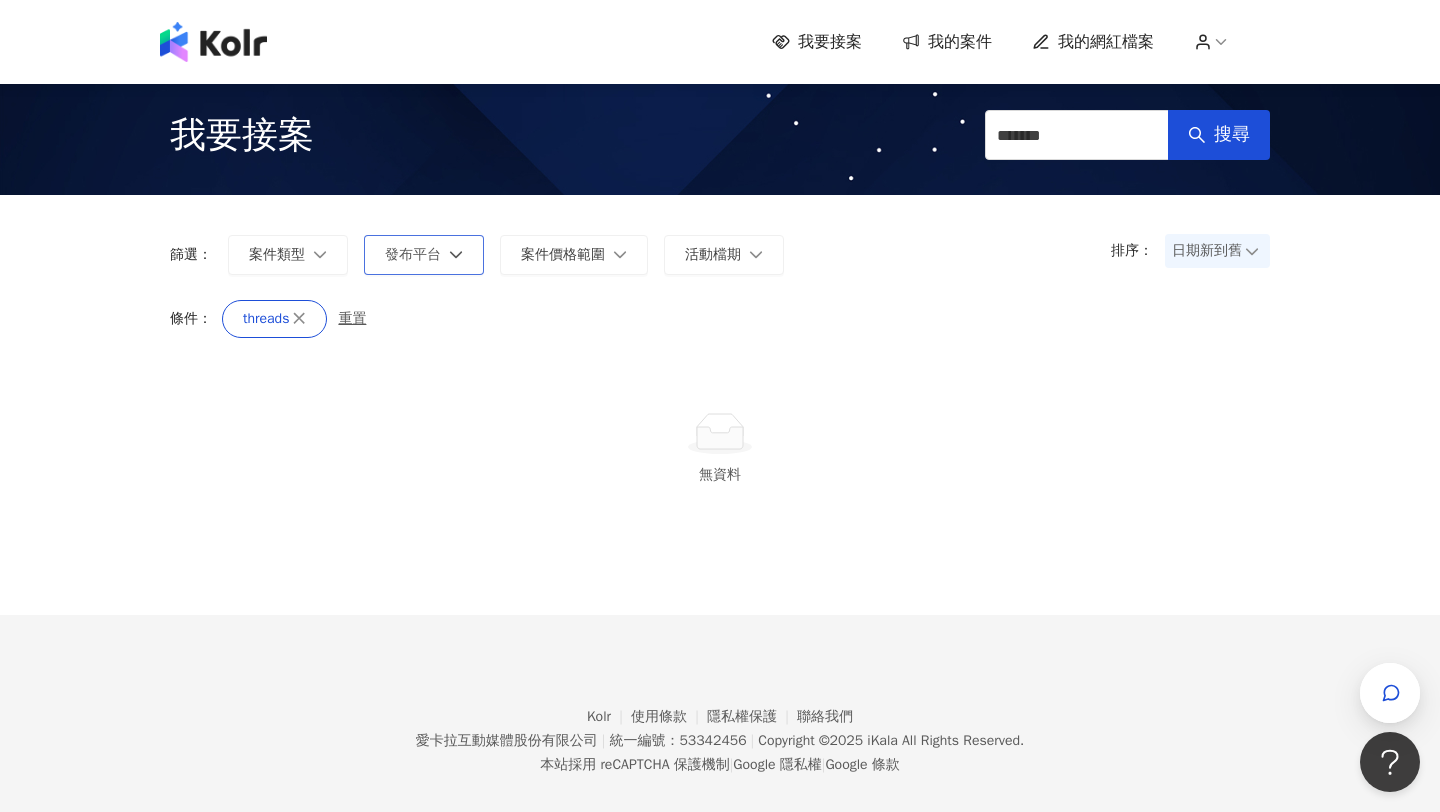 click on "發布平台" at bounding box center [424, 255] 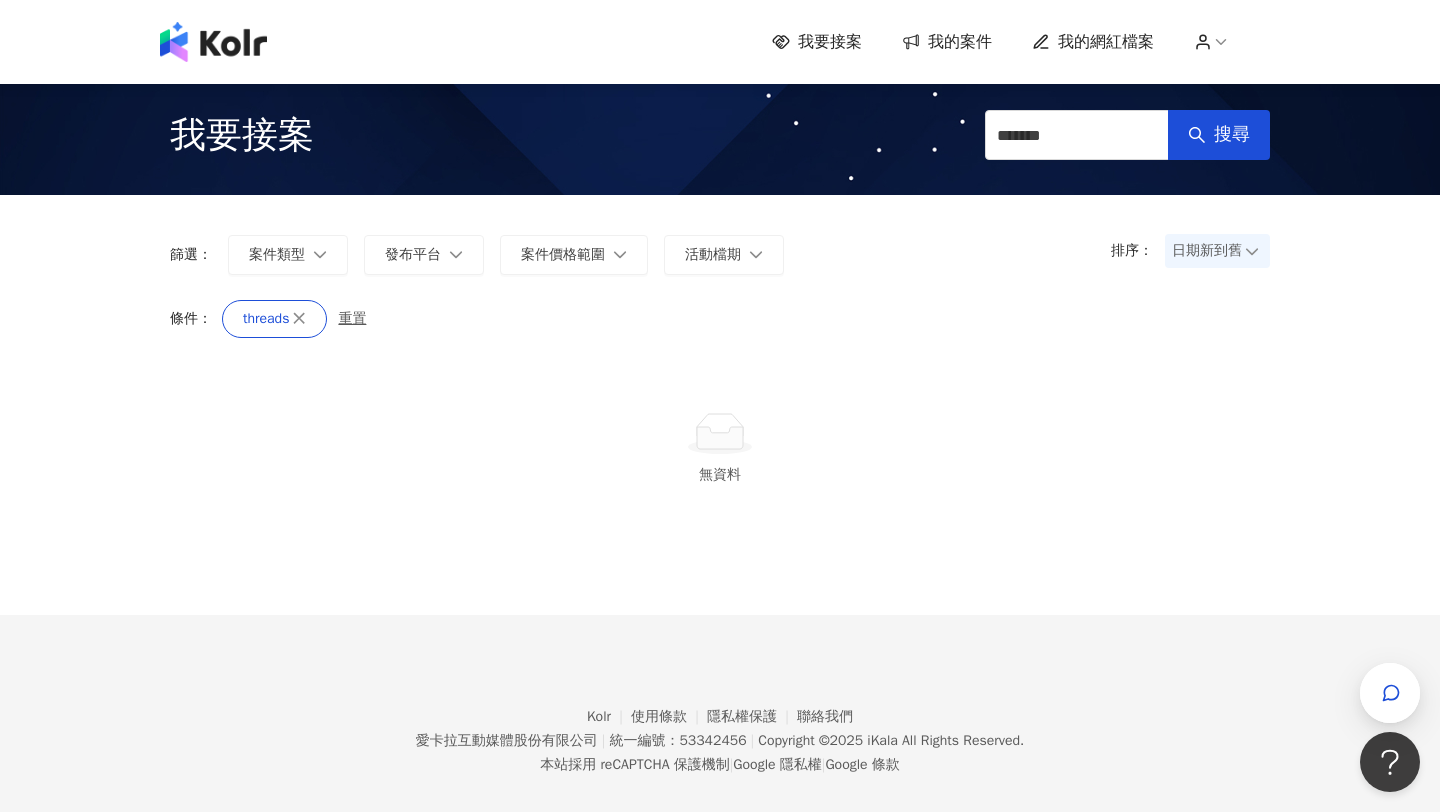 click on "排序： 日期新到舊 篩選： 案件類型 發布平台 案件價格範圍 活動檔期 不限 Facebook YouTube Instagram 套用 清除 套用" at bounding box center (720, 247) 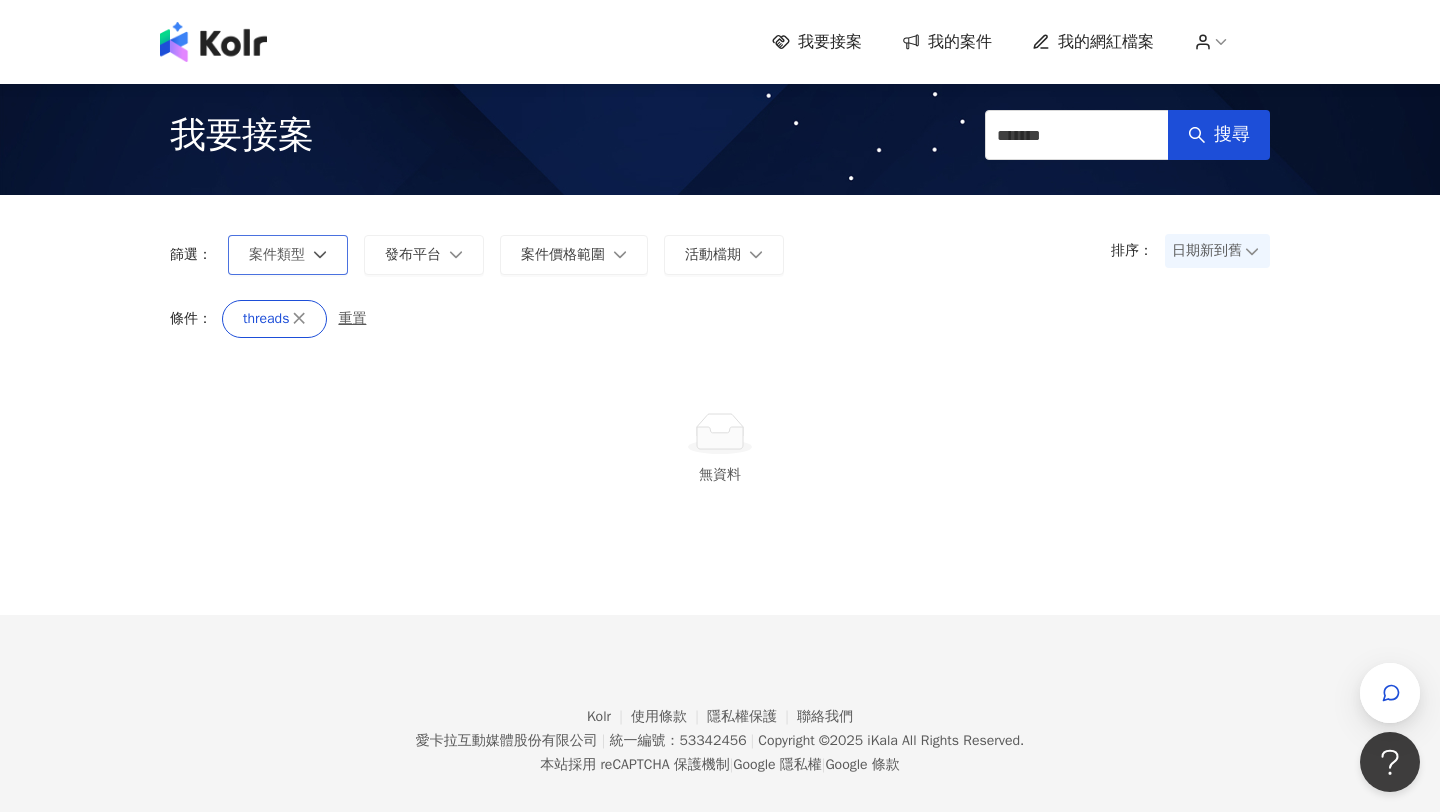 click on "案件類型" at bounding box center [288, 255] 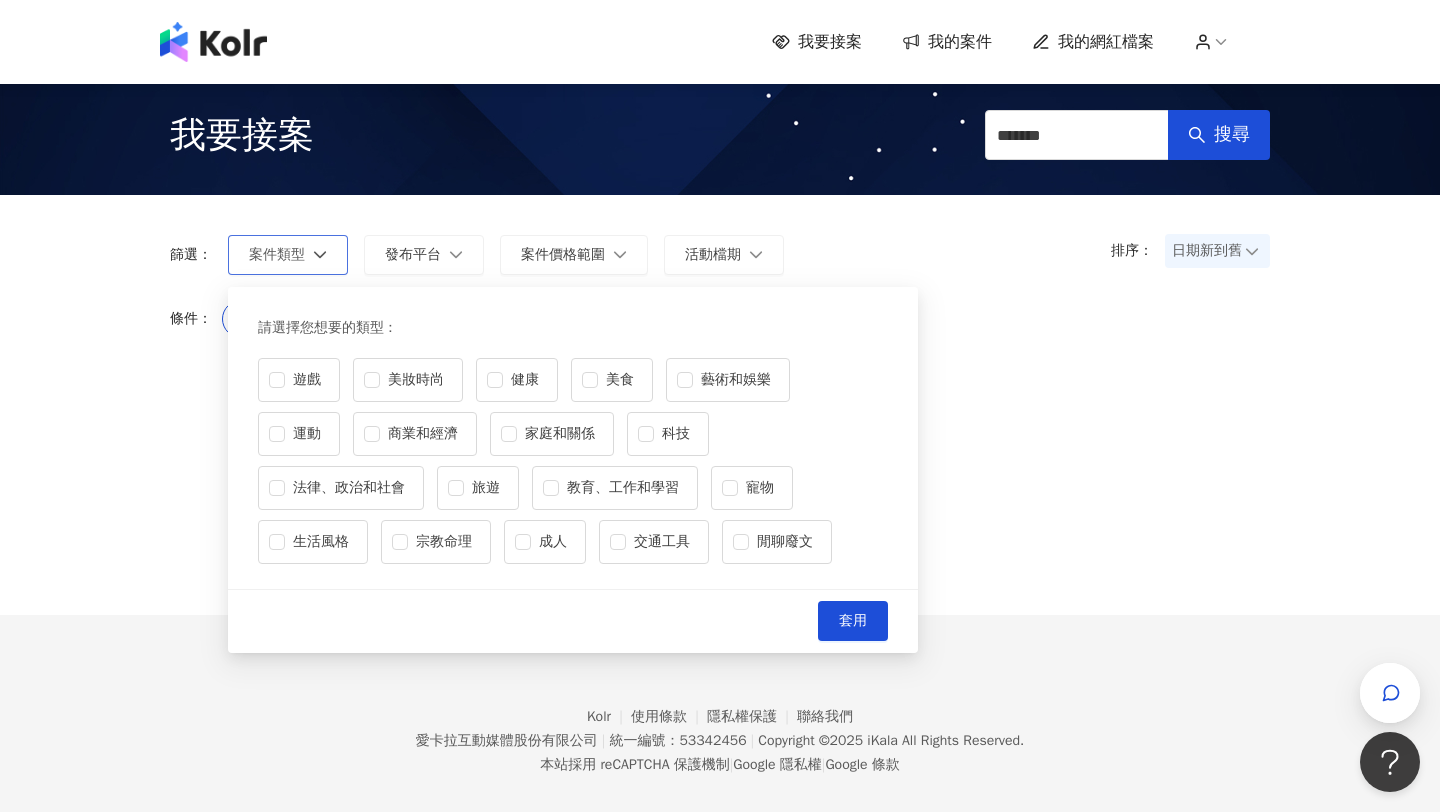 click on "案件類型" at bounding box center [288, 255] 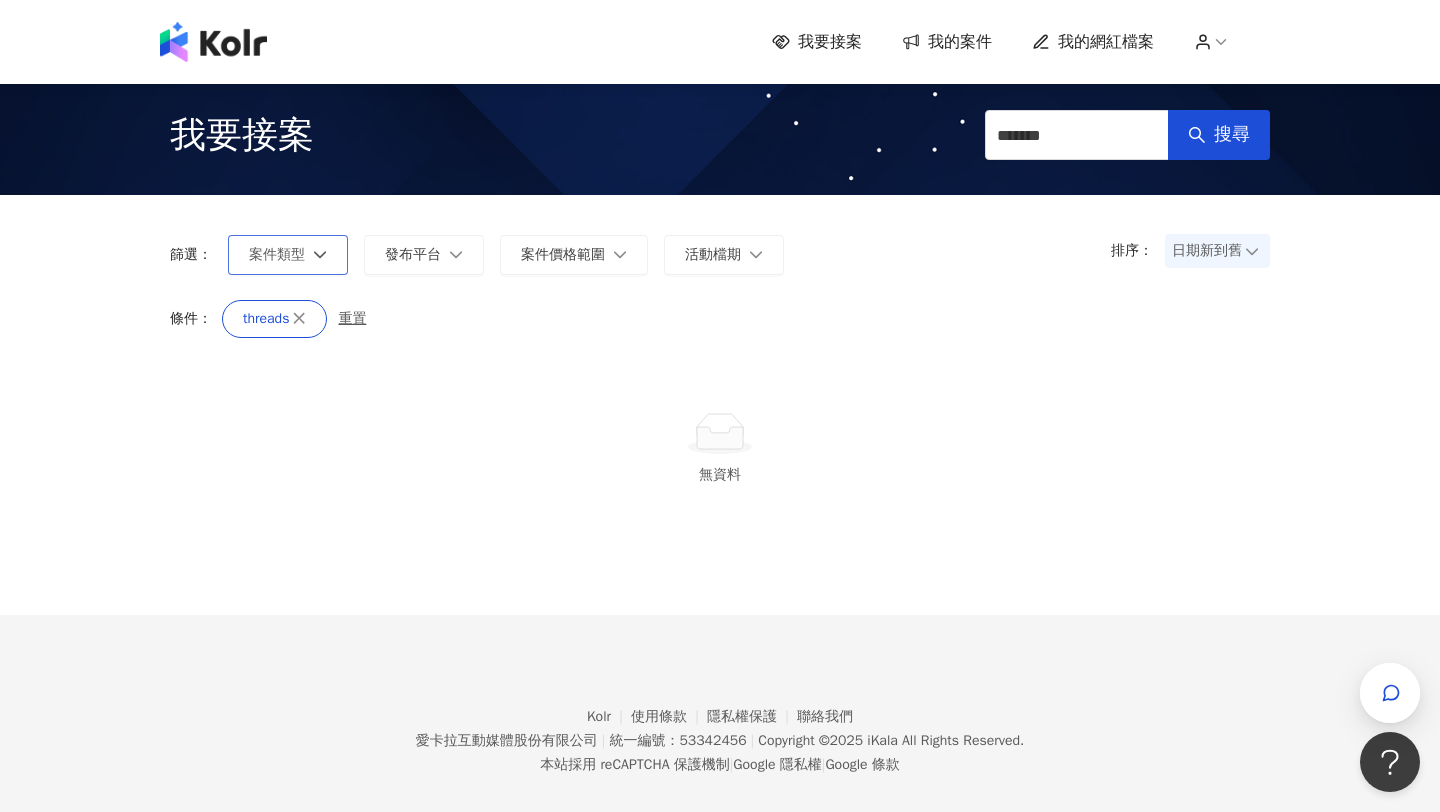 click on "案件類型" at bounding box center [288, 255] 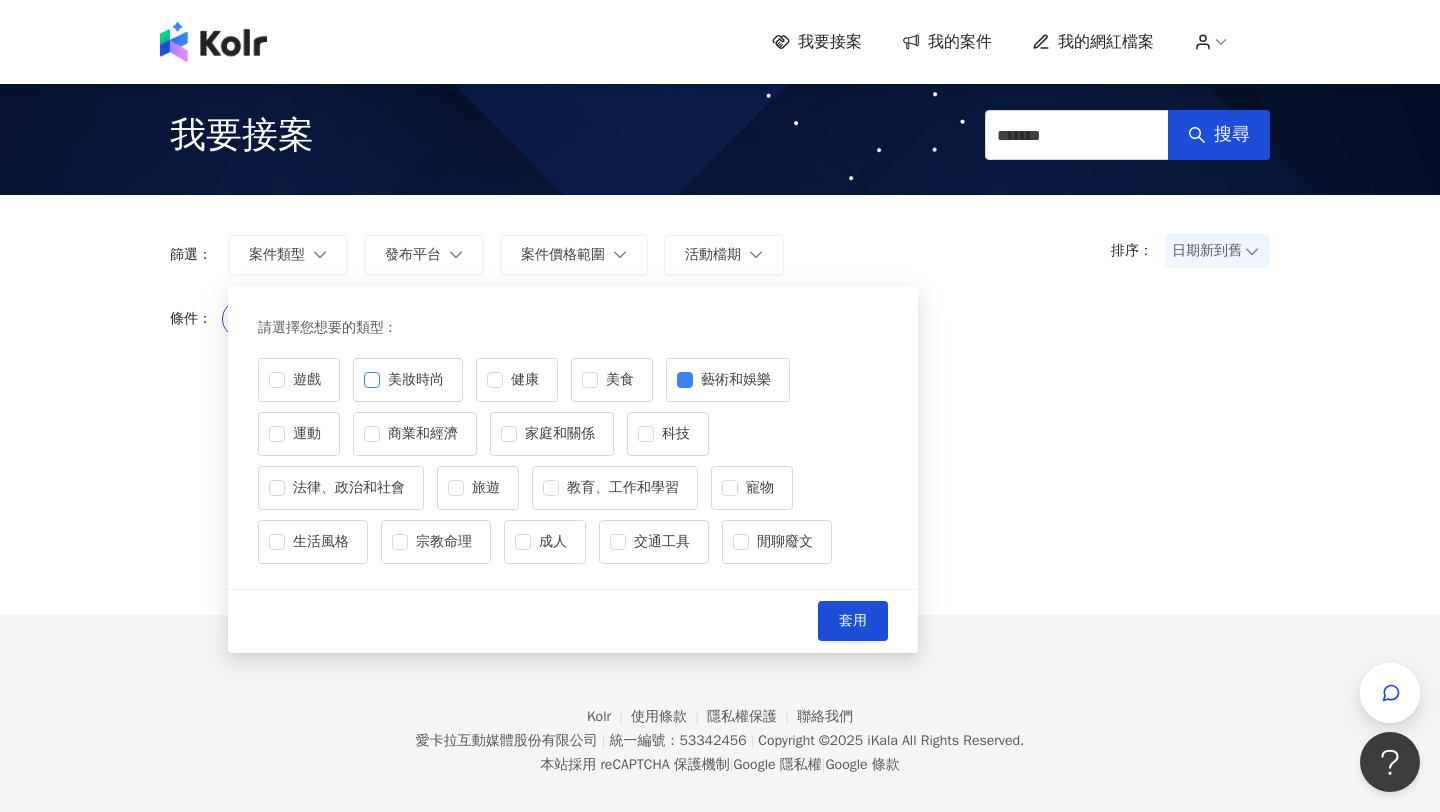 click on "美妝時尚" at bounding box center [416, 380] 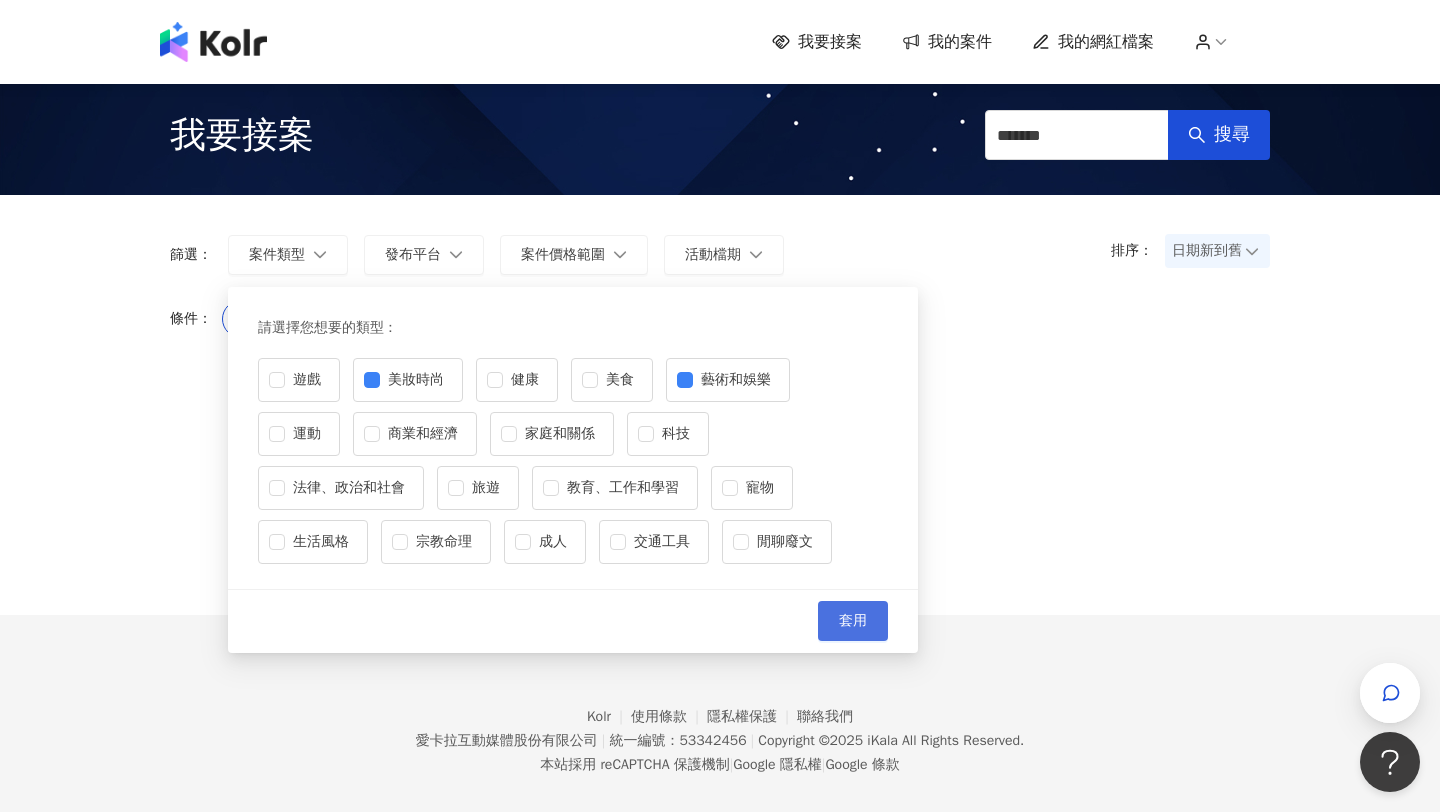 click on "套用" at bounding box center (853, 621) 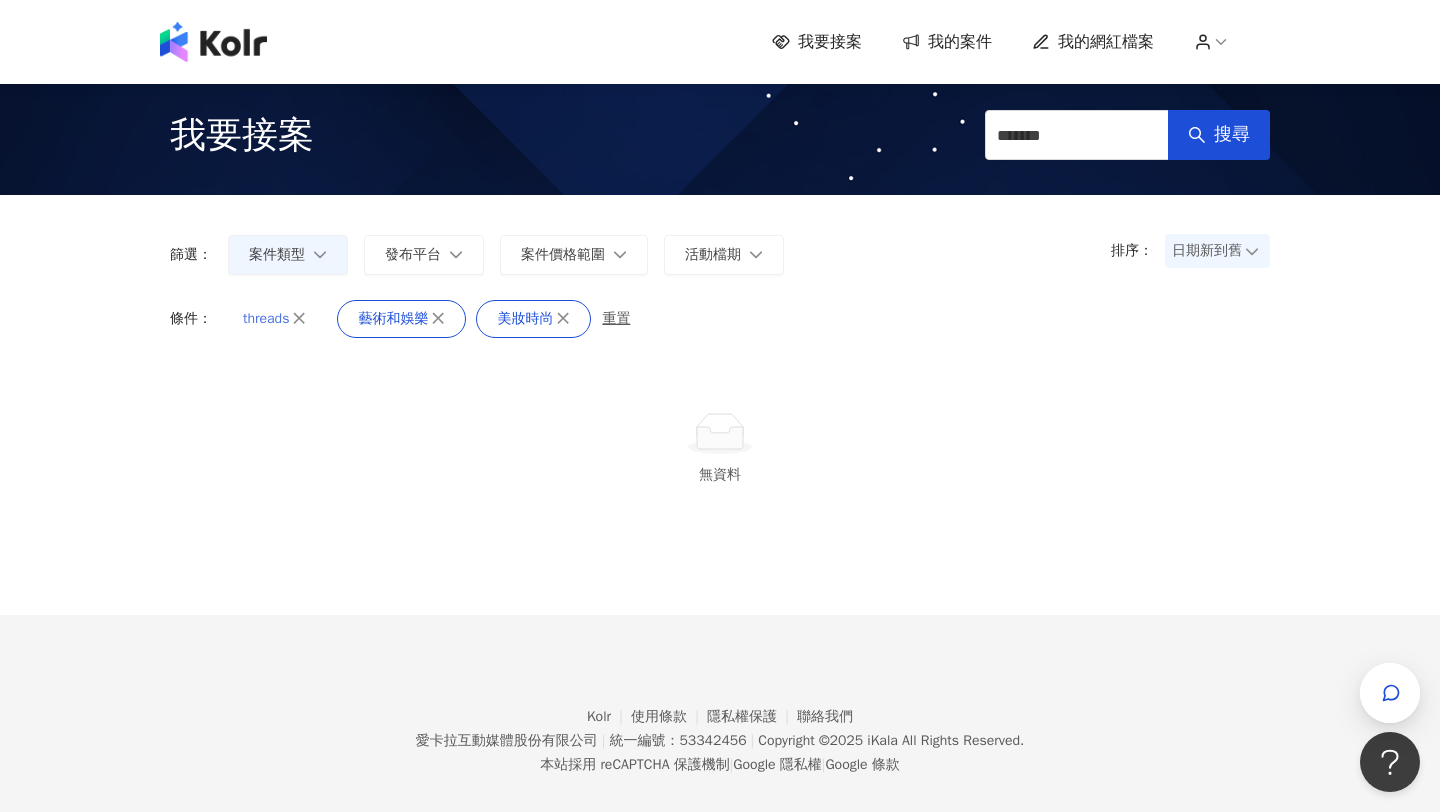 click 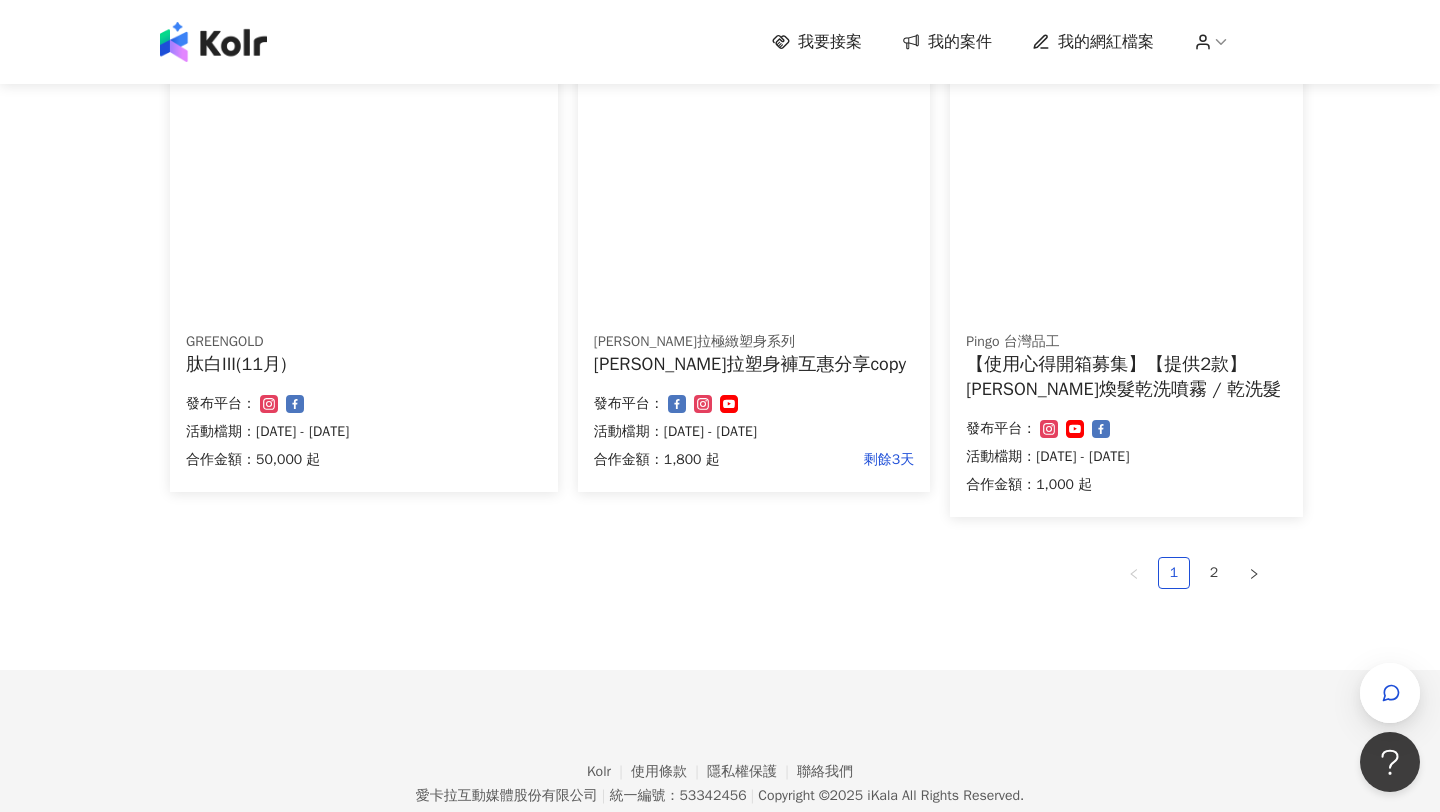 scroll, scrollTop: 1410, scrollLeft: 0, axis: vertical 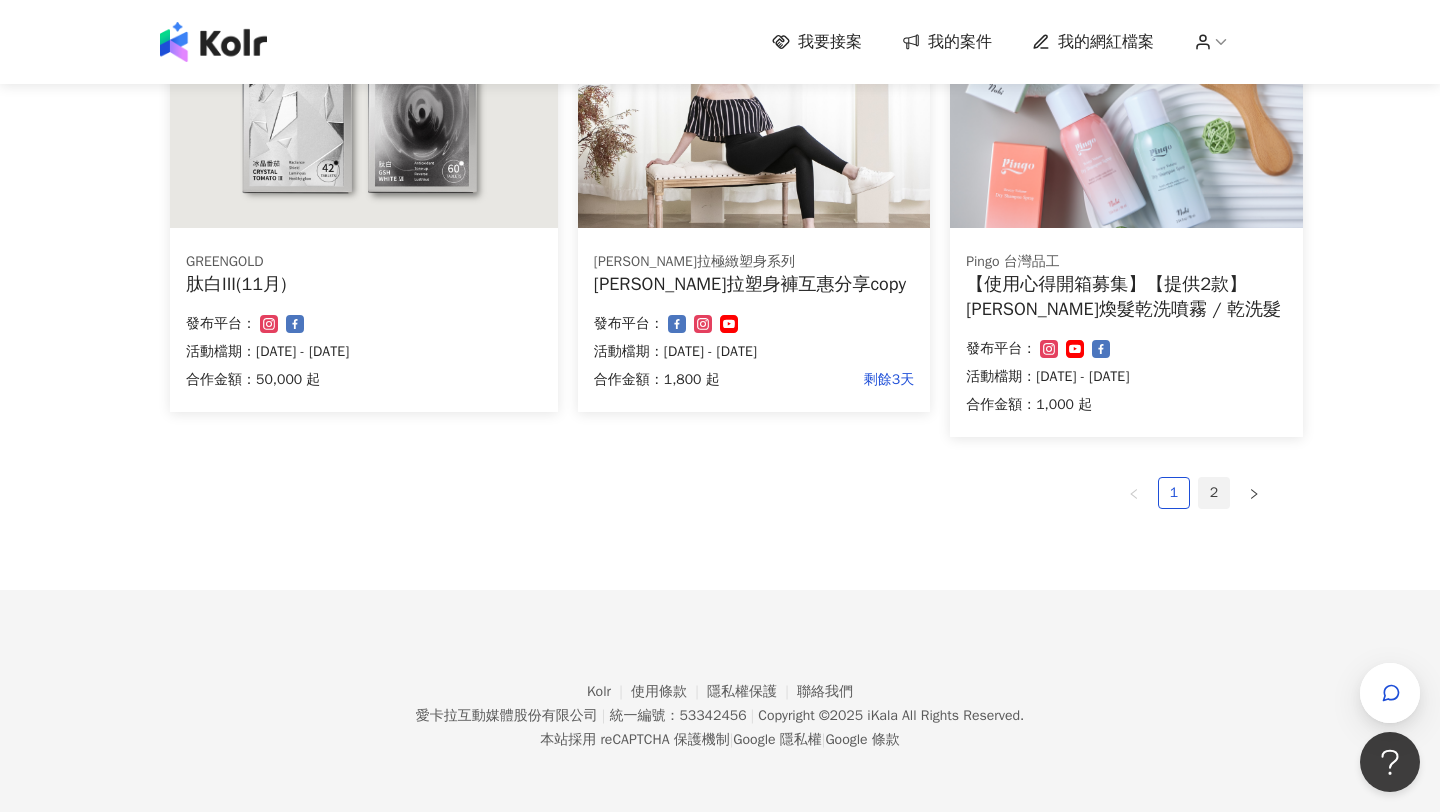 click on "2" at bounding box center [1214, 493] 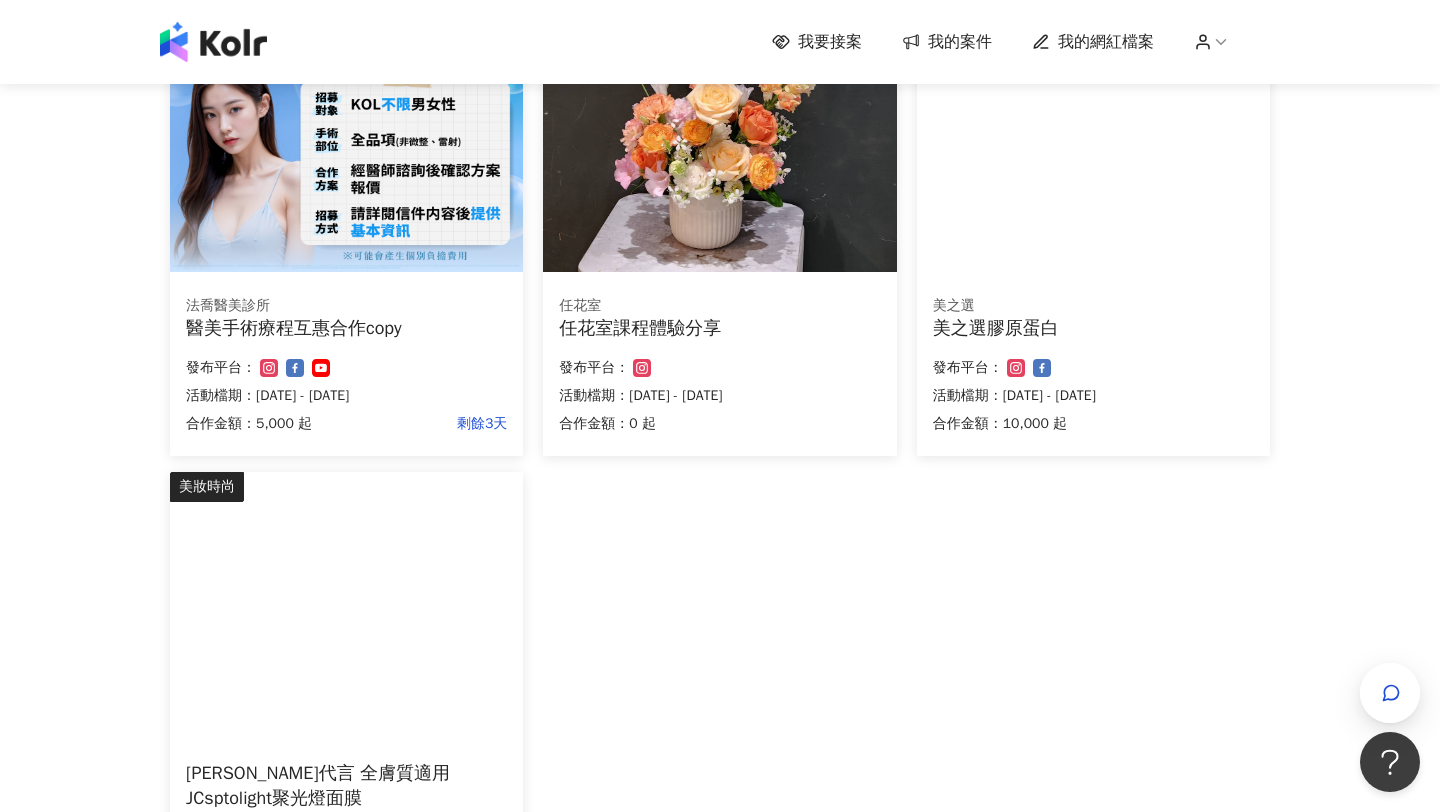 scroll, scrollTop: 270, scrollLeft: 0, axis: vertical 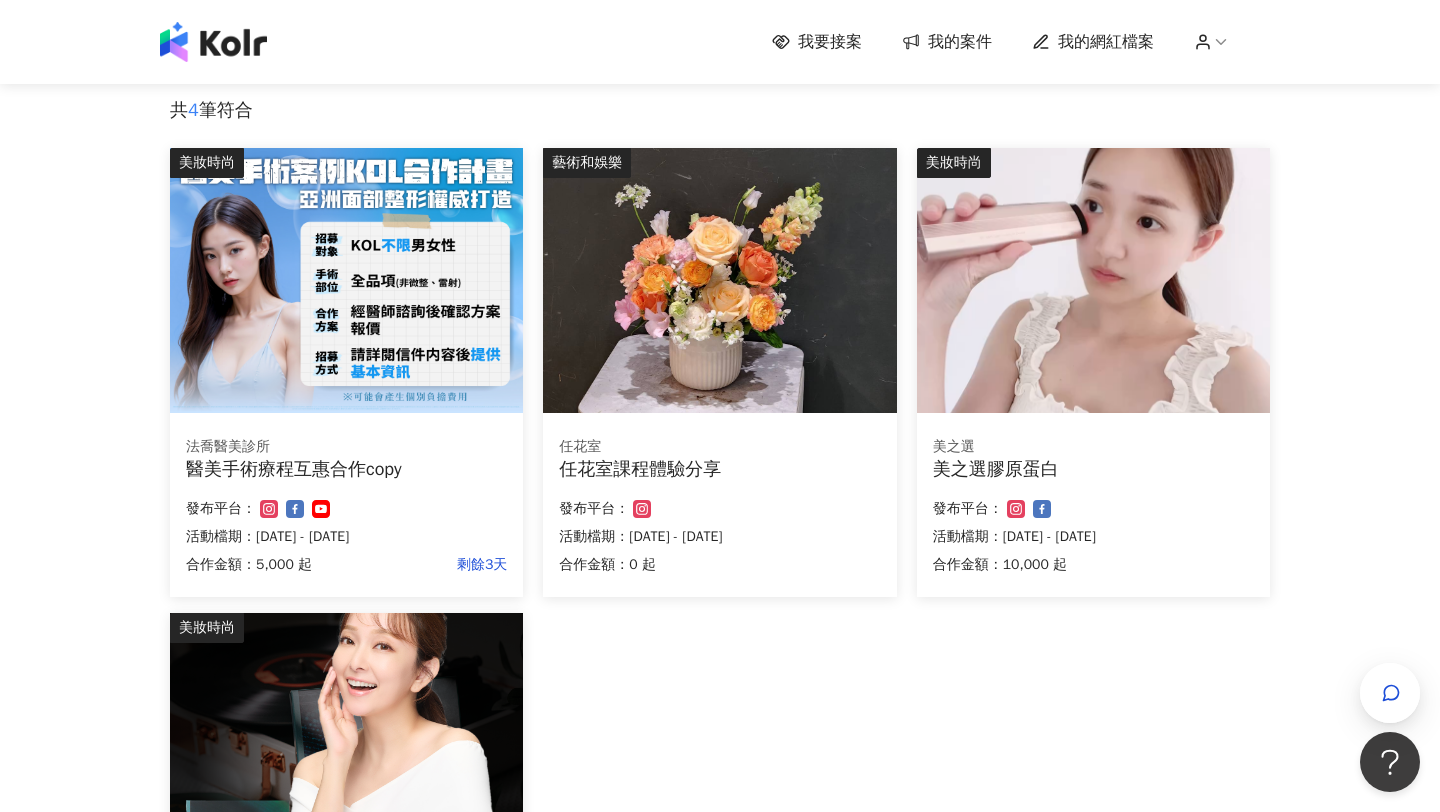 click at bounding box center [1093, 280] 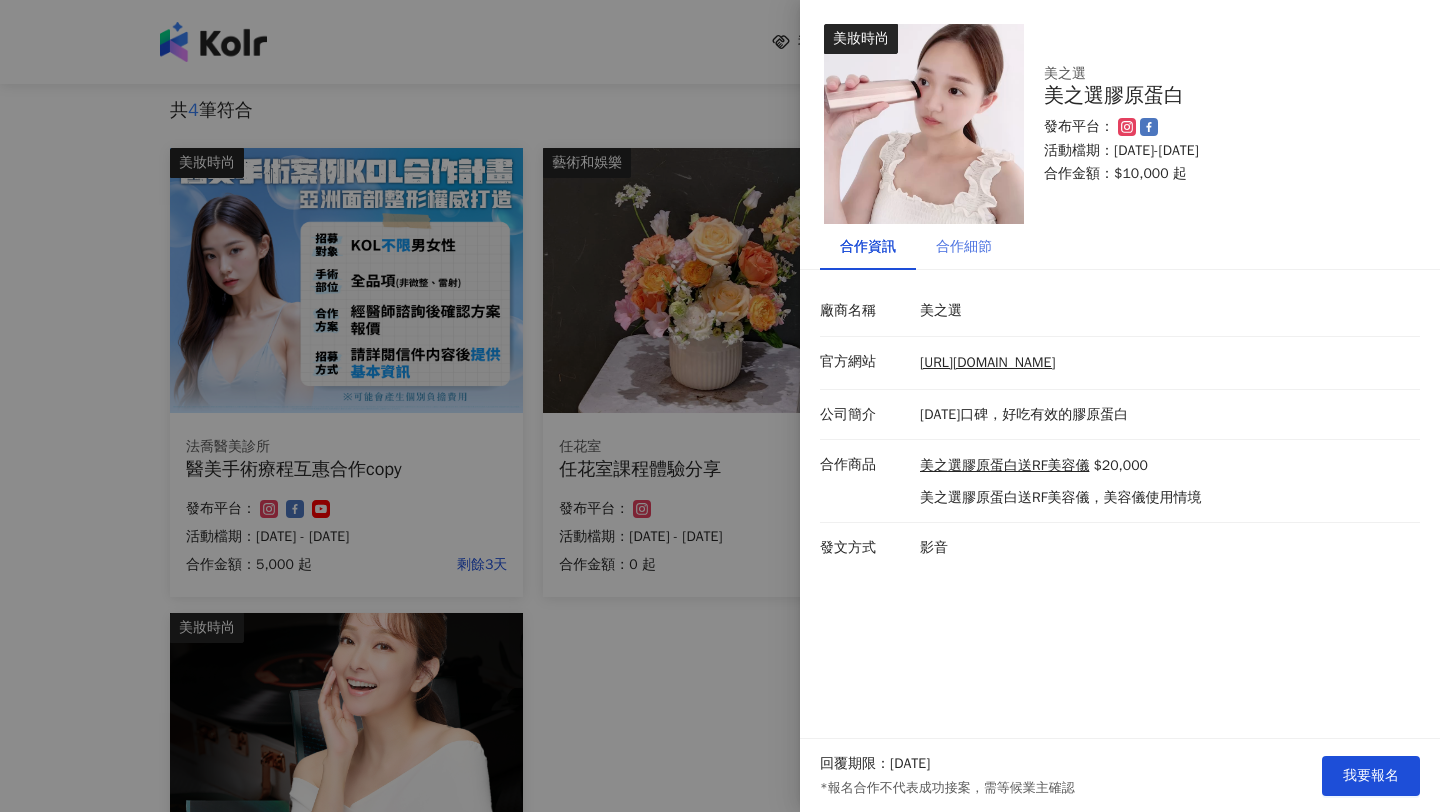 click on "合作細節" at bounding box center [964, 247] 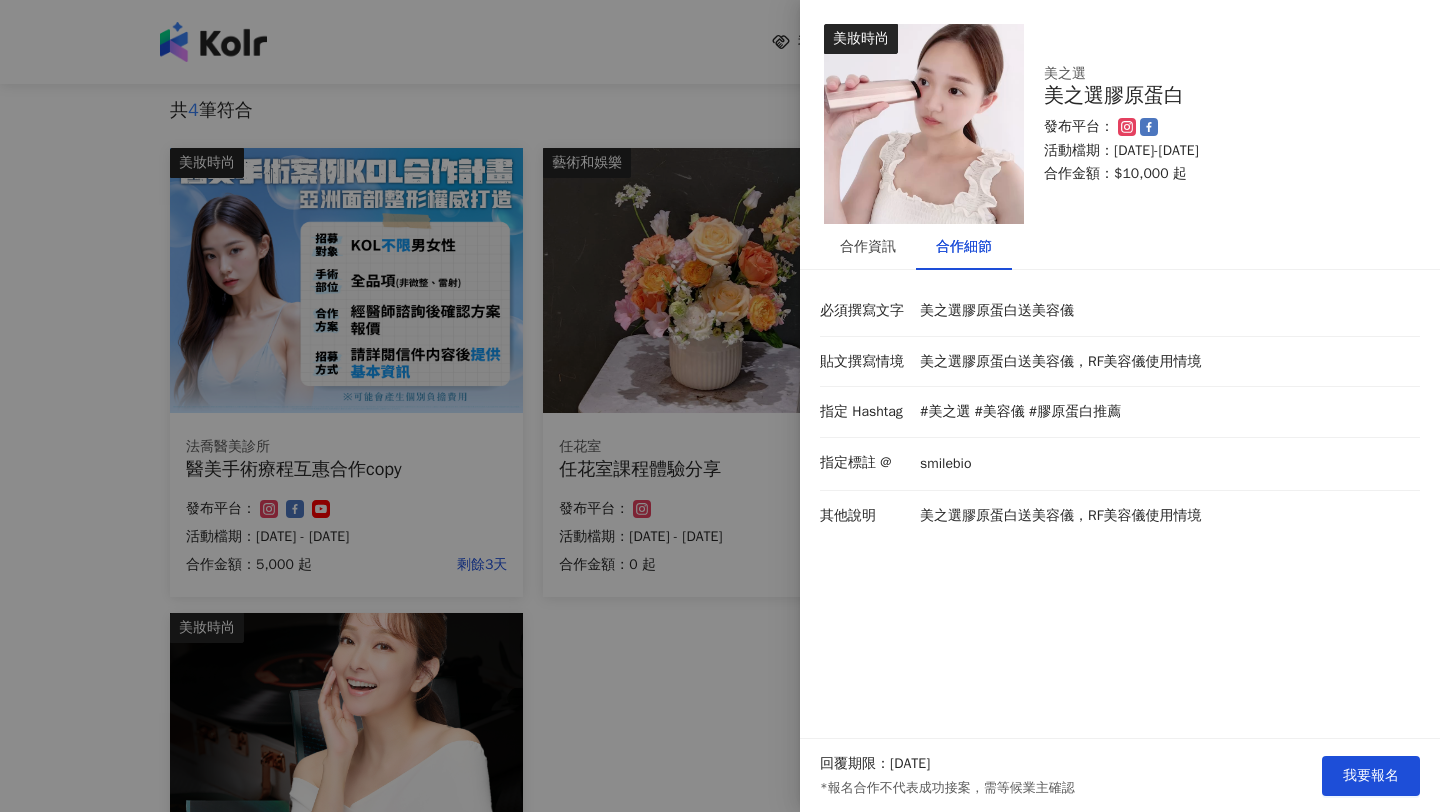 click at bounding box center [720, 406] 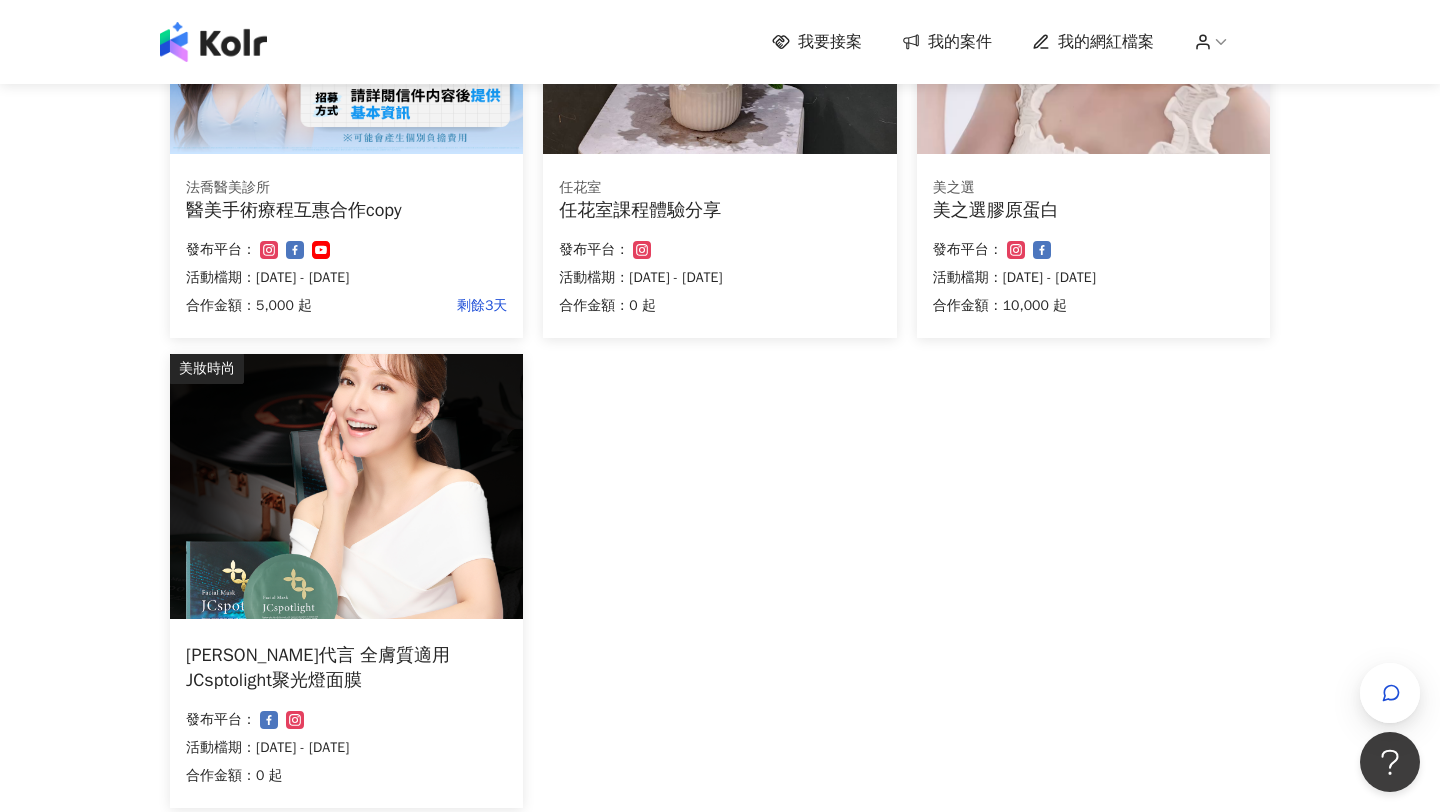 scroll, scrollTop: 528, scrollLeft: 0, axis: vertical 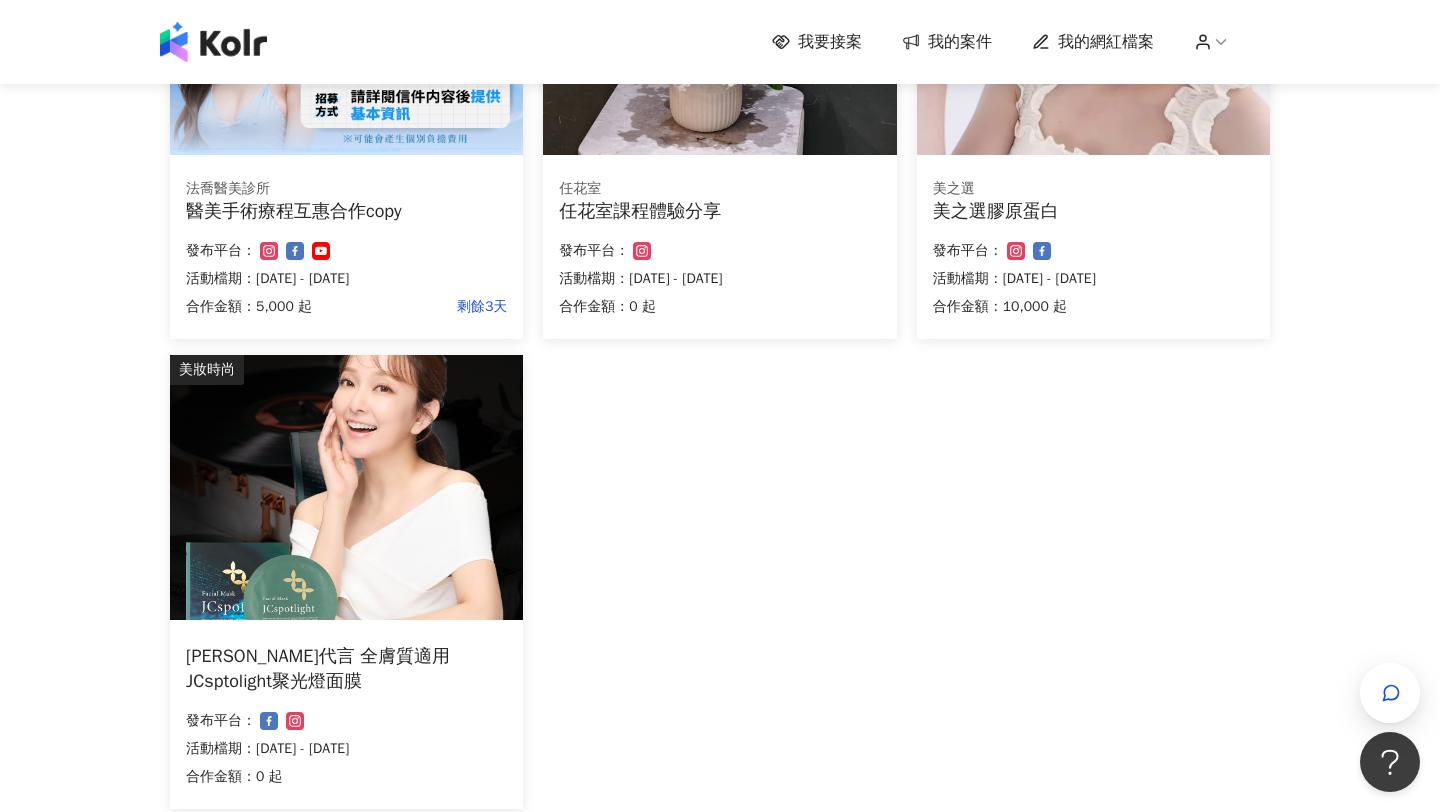 click at bounding box center (346, 487) 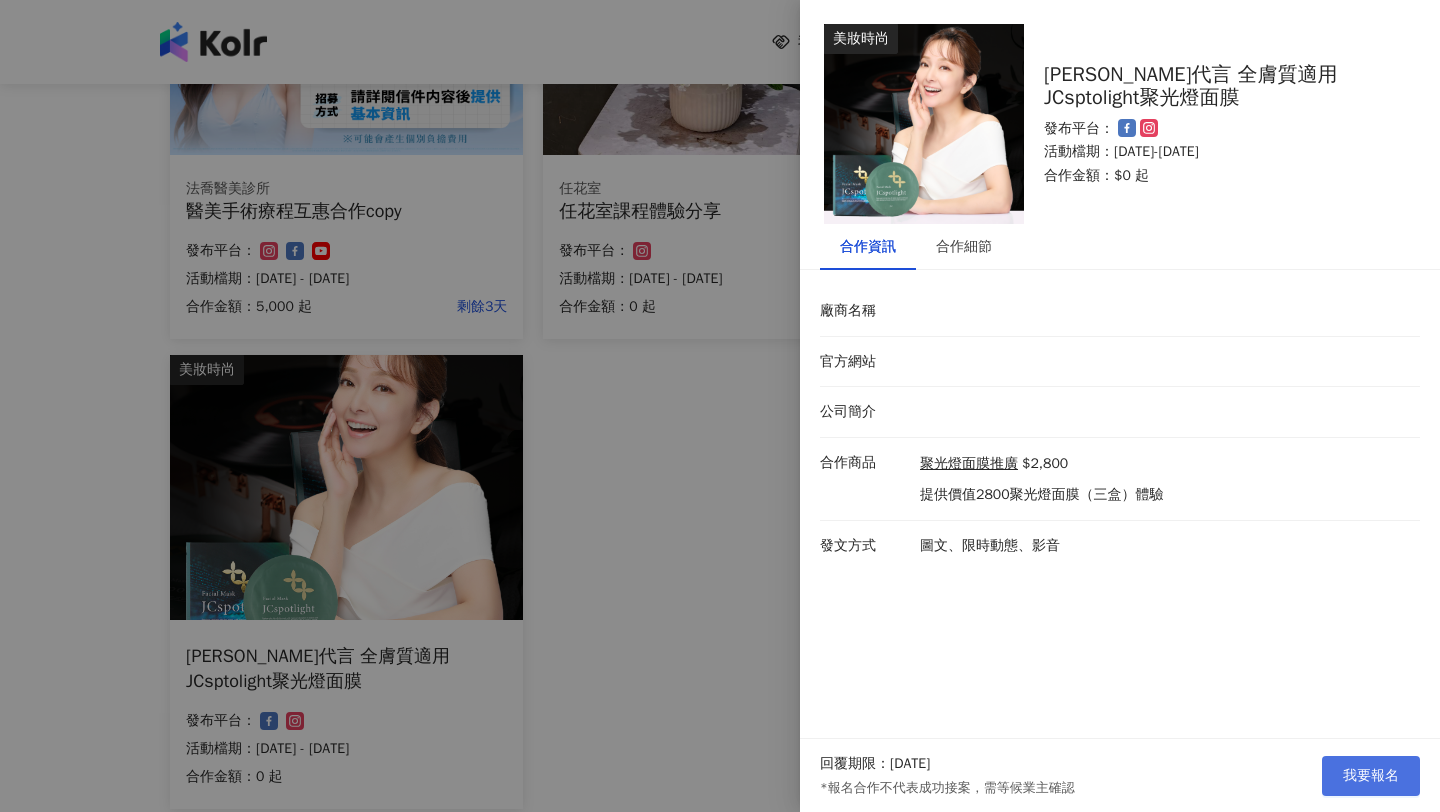 click on "我要報名" at bounding box center (1371, 776) 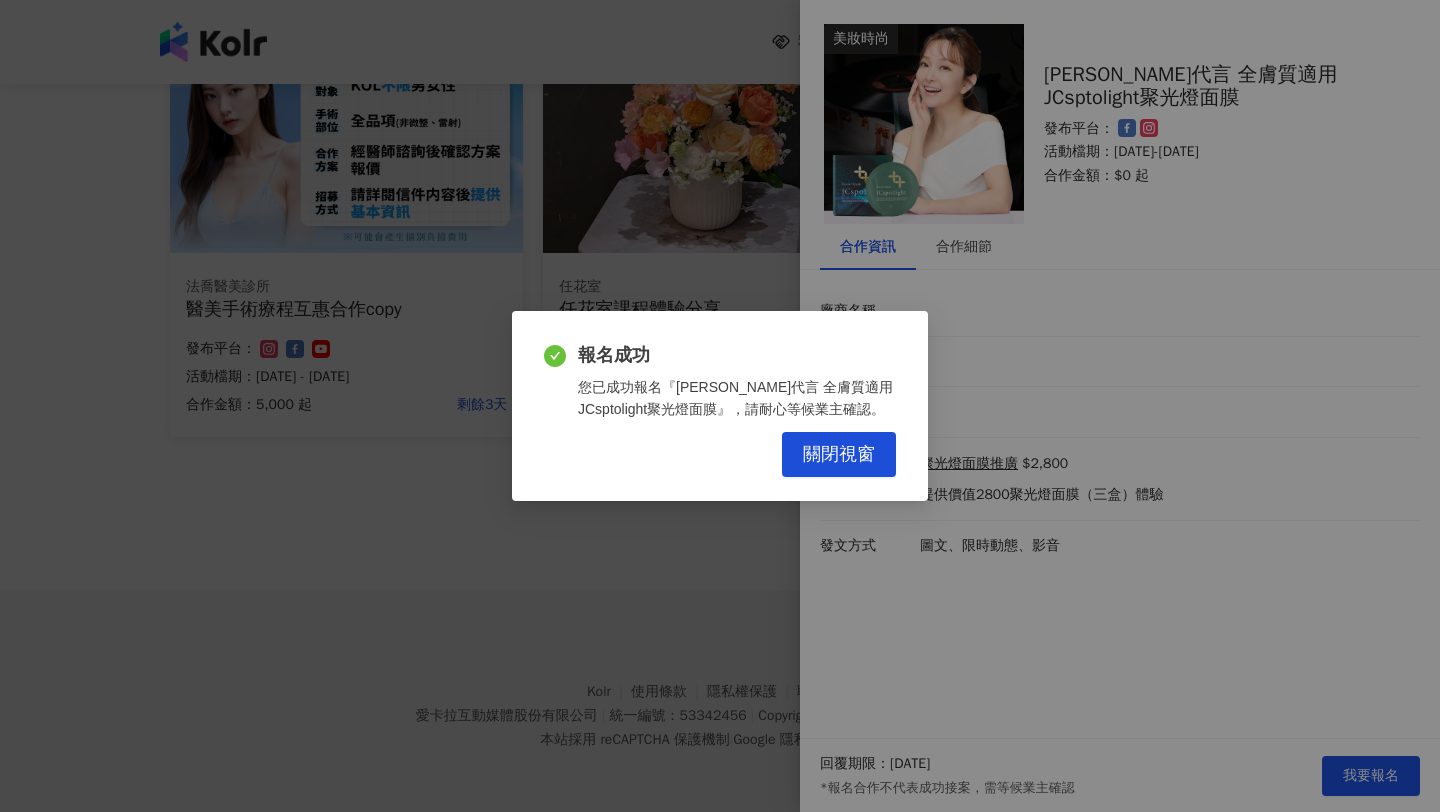 scroll, scrollTop: 430, scrollLeft: 0, axis: vertical 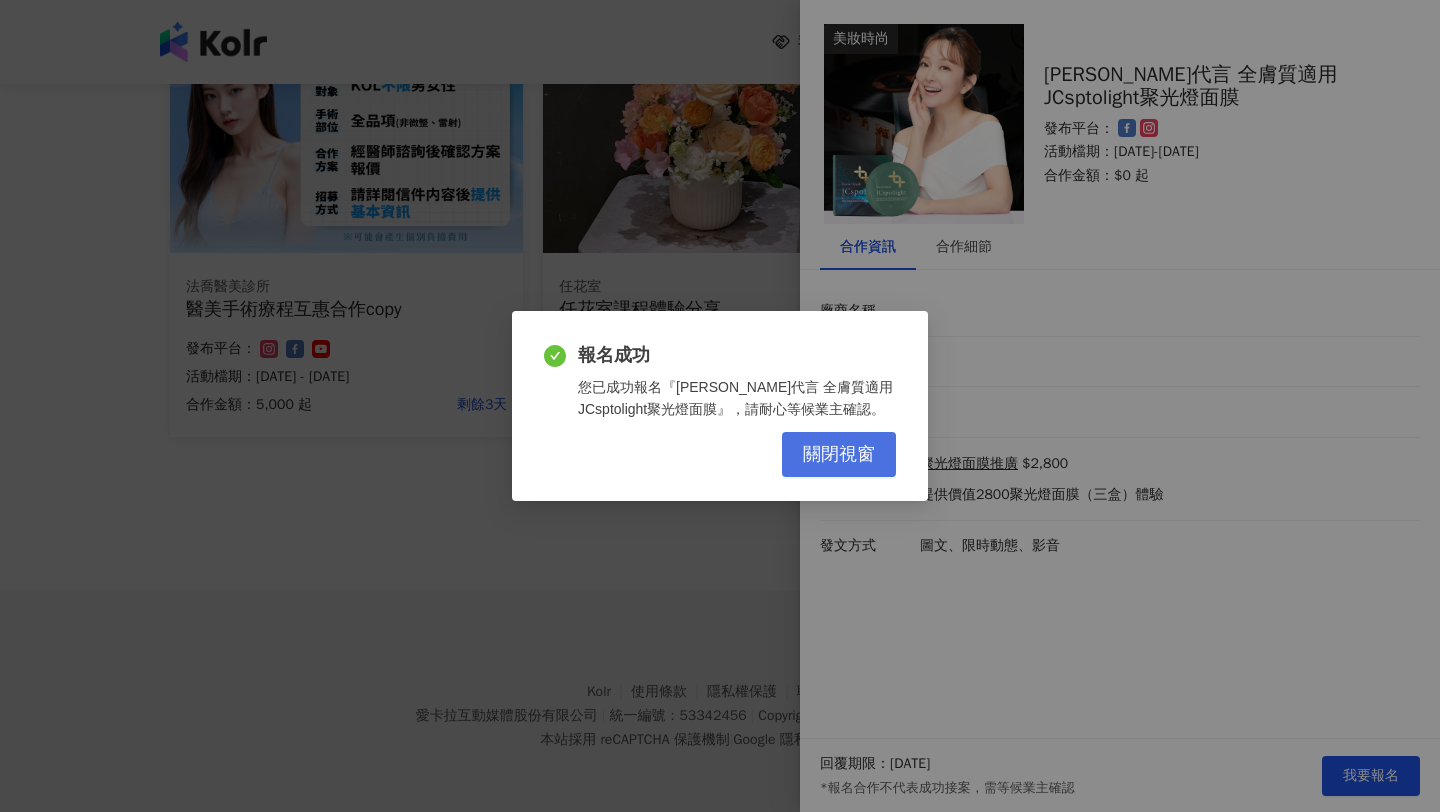click on "關閉視窗" at bounding box center (839, 455) 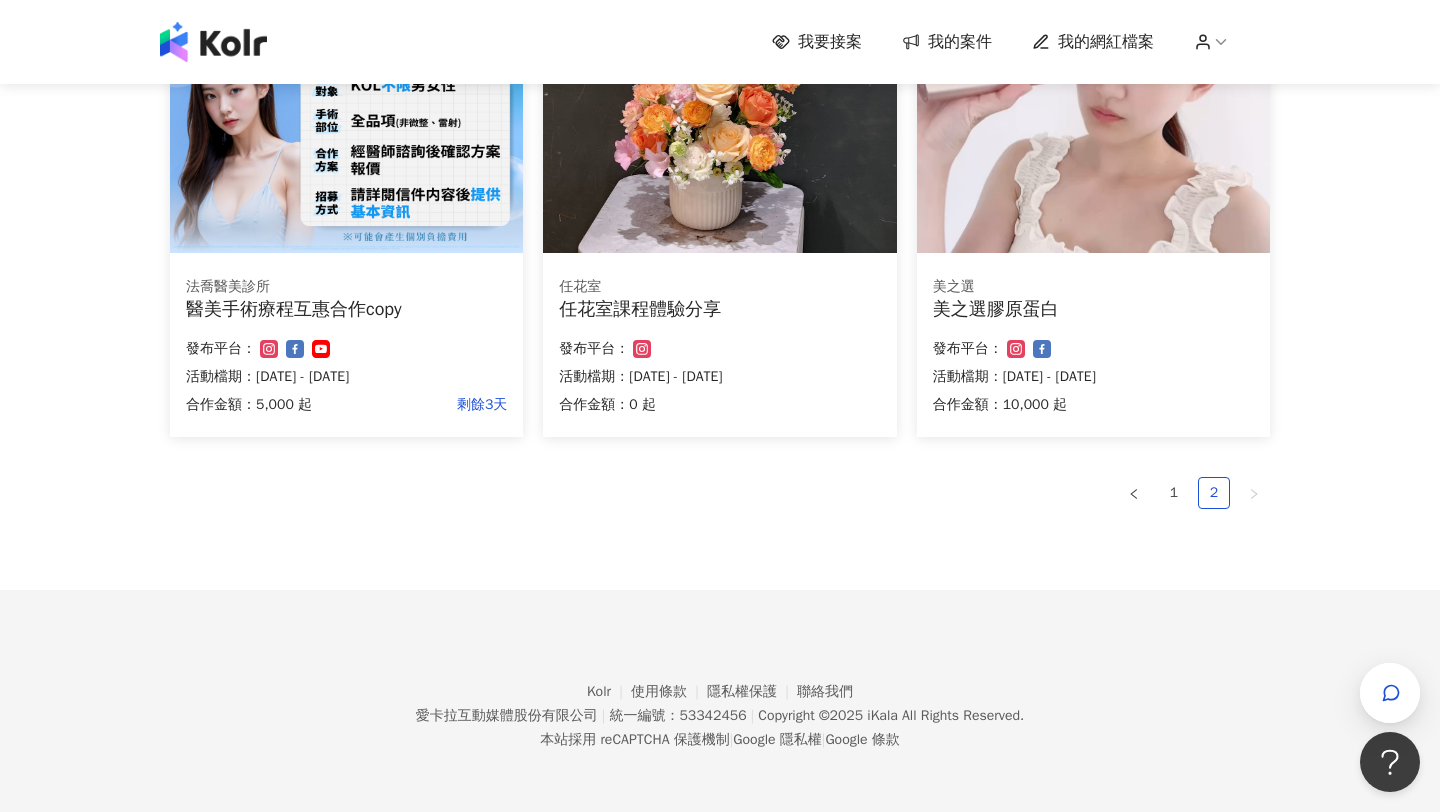 click on "我的網紅檔案" at bounding box center (1106, 42) 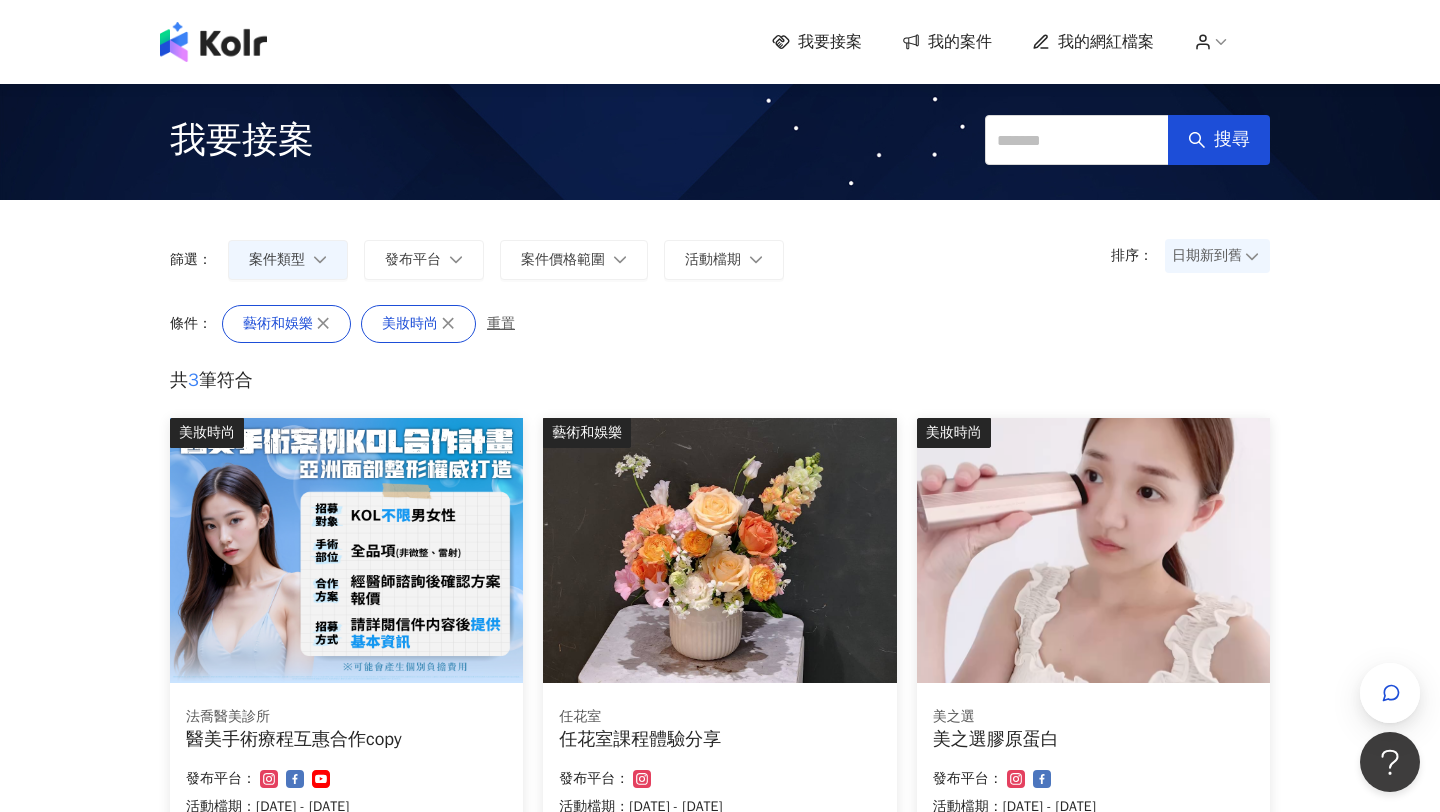 click 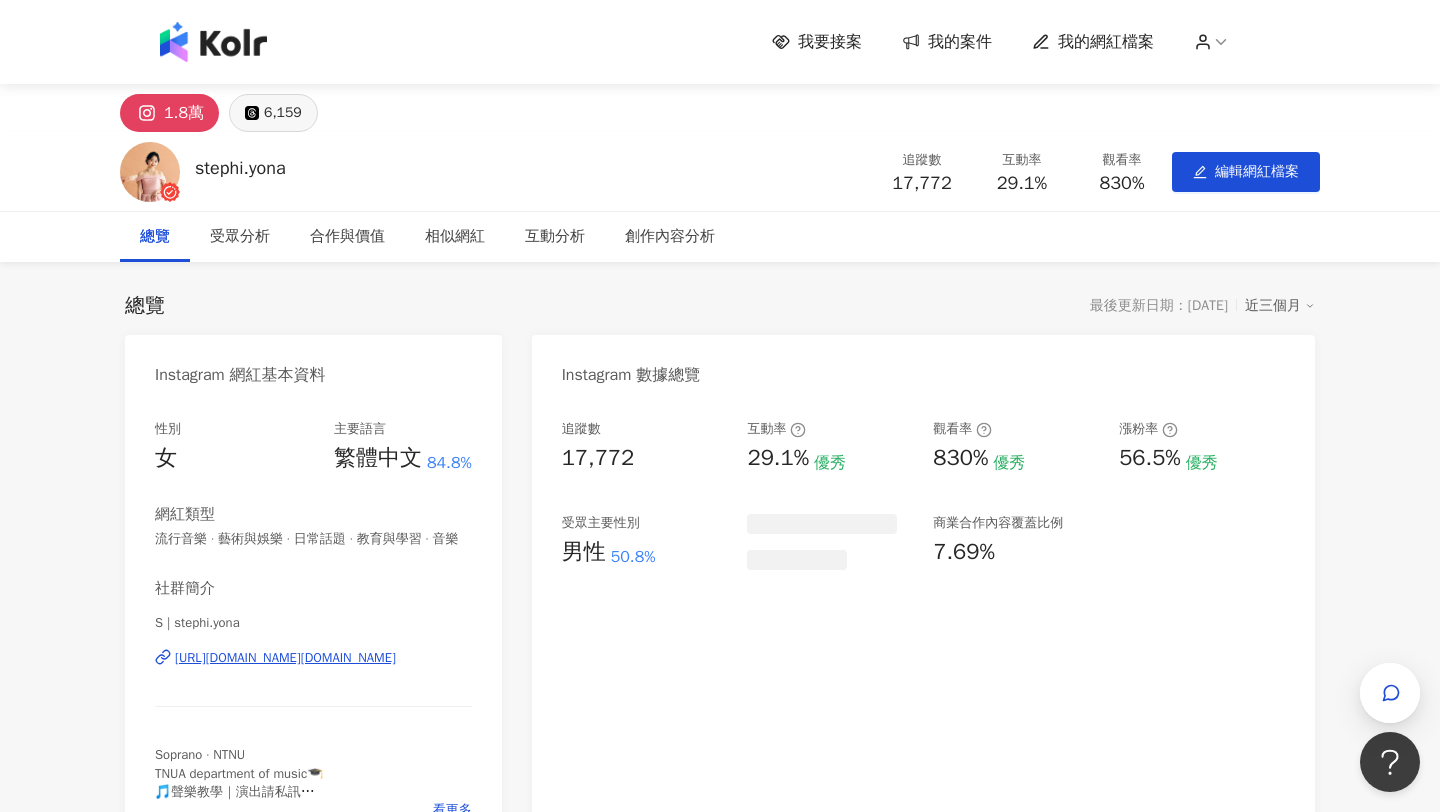 scroll, scrollTop: 22, scrollLeft: 0, axis: vertical 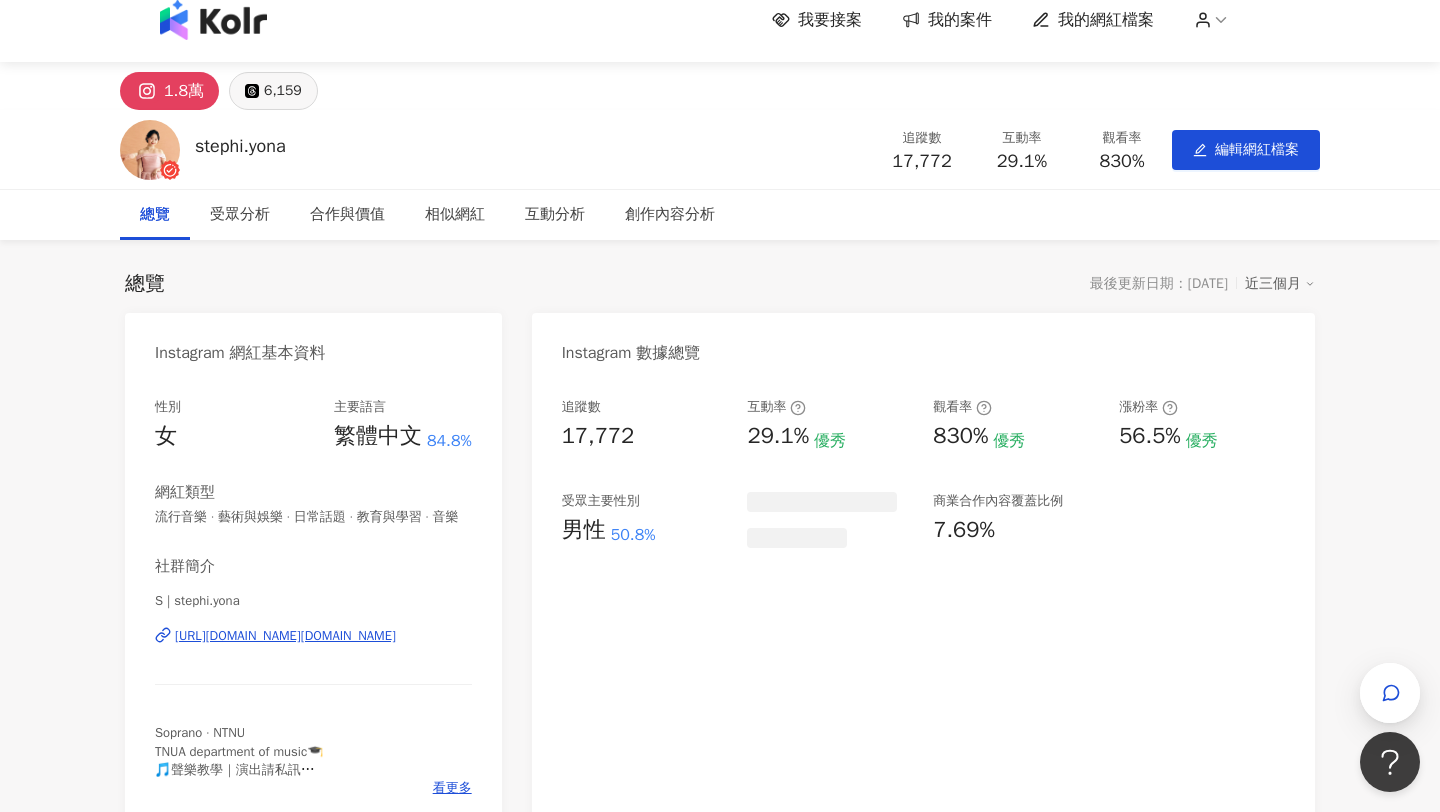 click on "6,159" at bounding box center [273, 91] 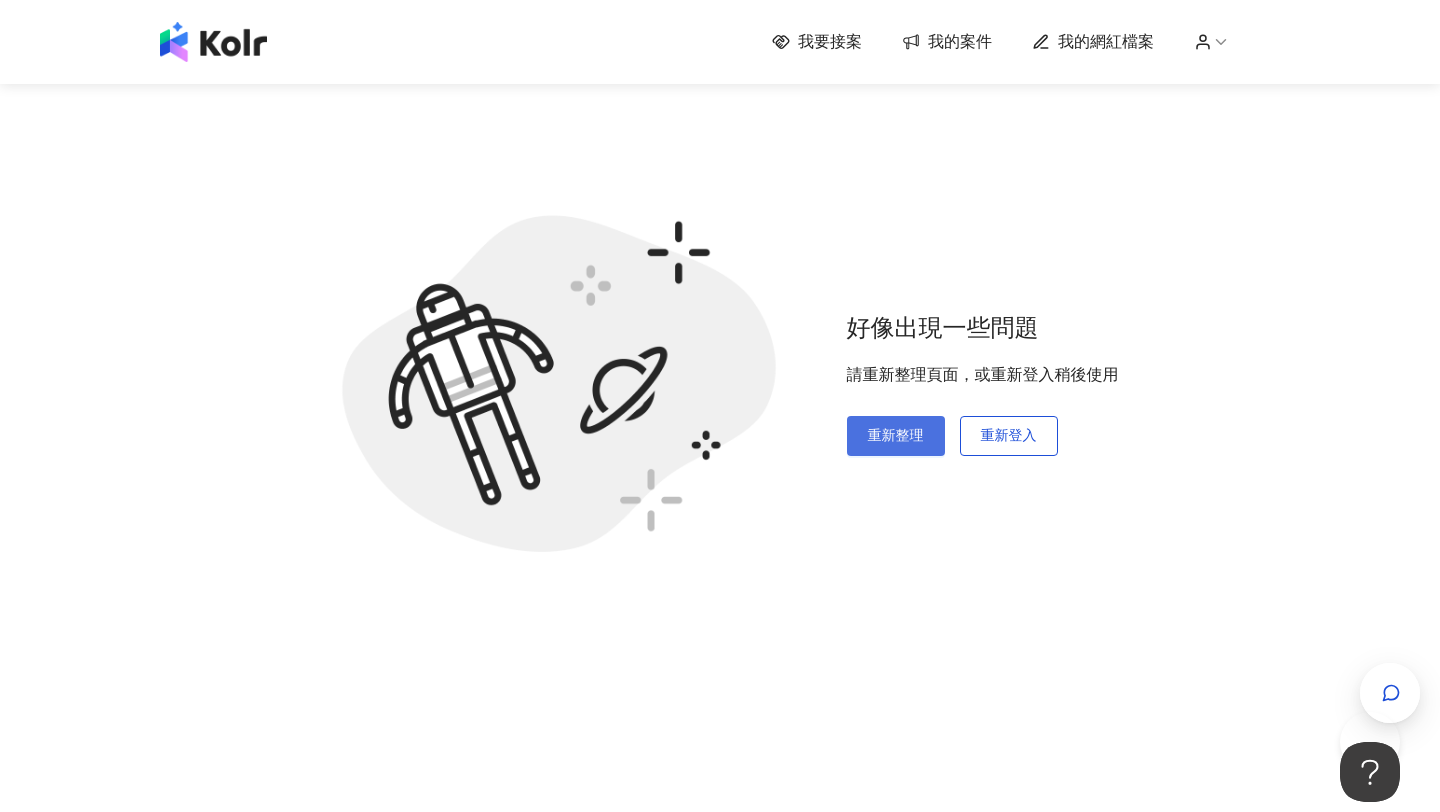 click on "重新整理" at bounding box center (896, 436) 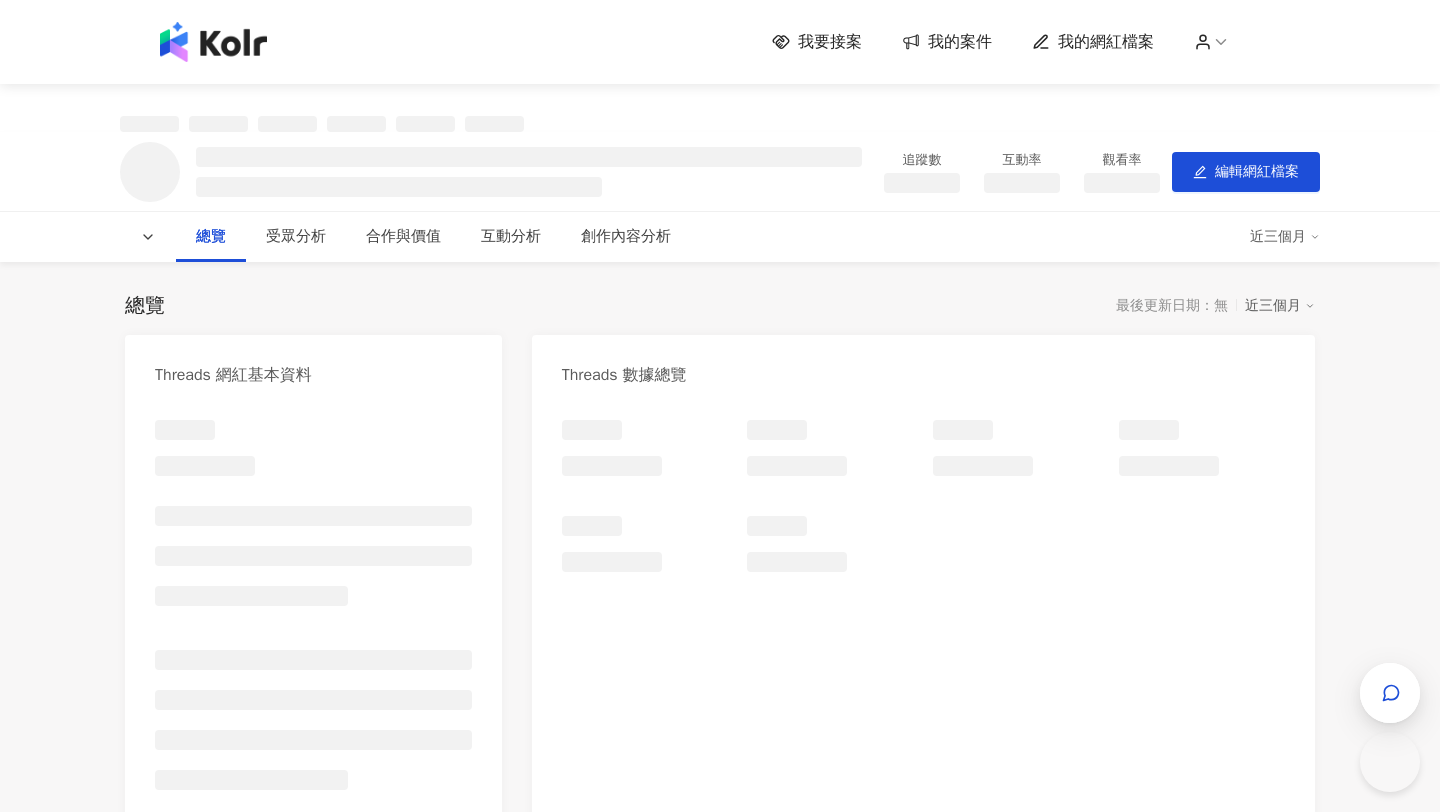 scroll, scrollTop: 0, scrollLeft: 0, axis: both 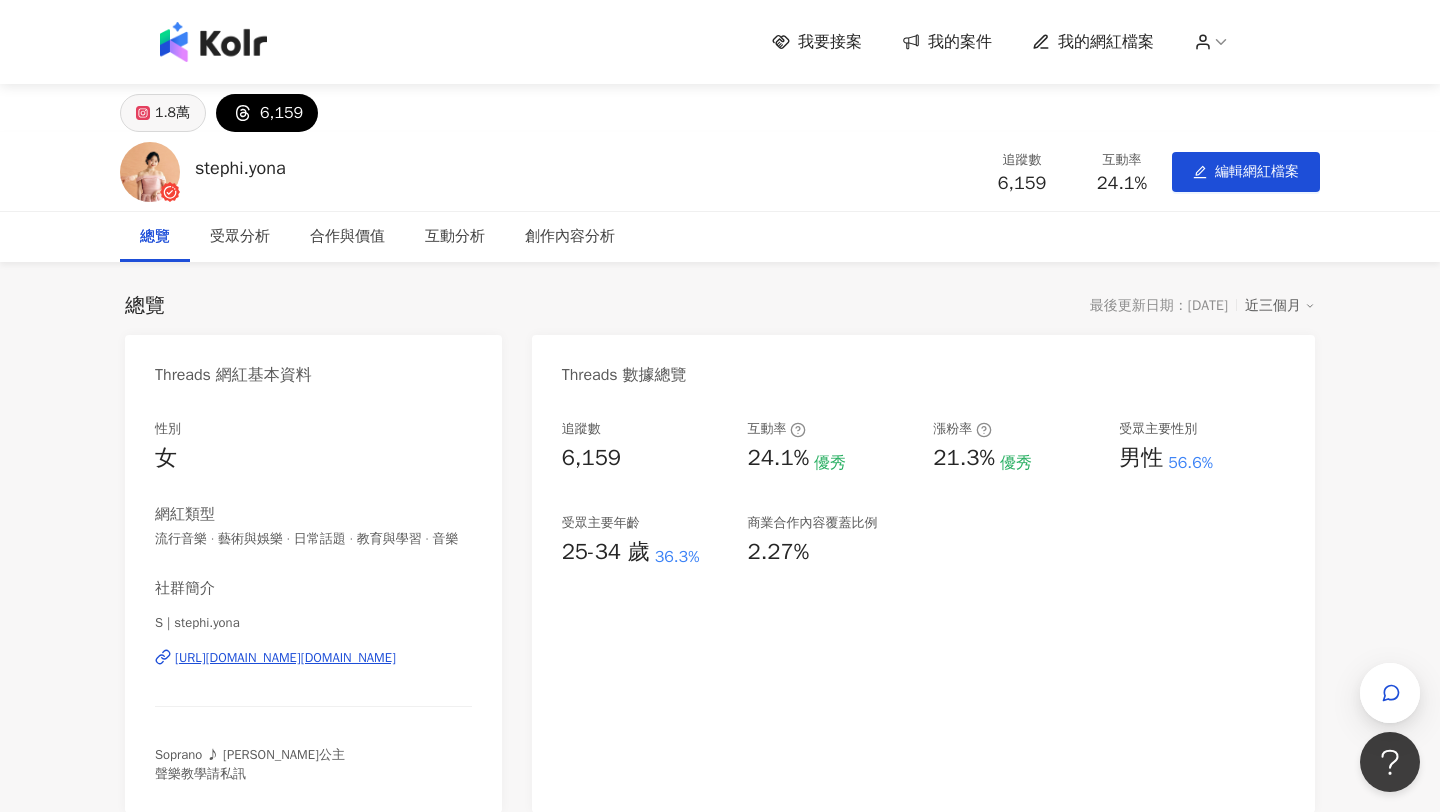 click on "1.8萬" at bounding box center [163, 113] 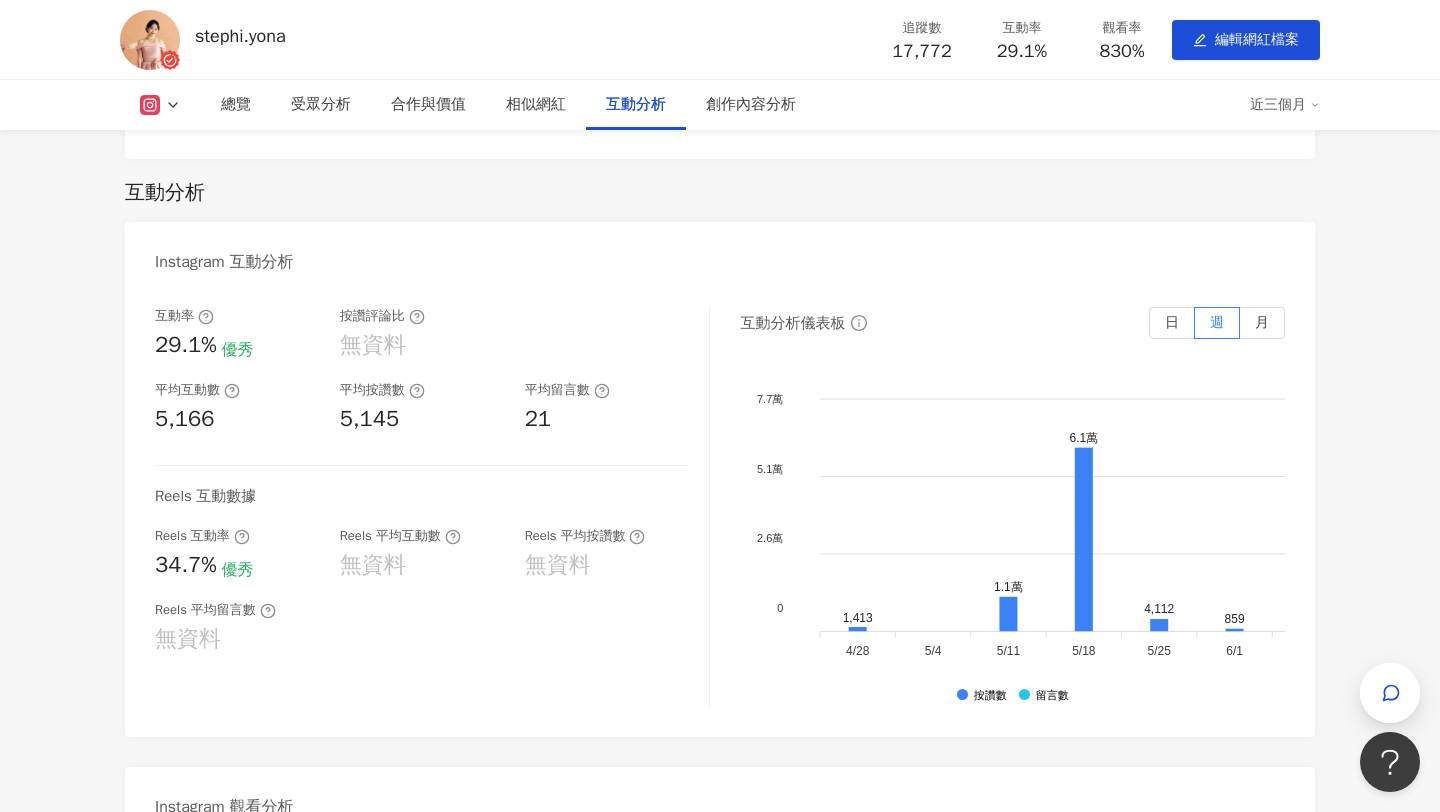 scroll, scrollTop: 3109, scrollLeft: 0, axis: vertical 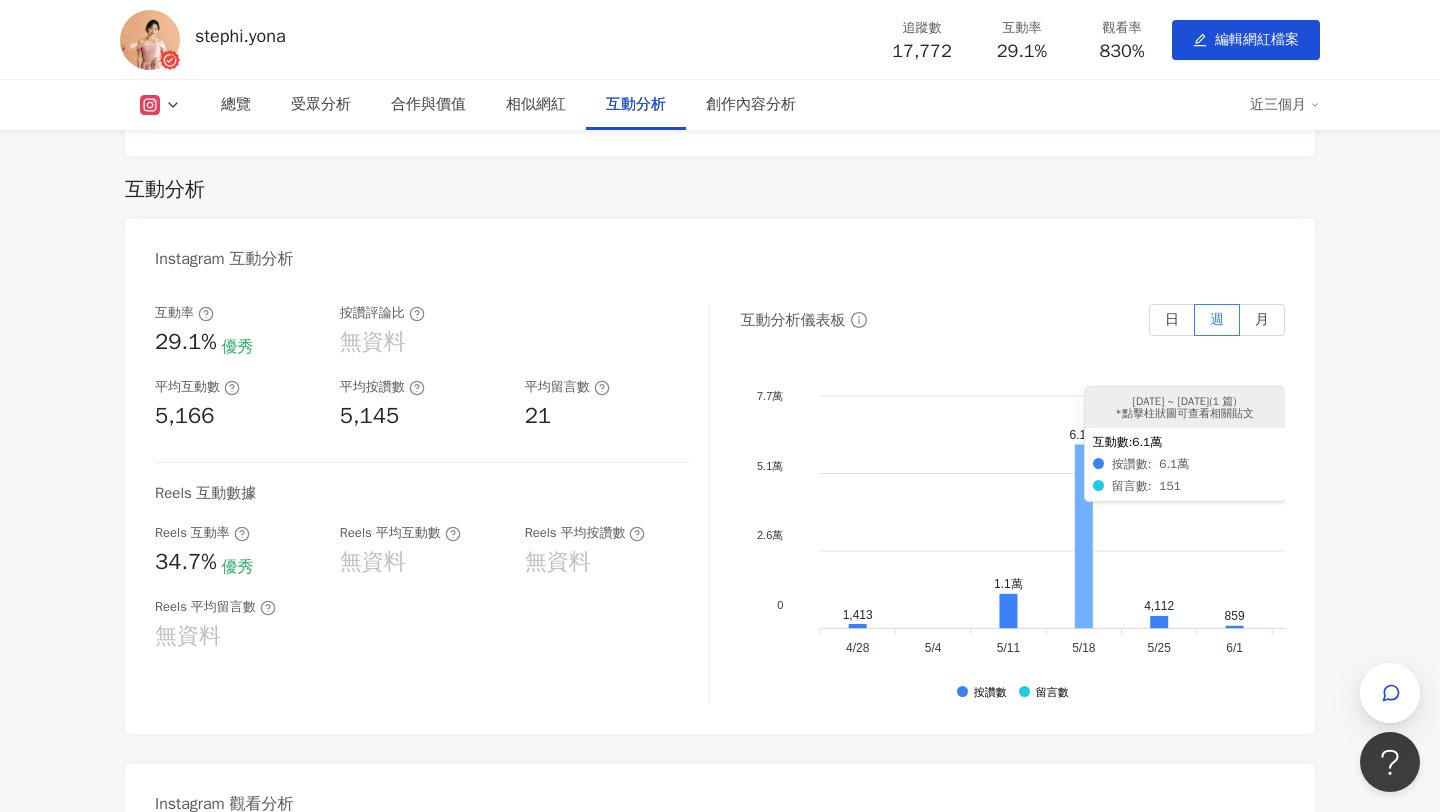 click 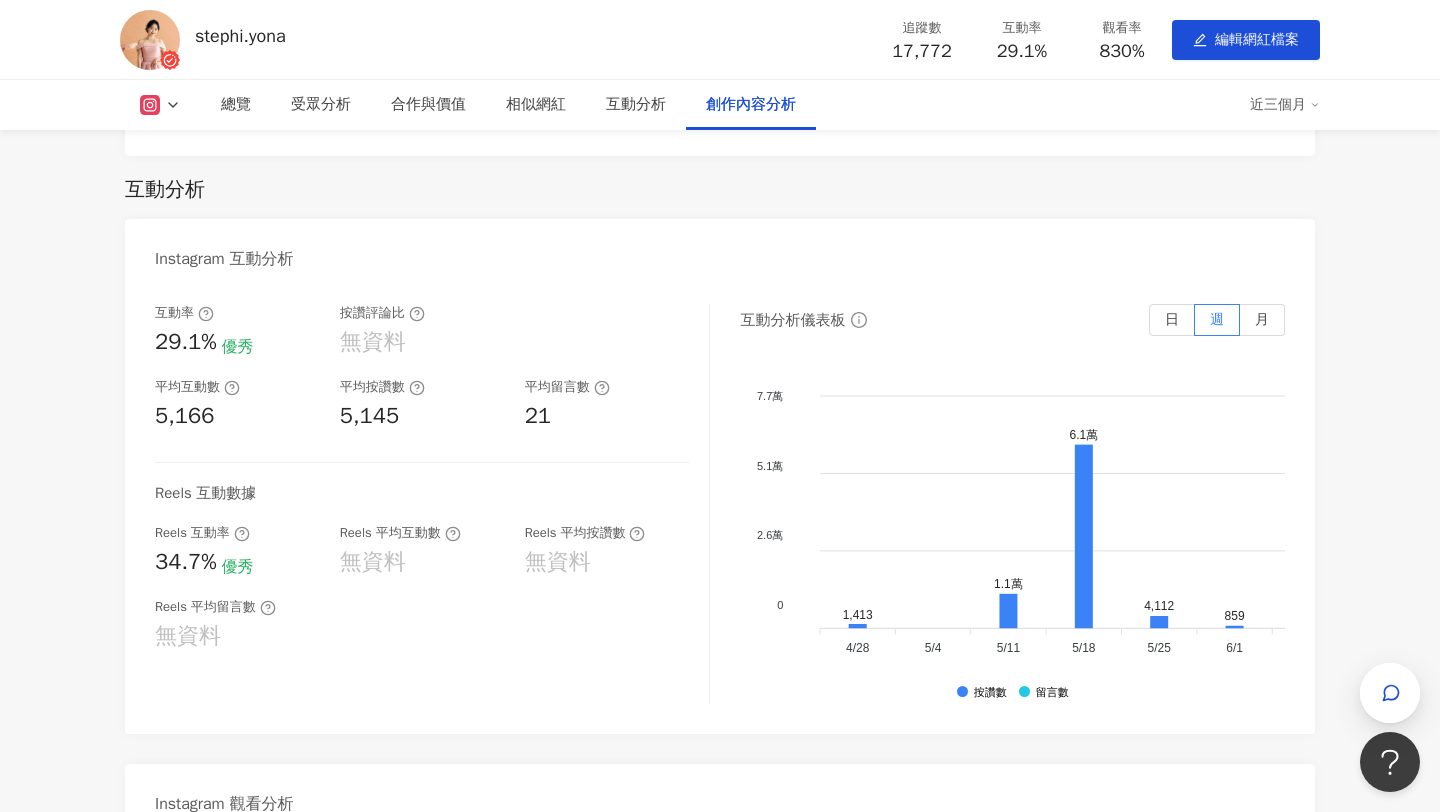 scroll, scrollTop: 5325, scrollLeft: 0, axis: vertical 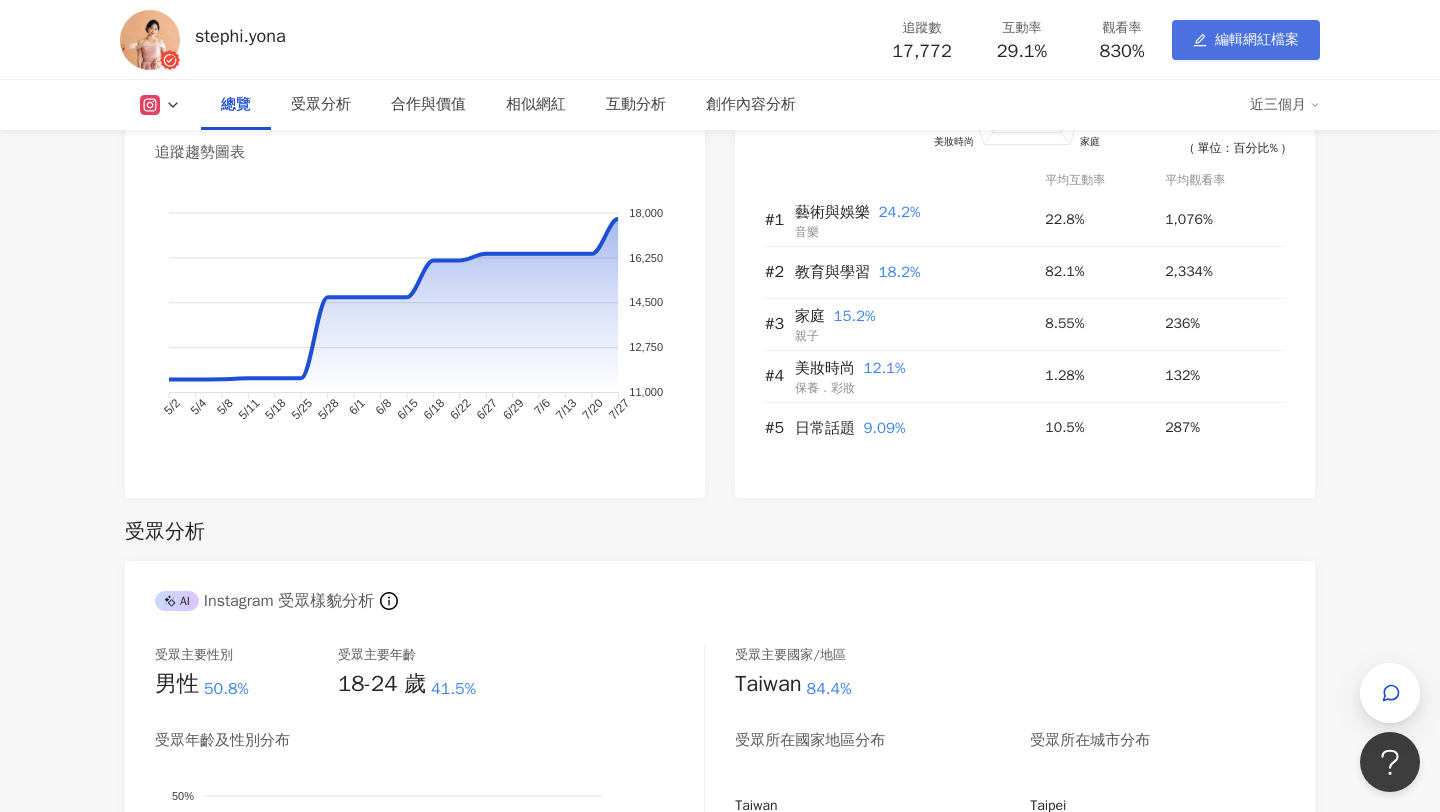 click on "編輯網紅檔案" at bounding box center [1246, 40] 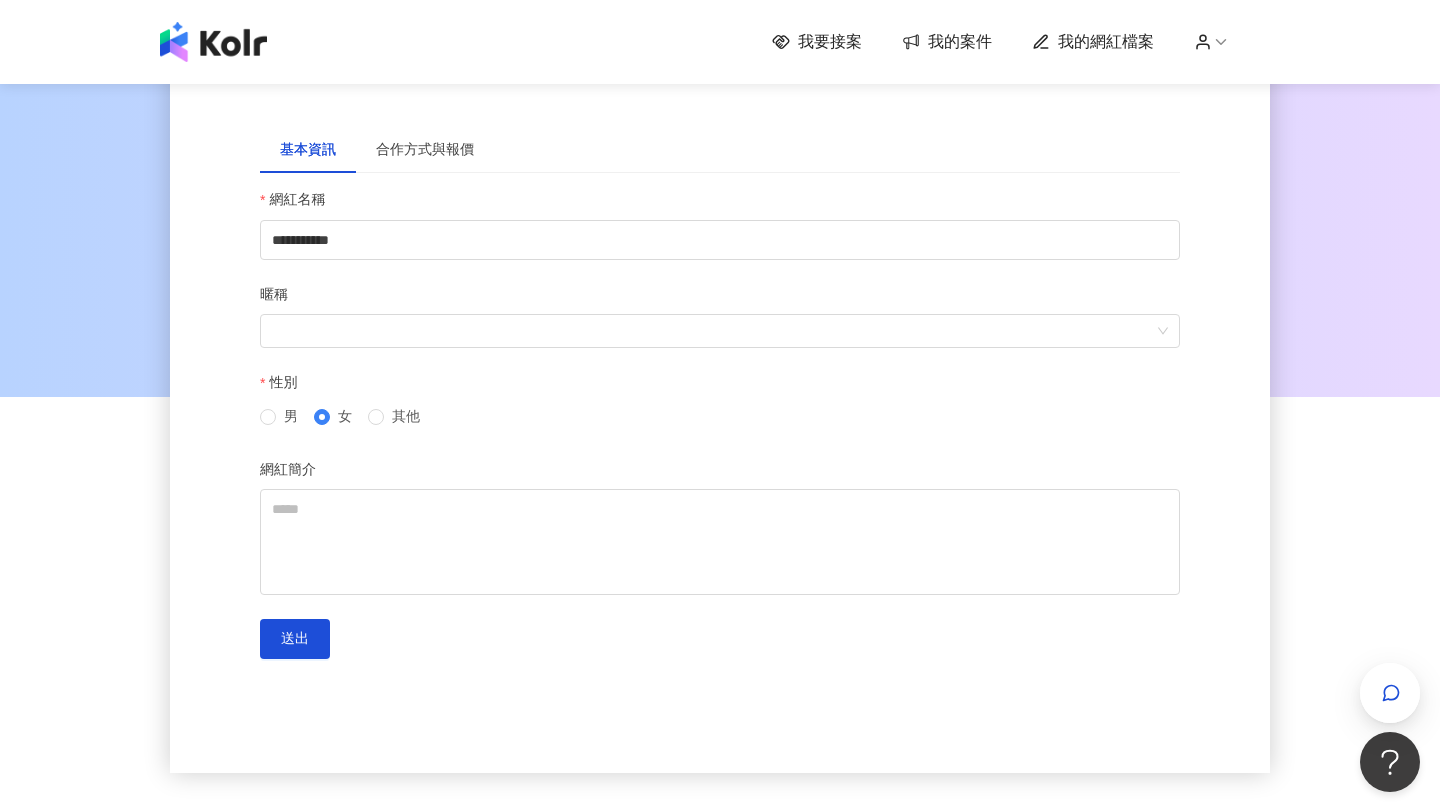 scroll, scrollTop: 0, scrollLeft: 0, axis: both 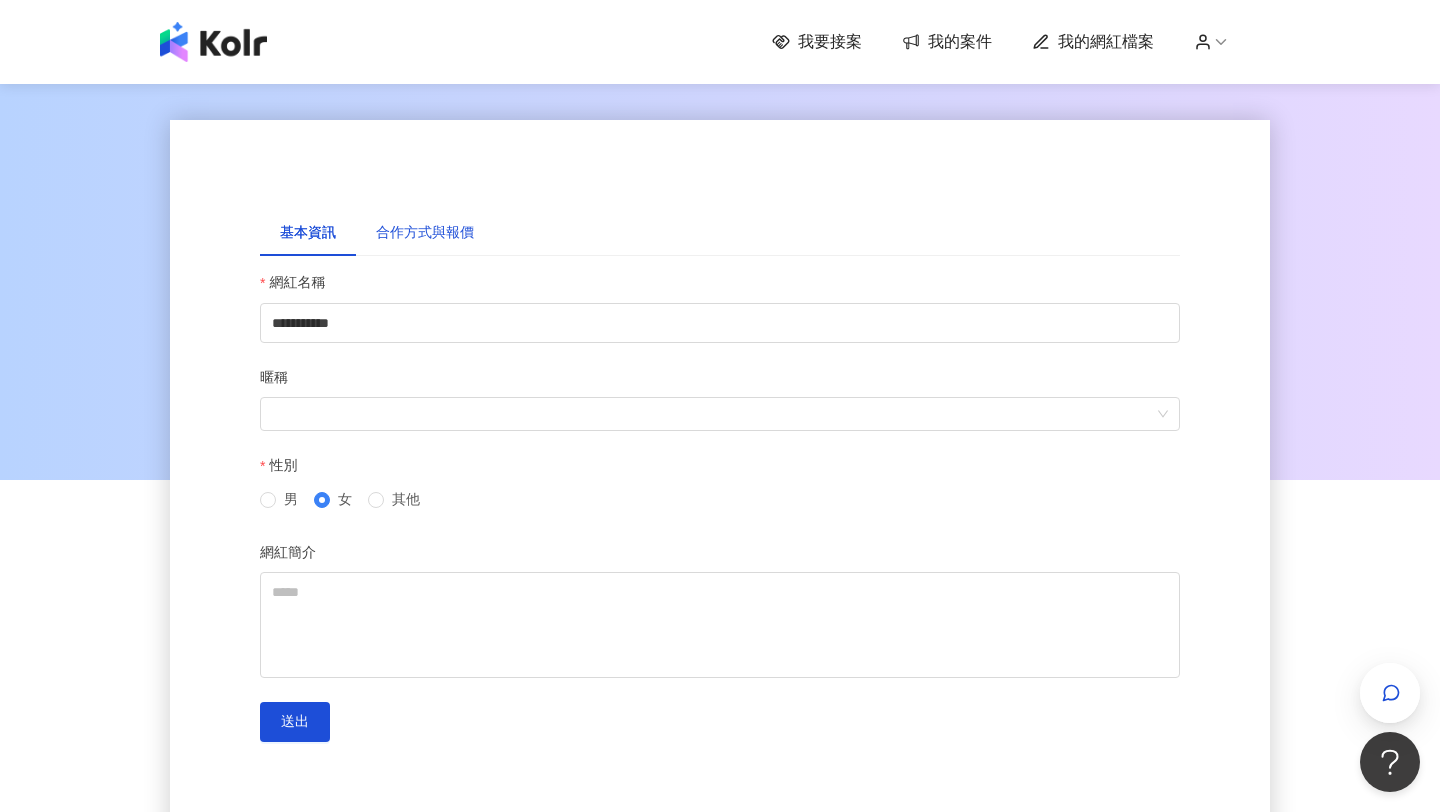click on "合作方式與報價" at bounding box center (425, 233) 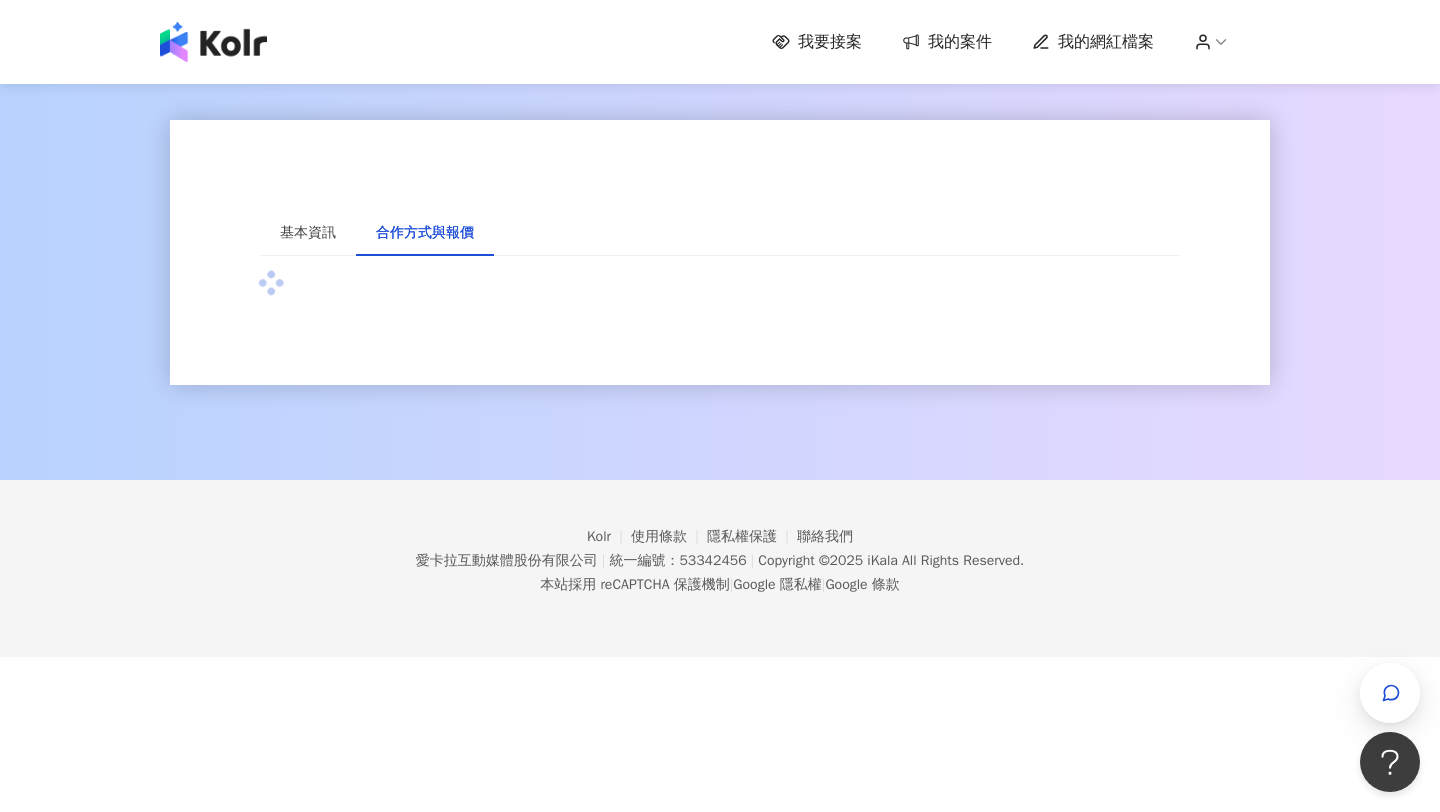 type 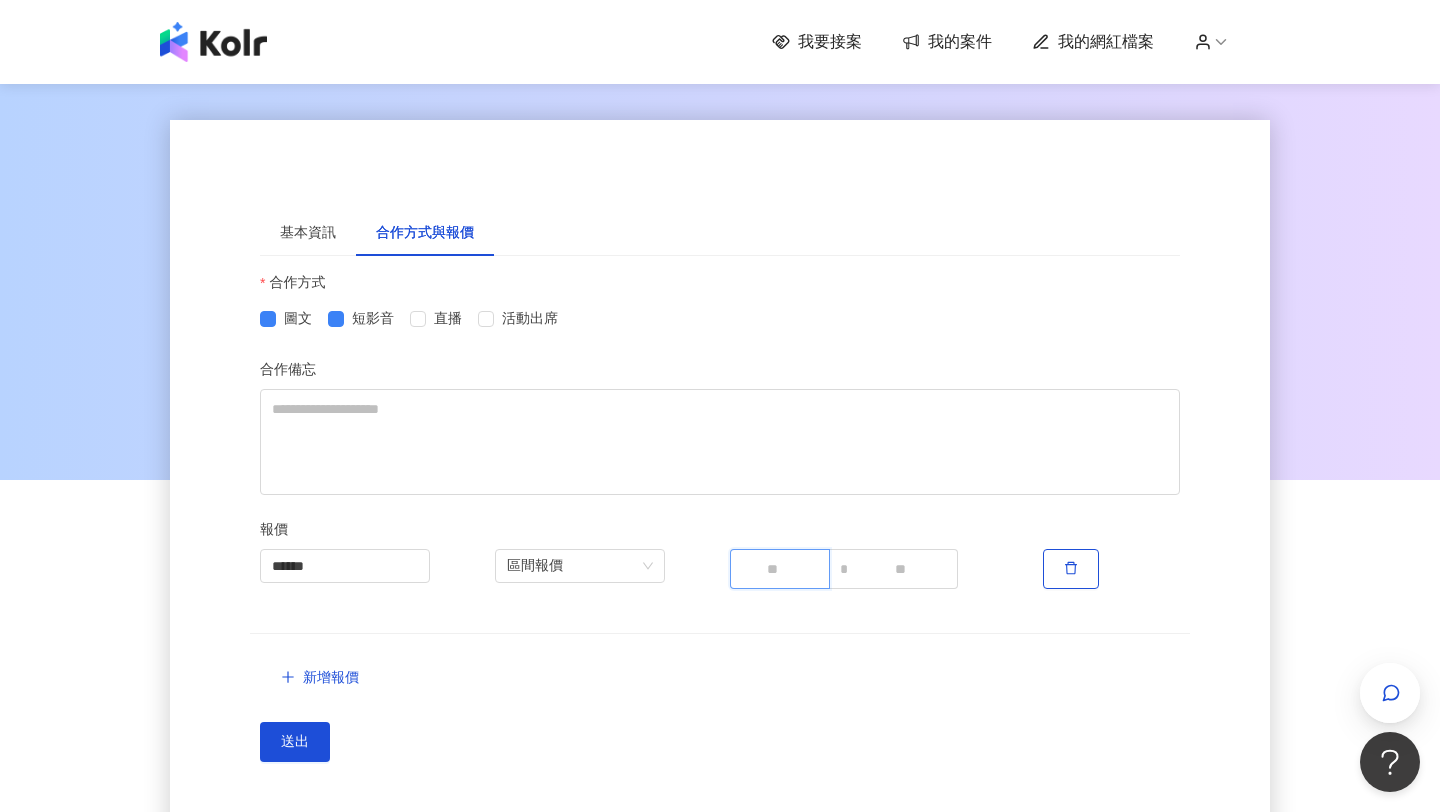 click on "****" at bounding box center (780, 569) 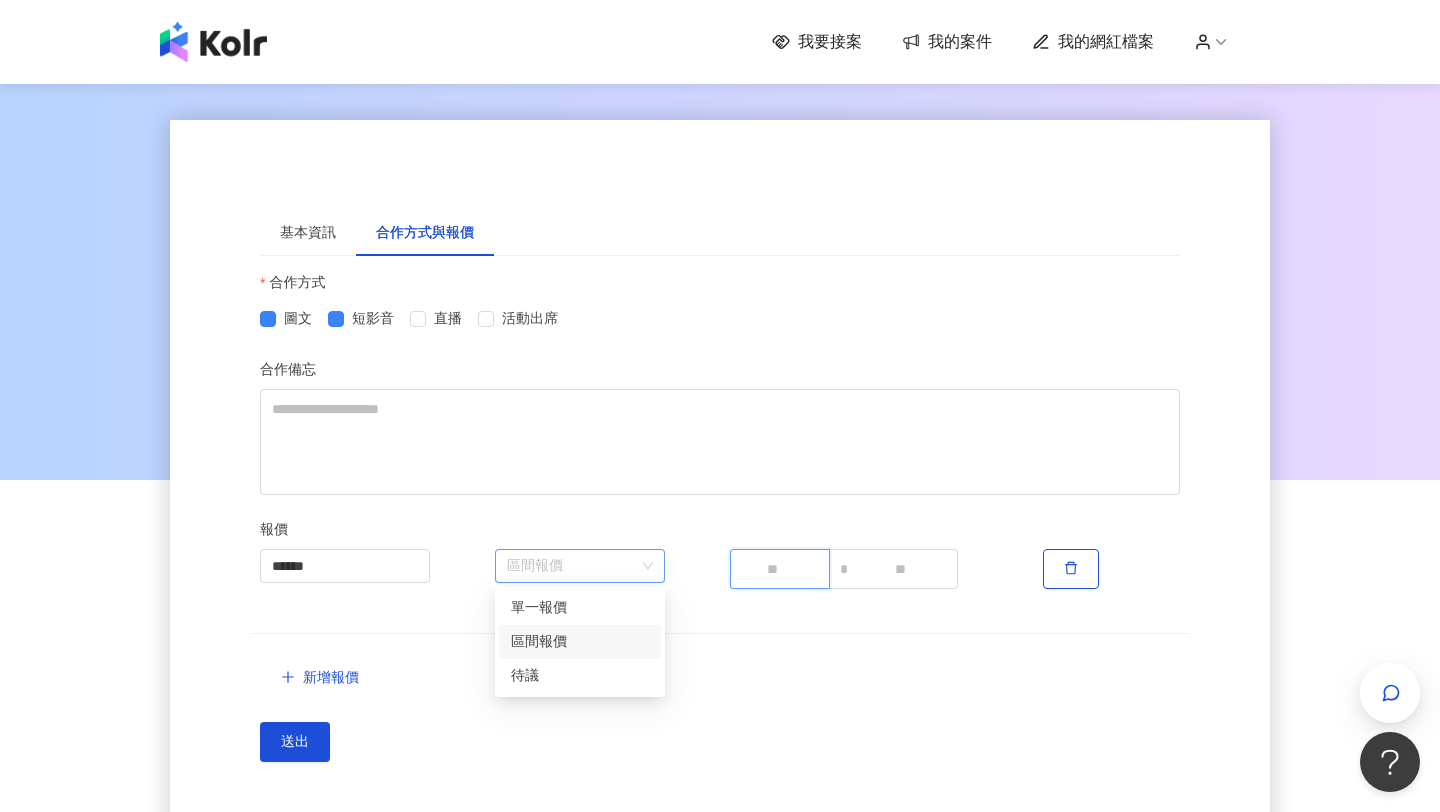 click on "區間報價" at bounding box center [580, 566] 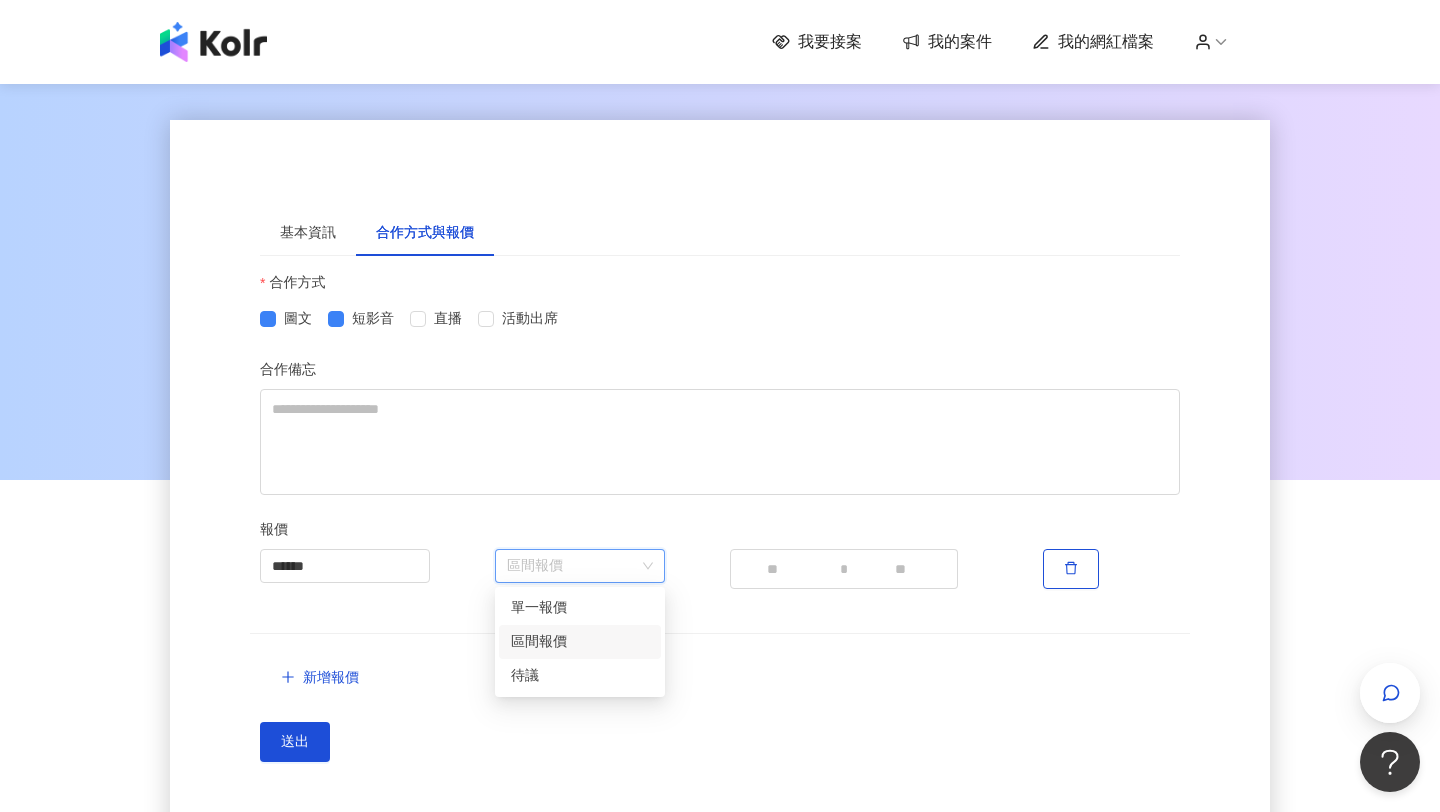 click on "區間報價" at bounding box center (580, 642) 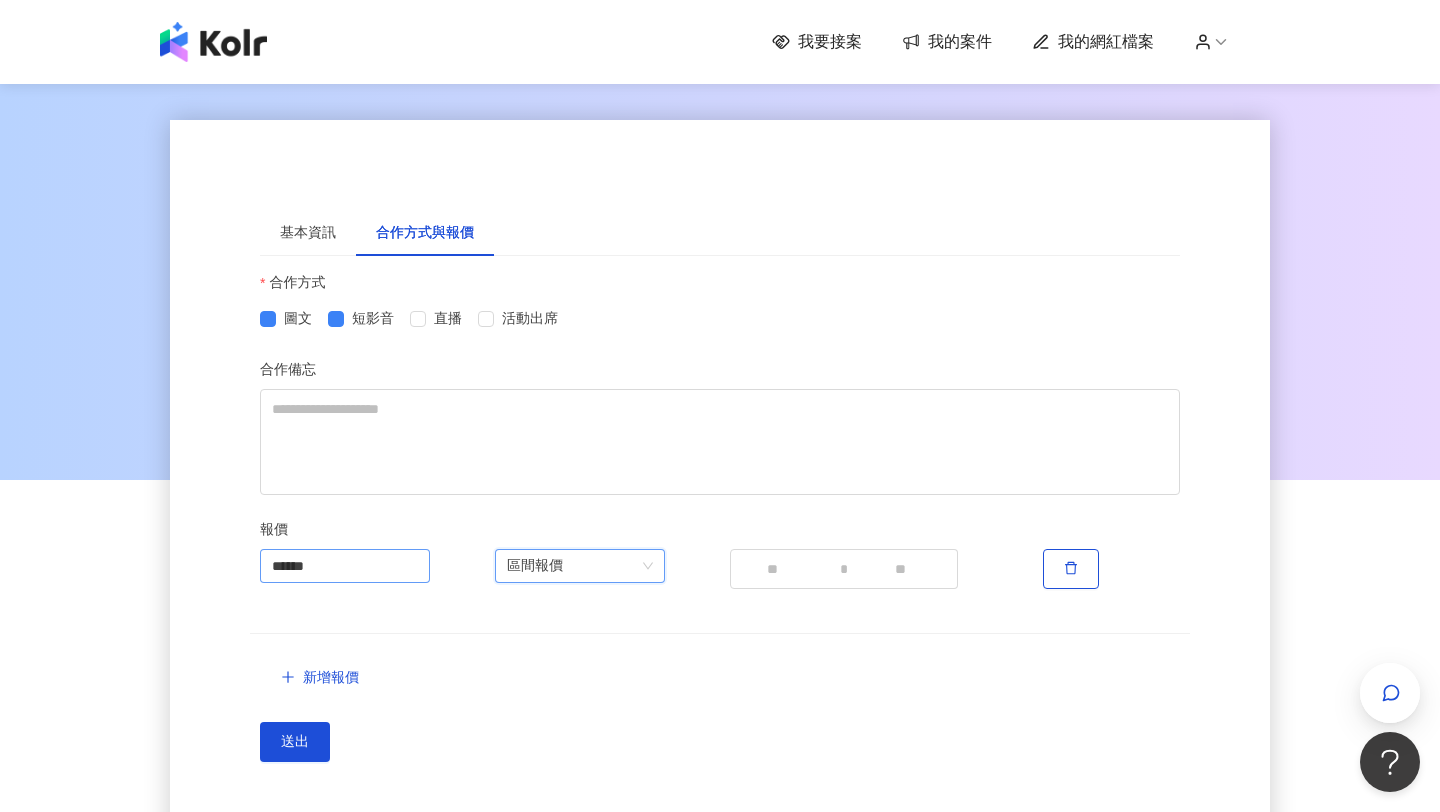 click on "******" at bounding box center [345, 566] 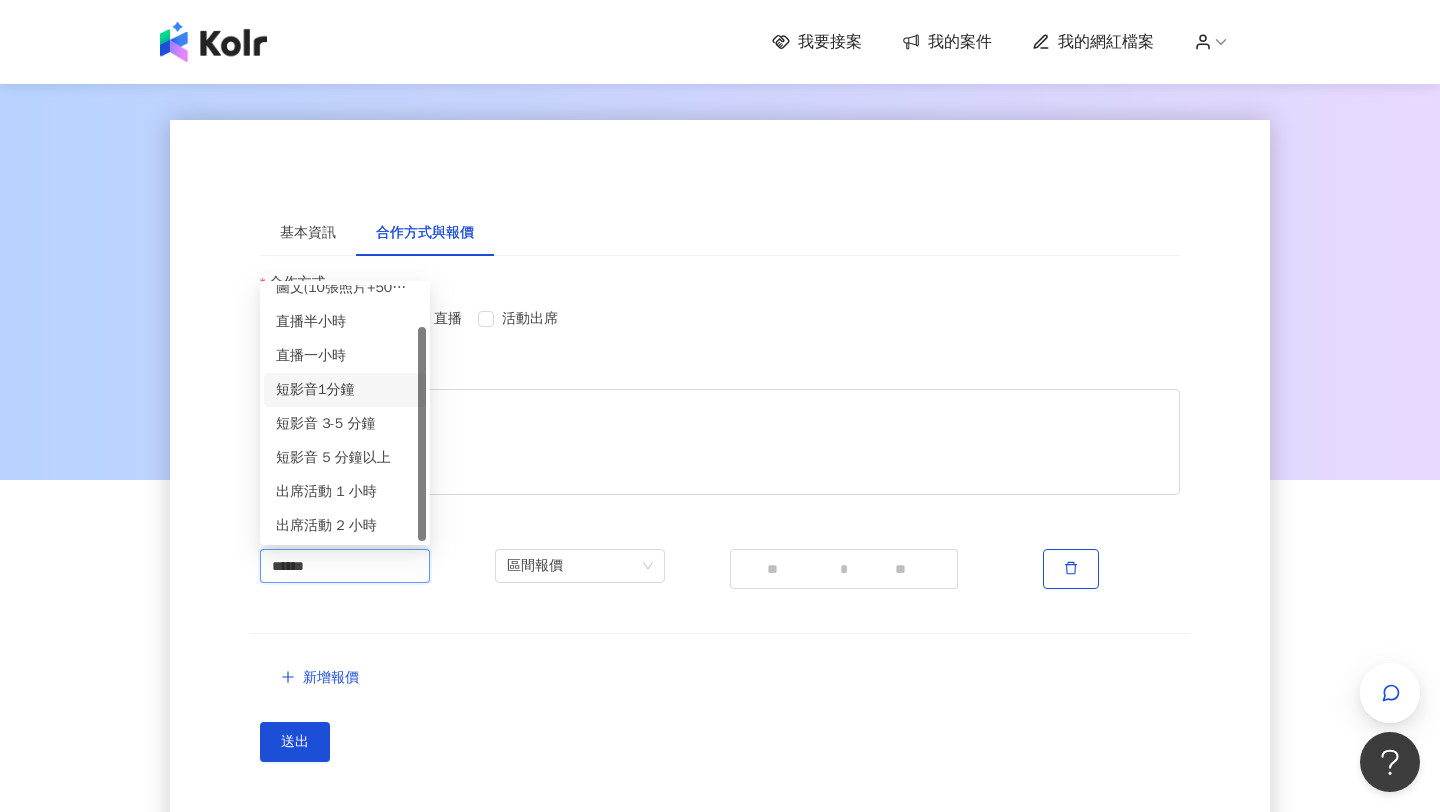 scroll, scrollTop: 50, scrollLeft: 0, axis: vertical 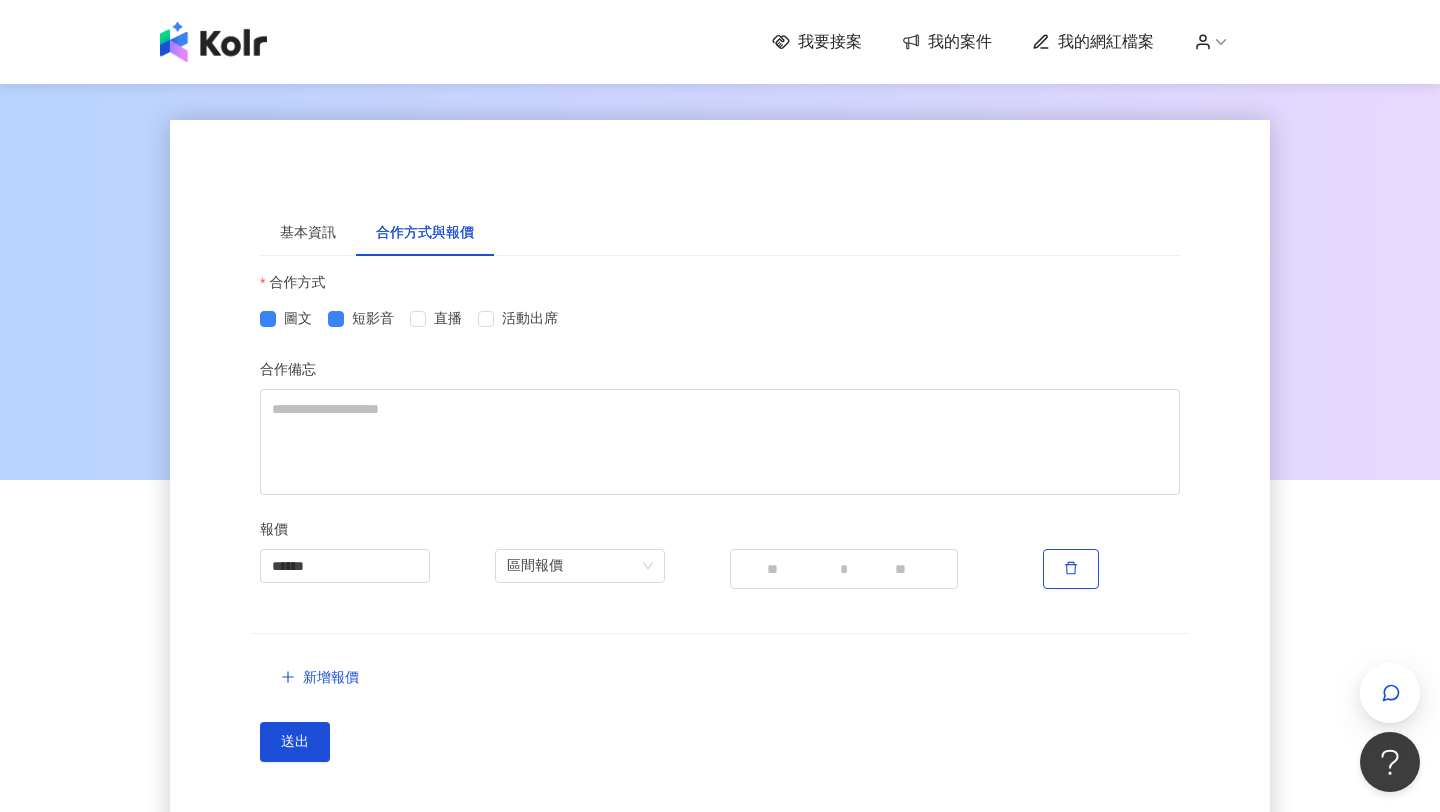 click on "合作方式 圖文 短影音 直播 活動出席 合作備忘 報價 ****** 區間報價 **** **** 新增報價 送出" at bounding box center [720, 517] 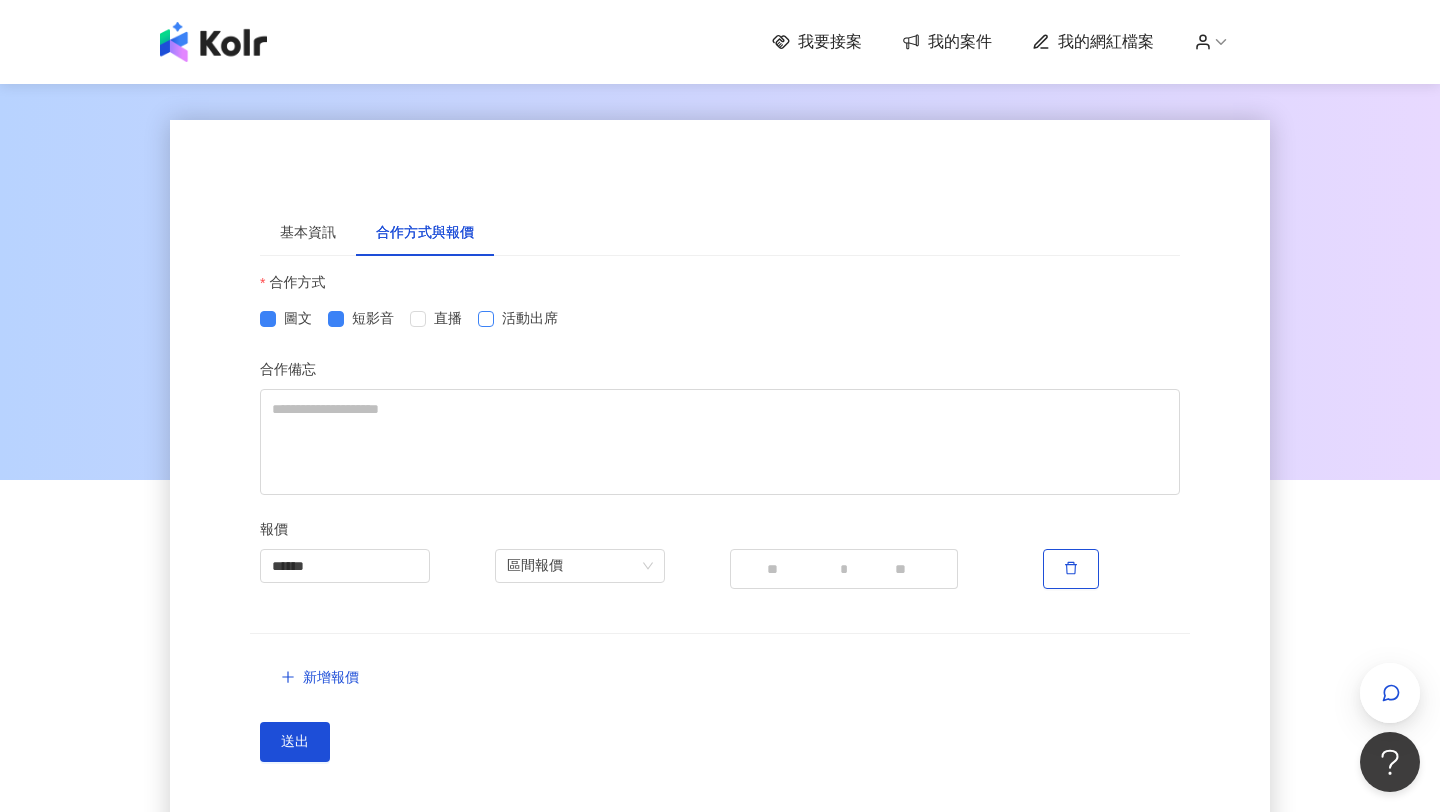 click on "活動出席" at bounding box center (530, 319) 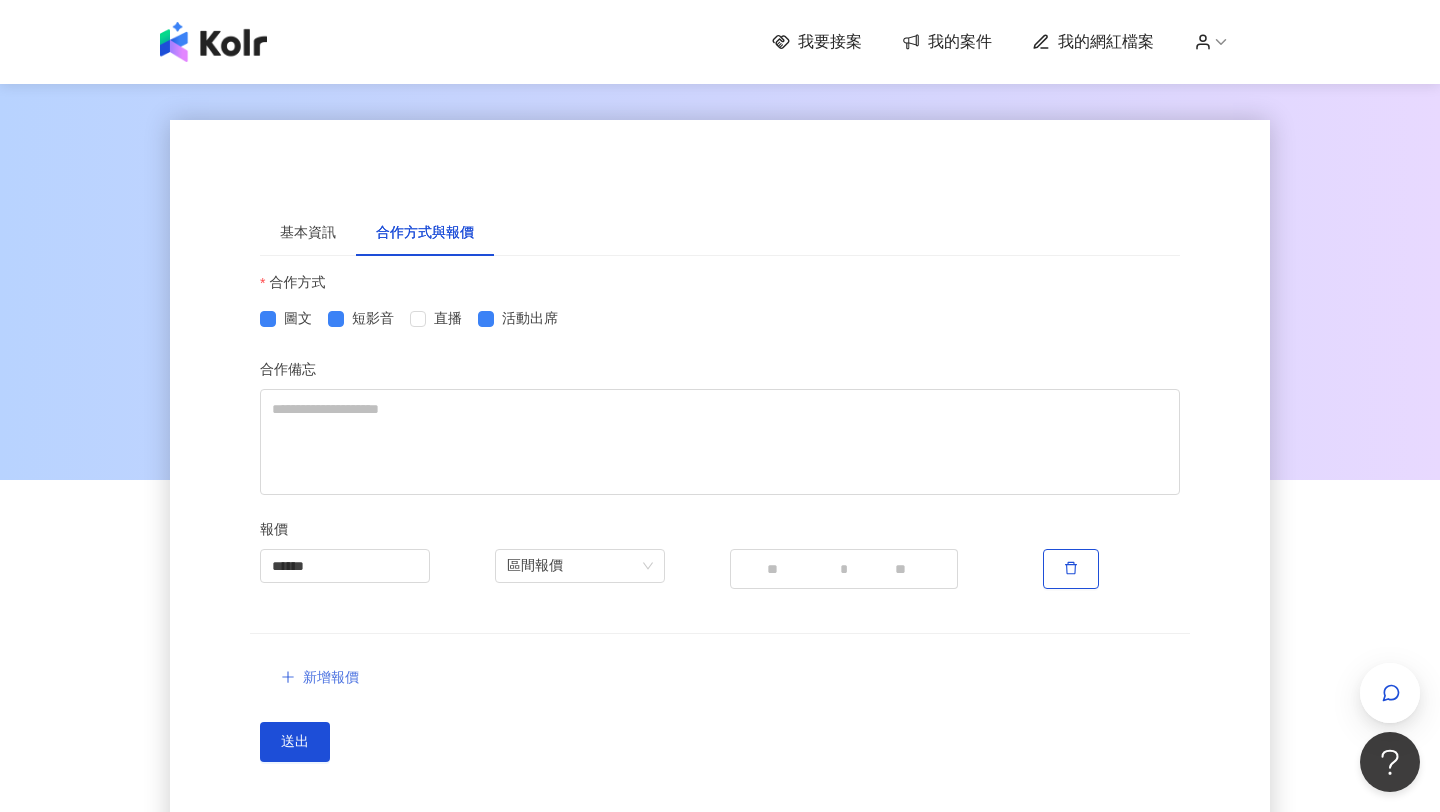click on "新增報價" at bounding box center (331, 678) 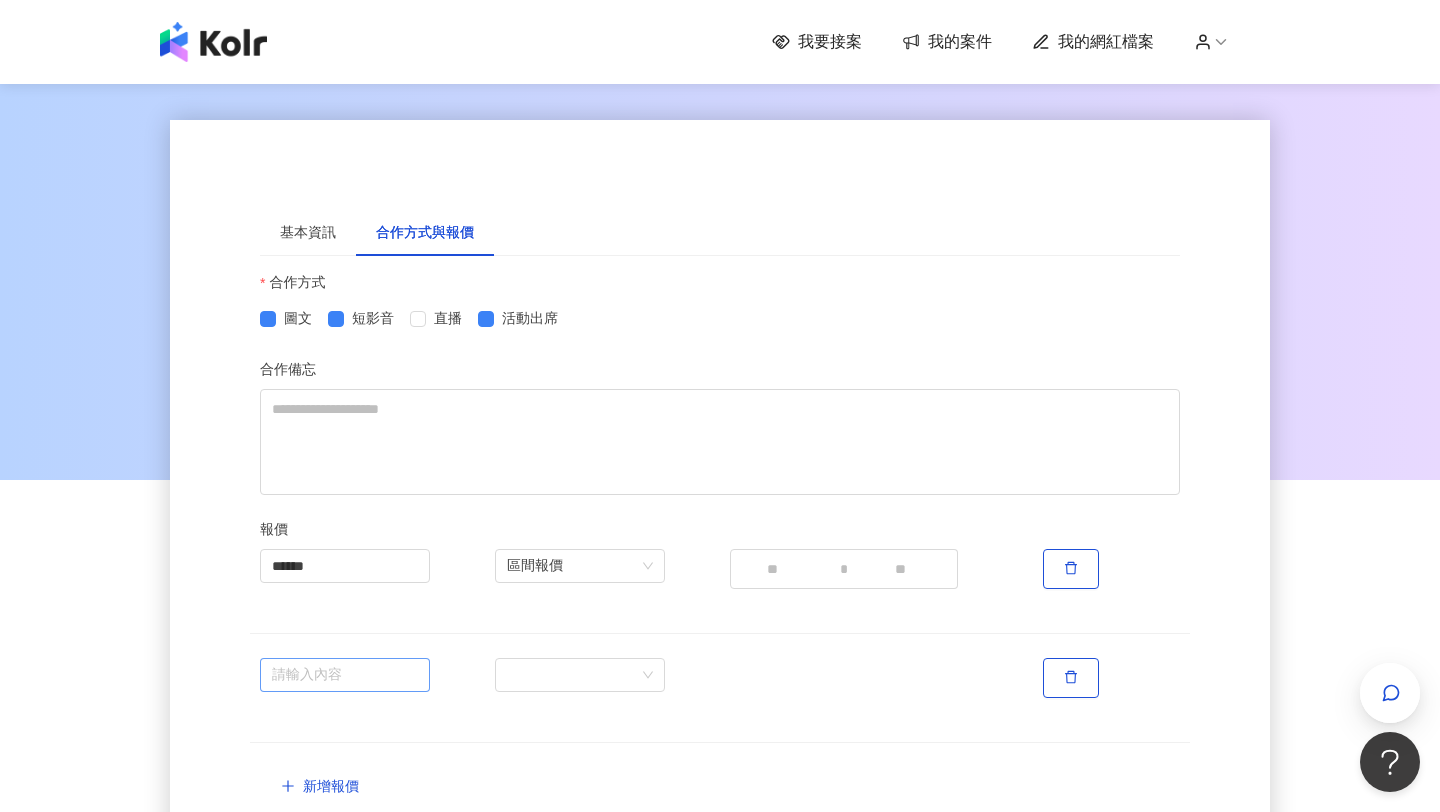click at bounding box center [345, 675] 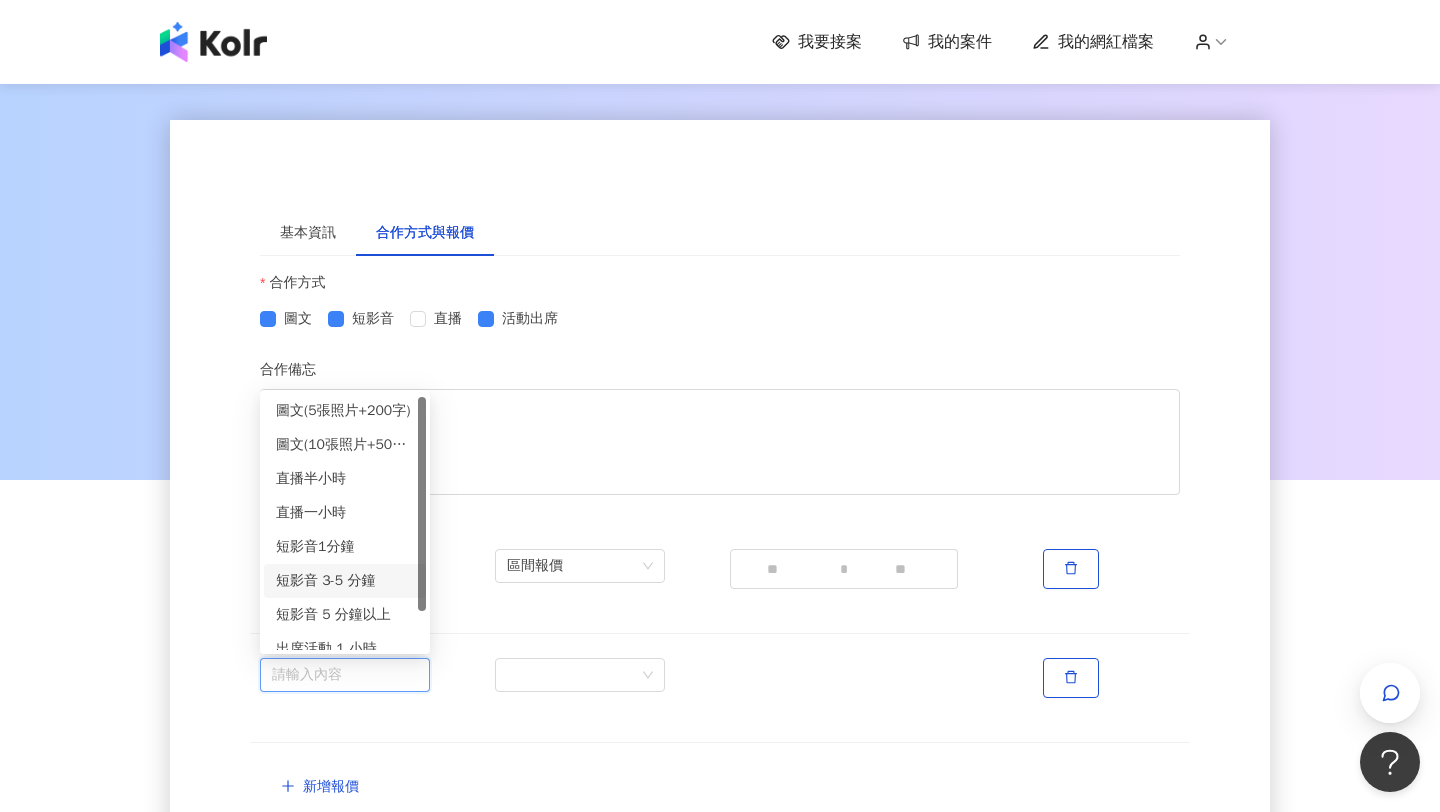 scroll, scrollTop: 50, scrollLeft: 0, axis: vertical 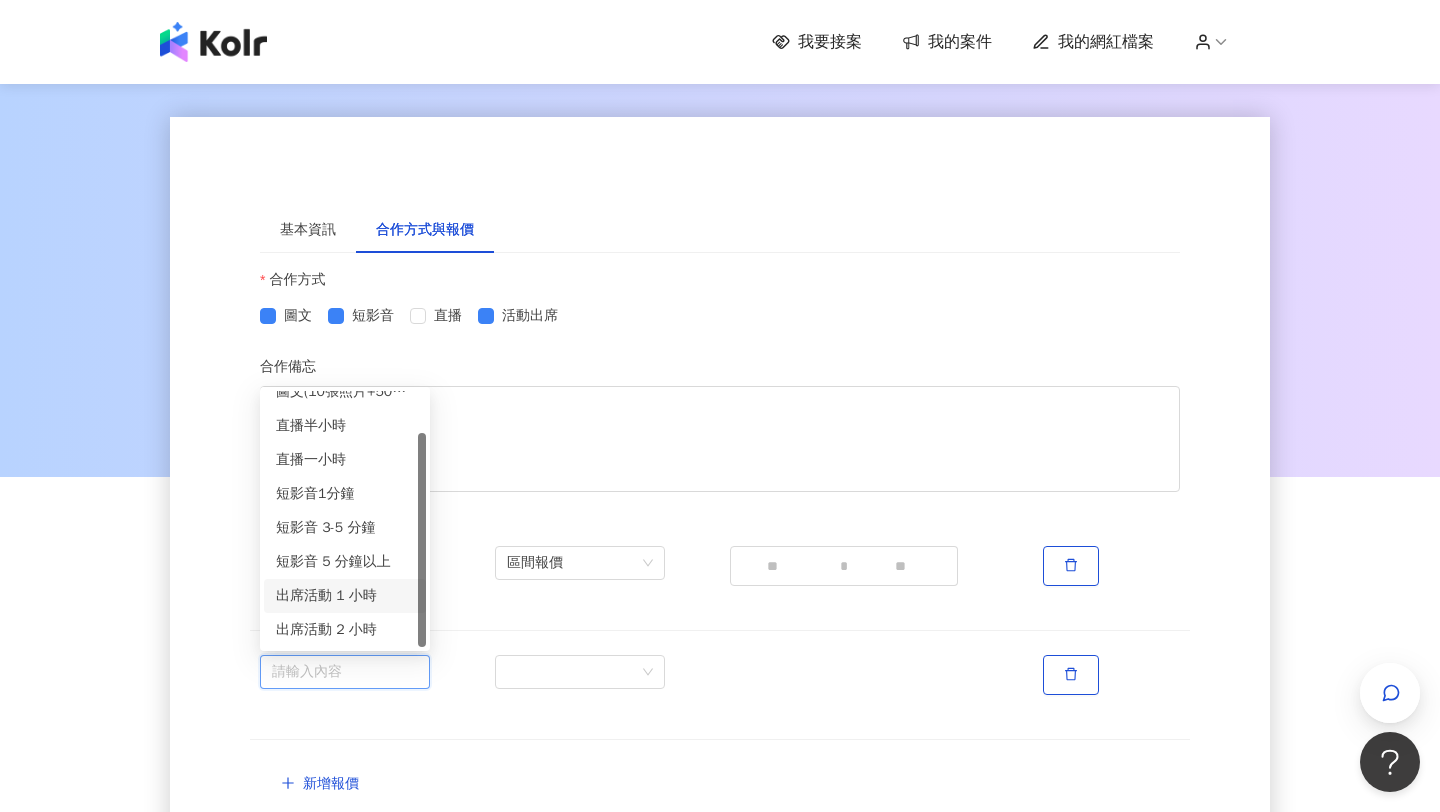 click on "出席活動 1 小時" at bounding box center (345, 596) 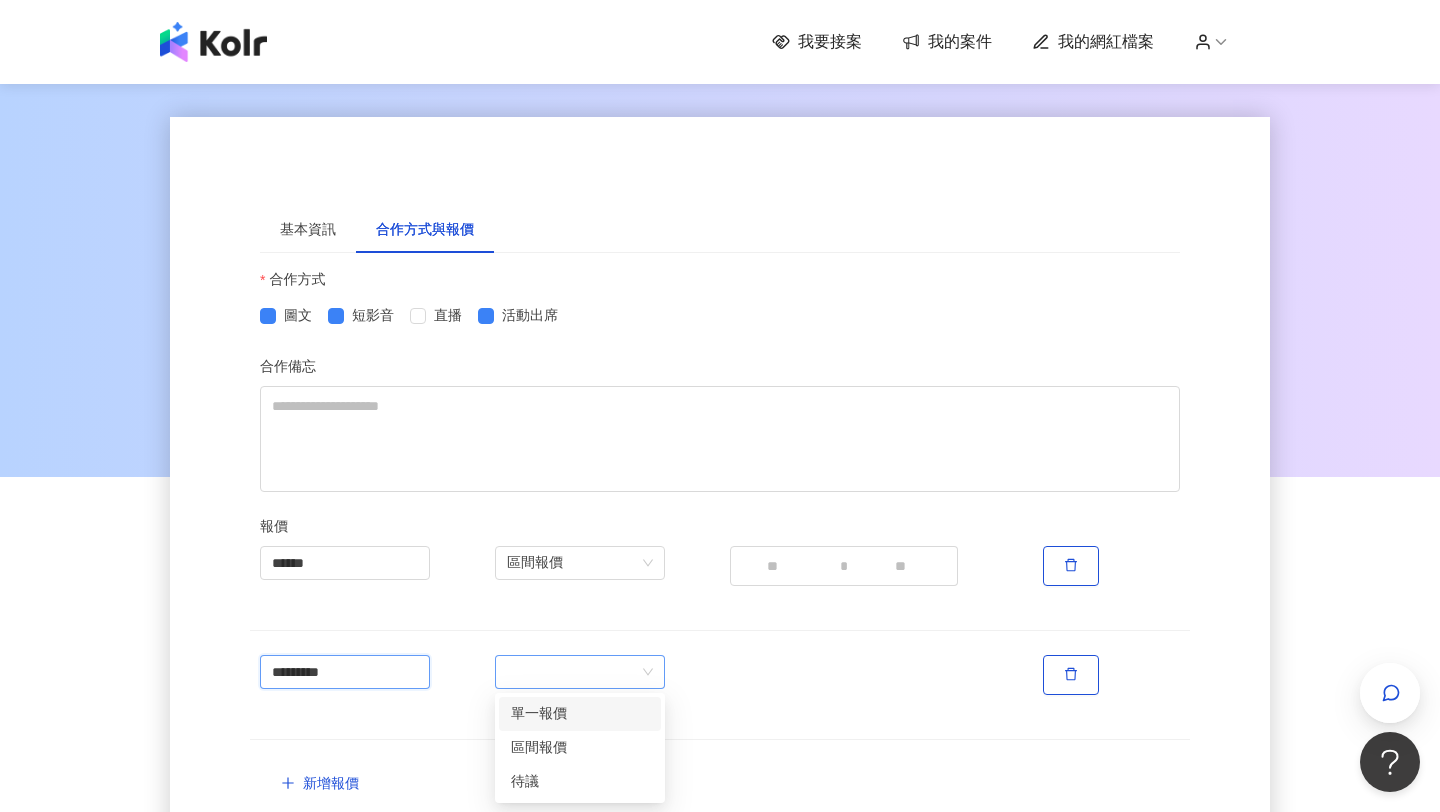 click at bounding box center (580, 672) 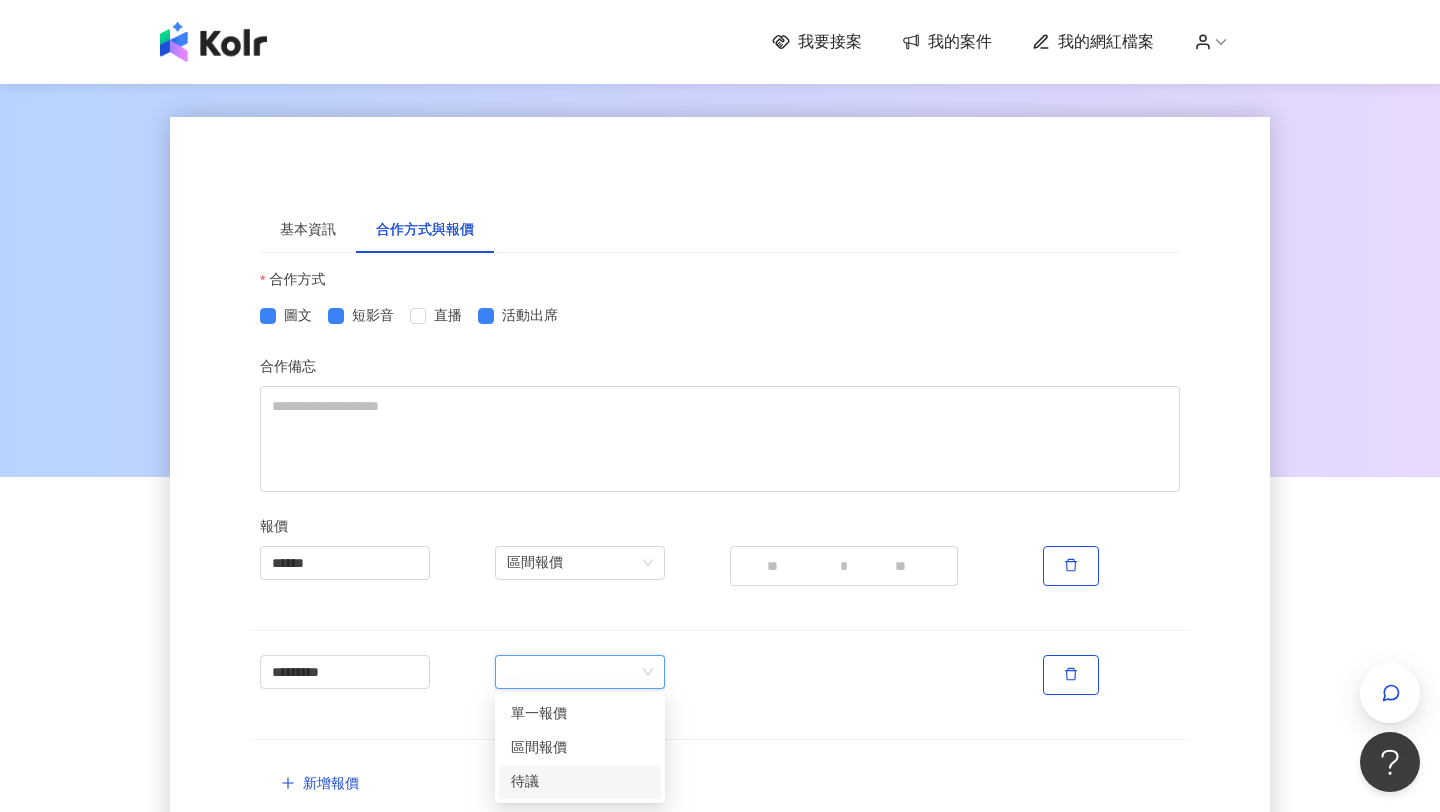 click on "待議" at bounding box center [580, 782] 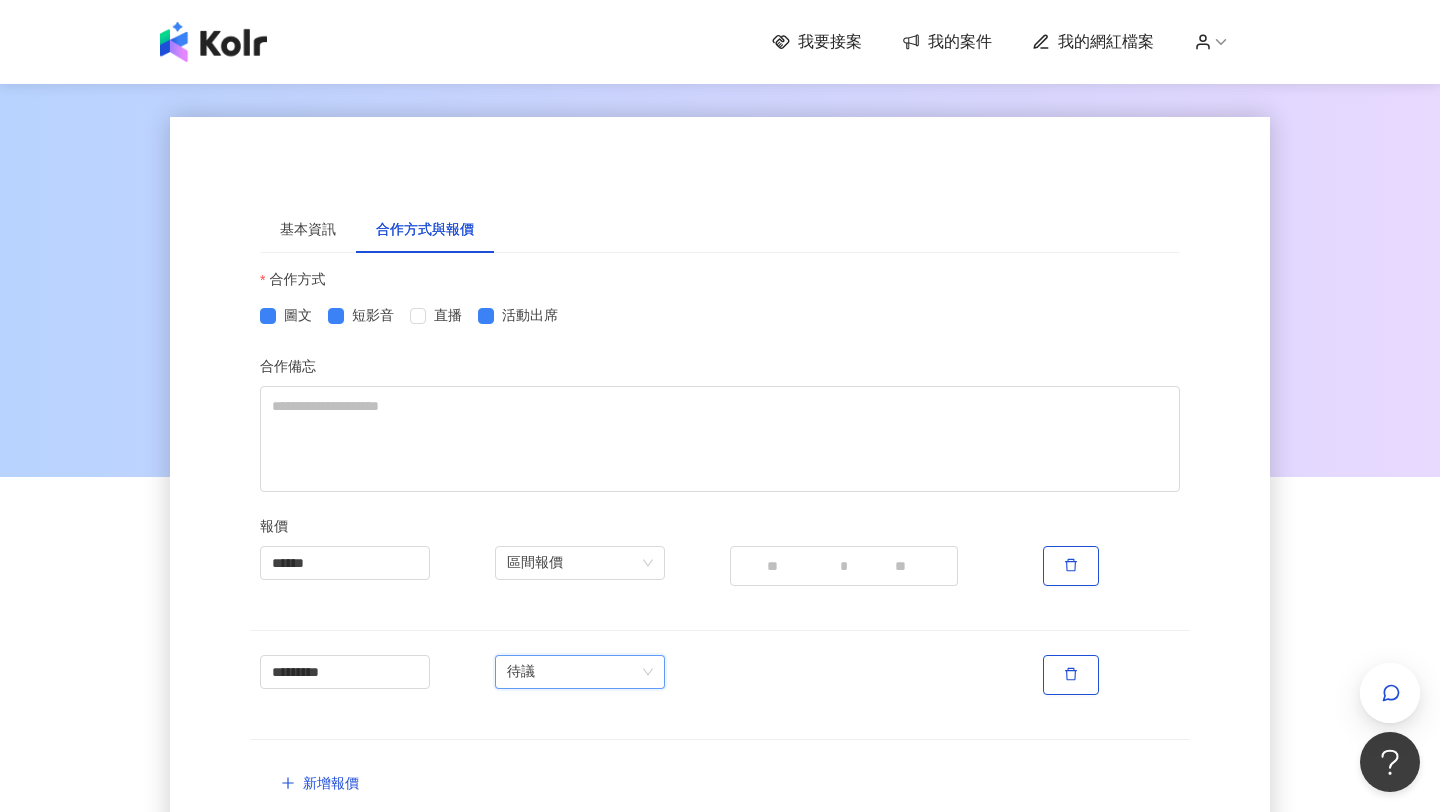 click on "********* 待議 待議" at bounding box center (720, 709) 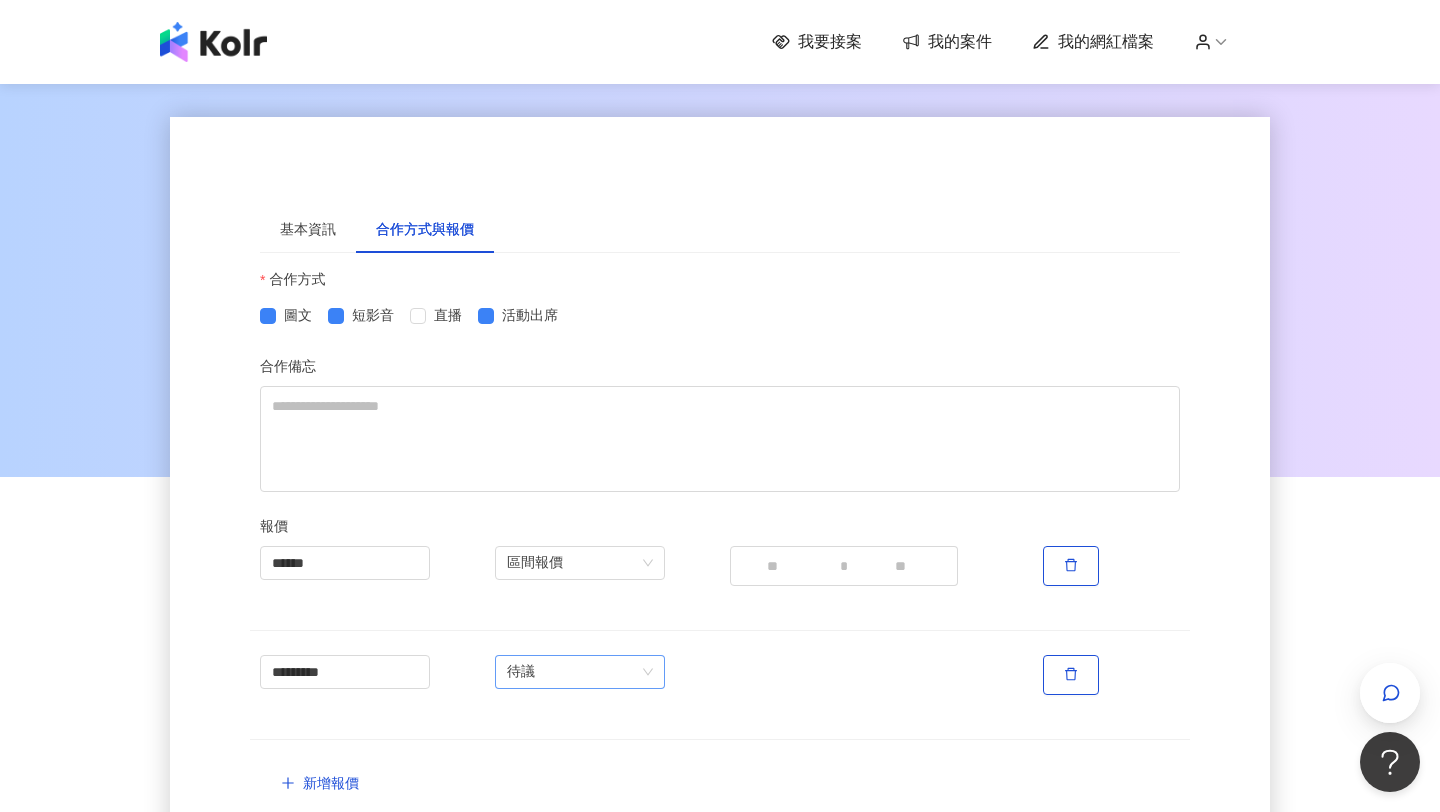 click on "待議" at bounding box center (580, 672) 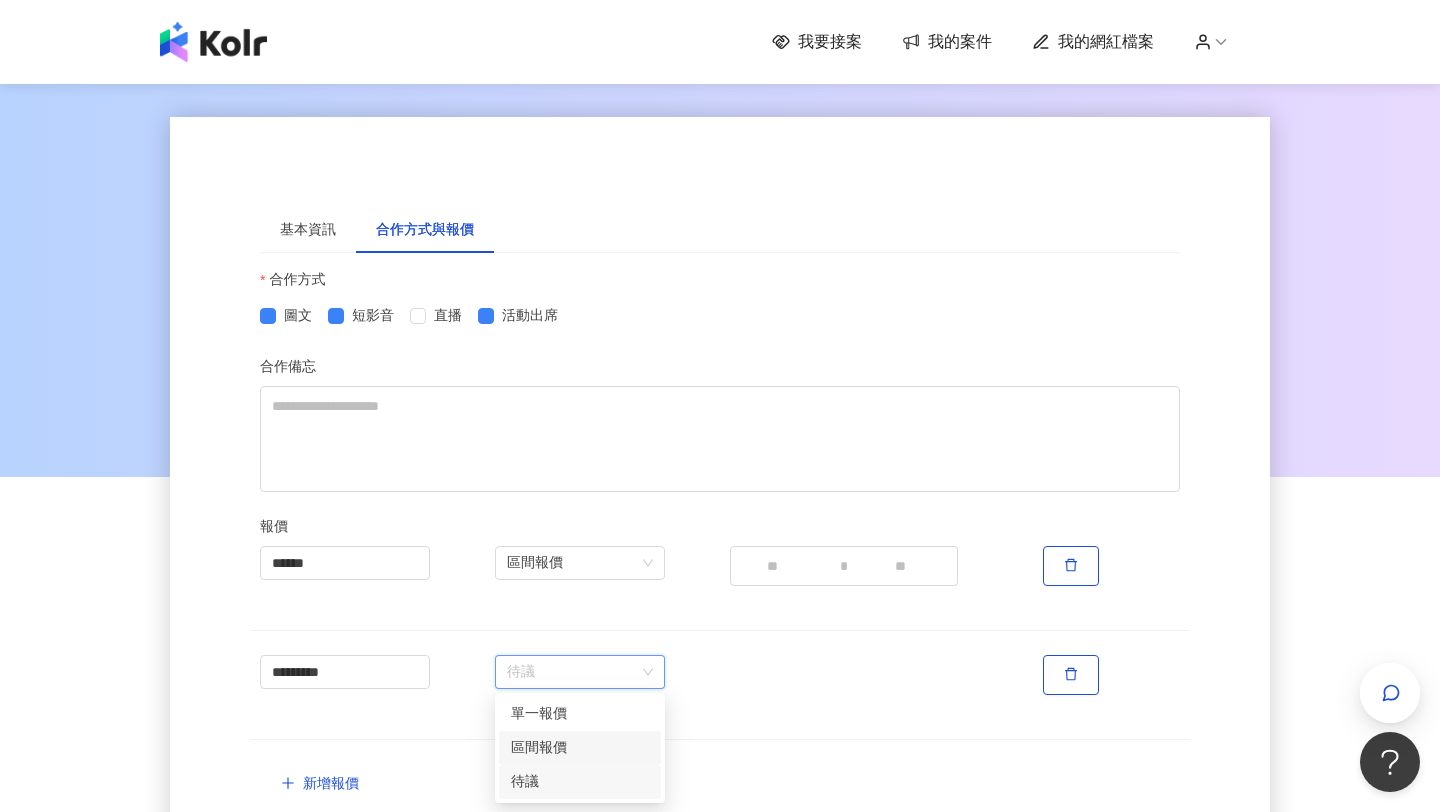 click on "區間報價" at bounding box center [580, 748] 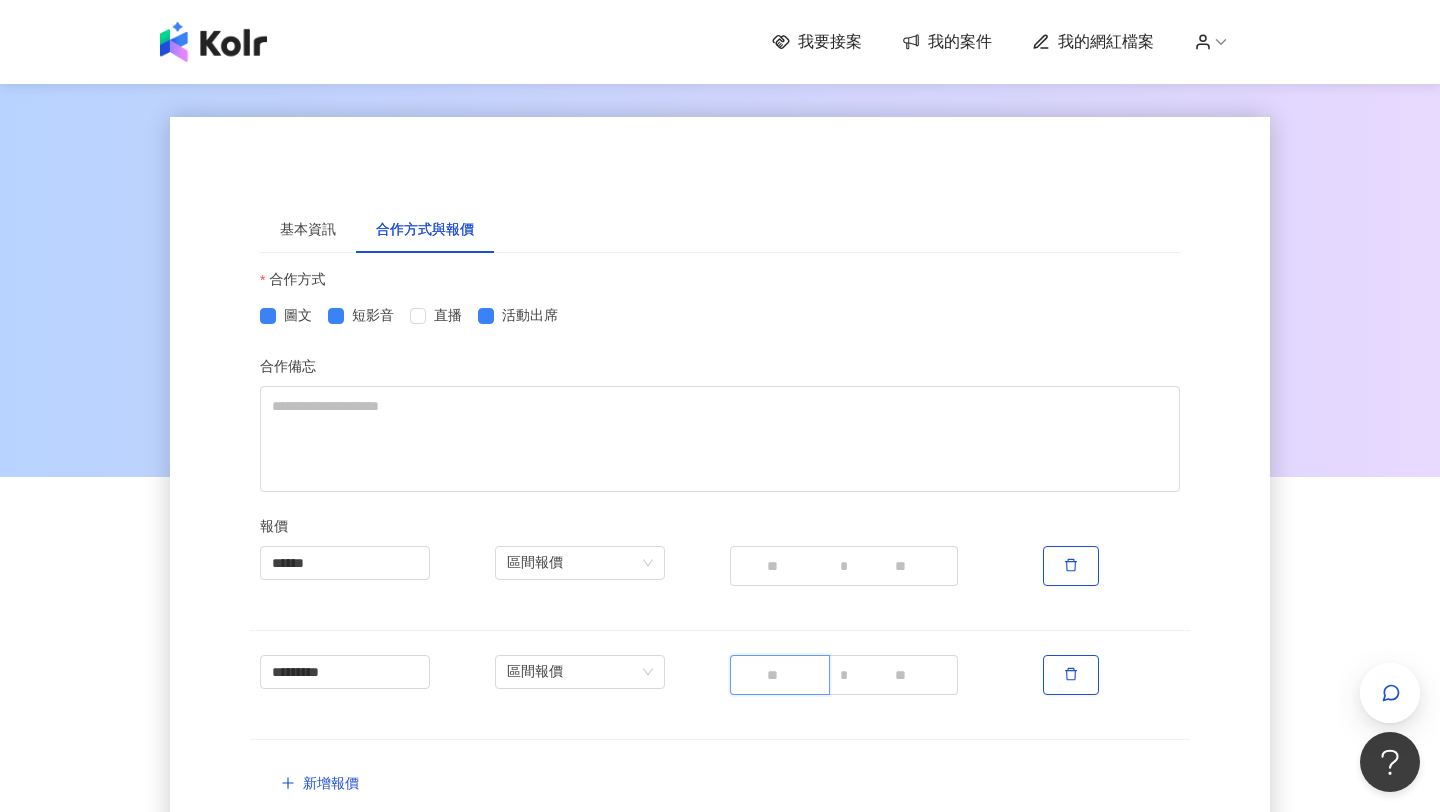 click at bounding box center [780, 675] 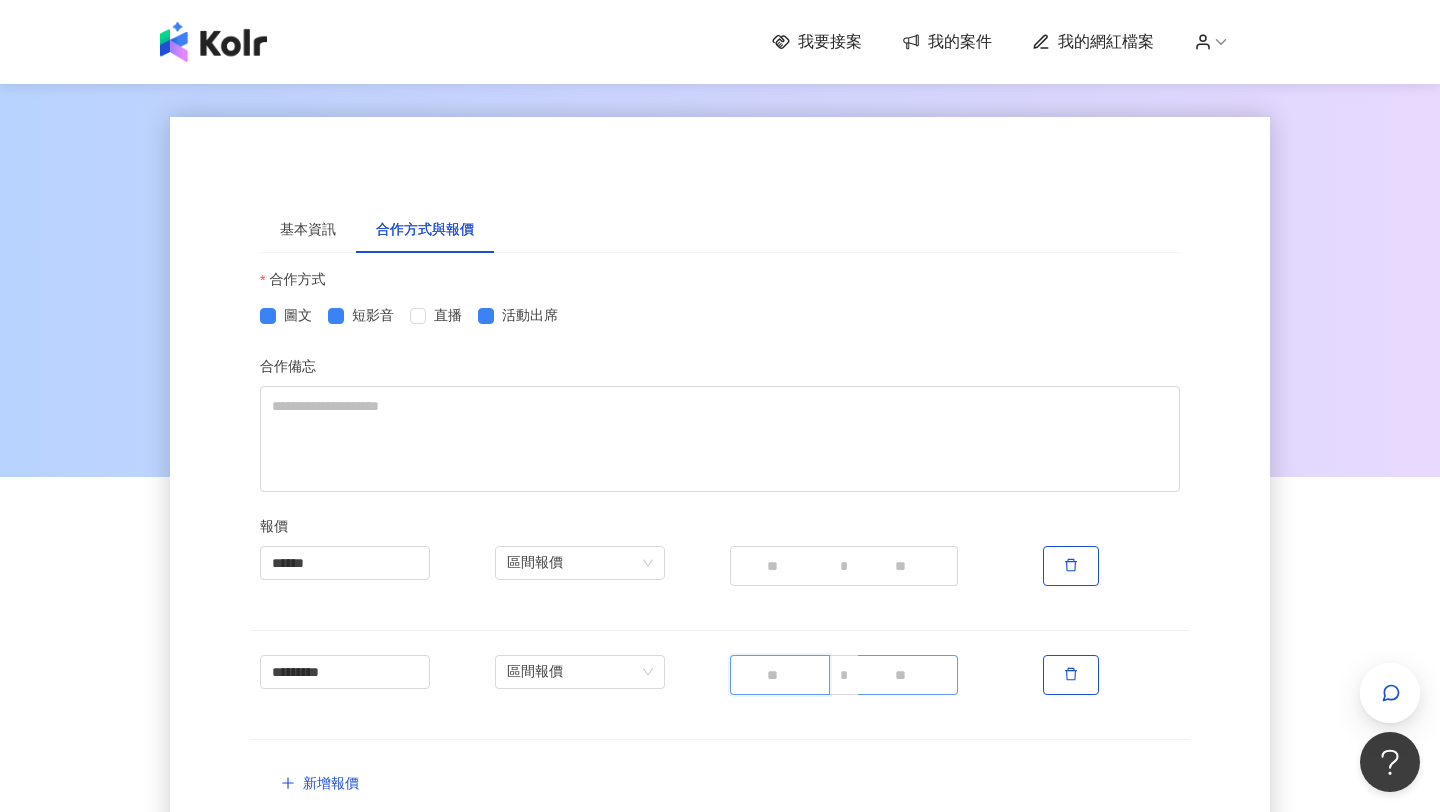 type on "****" 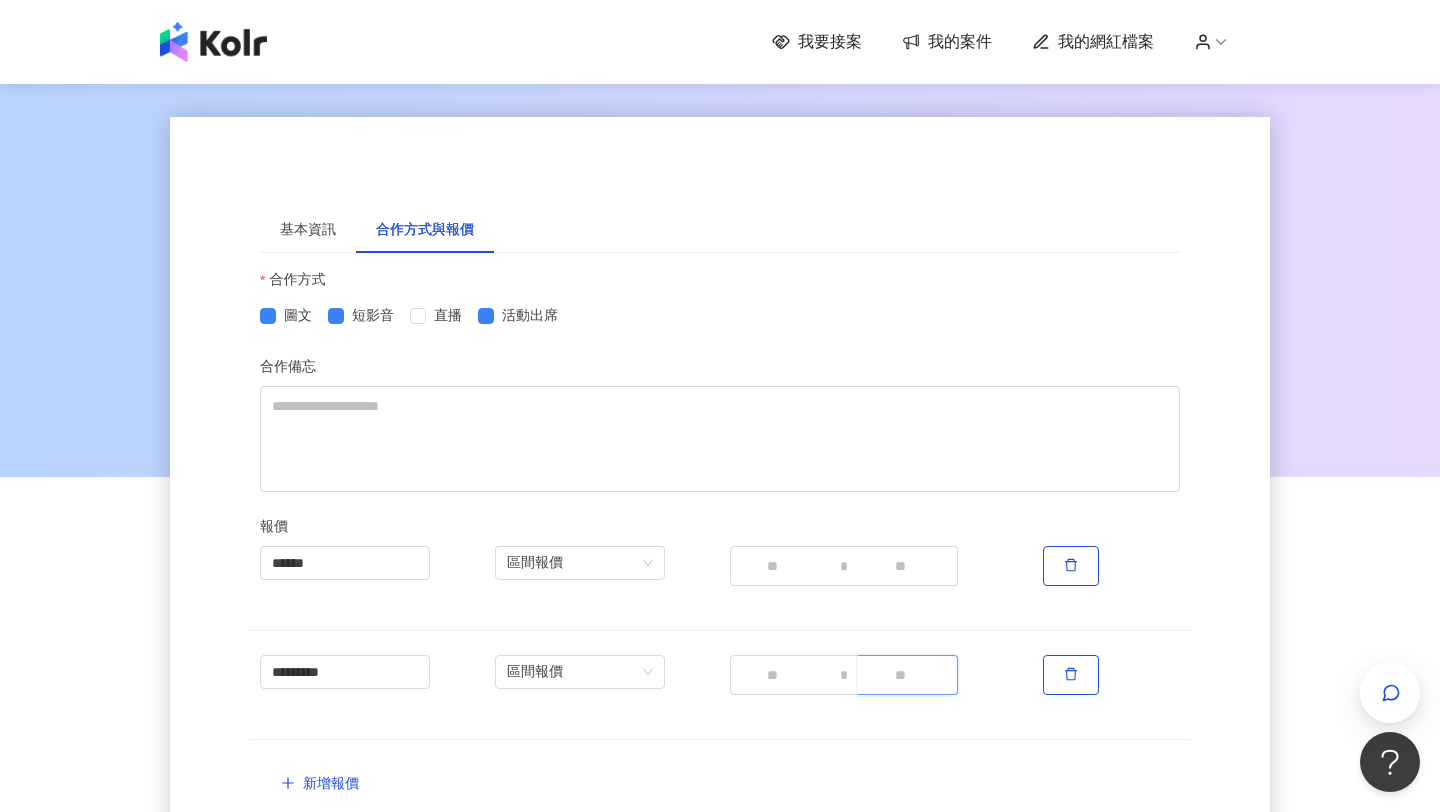 click at bounding box center (908, 675) 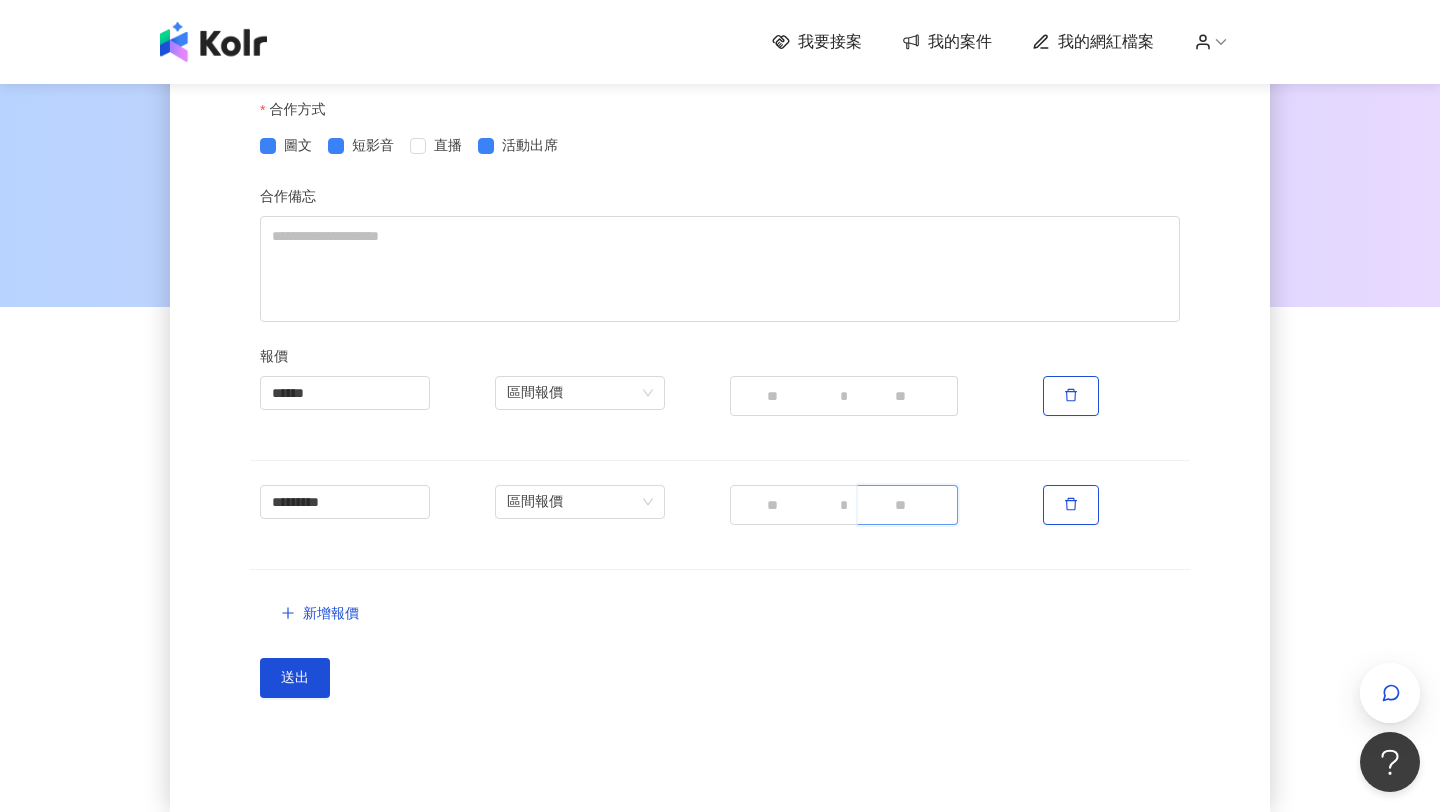 scroll, scrollTop: 184, scrollLeft: 0, axis: vertical 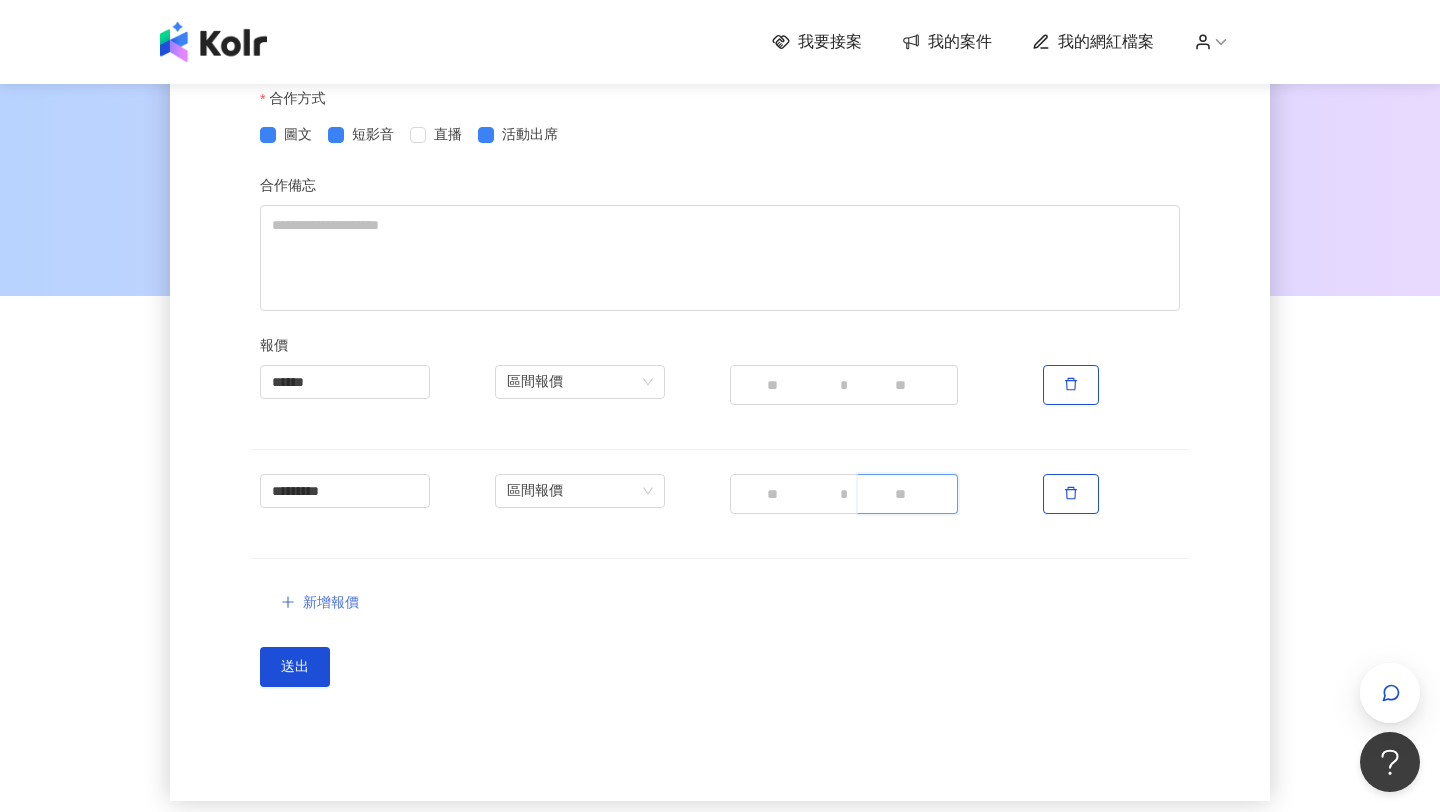 type on "****" 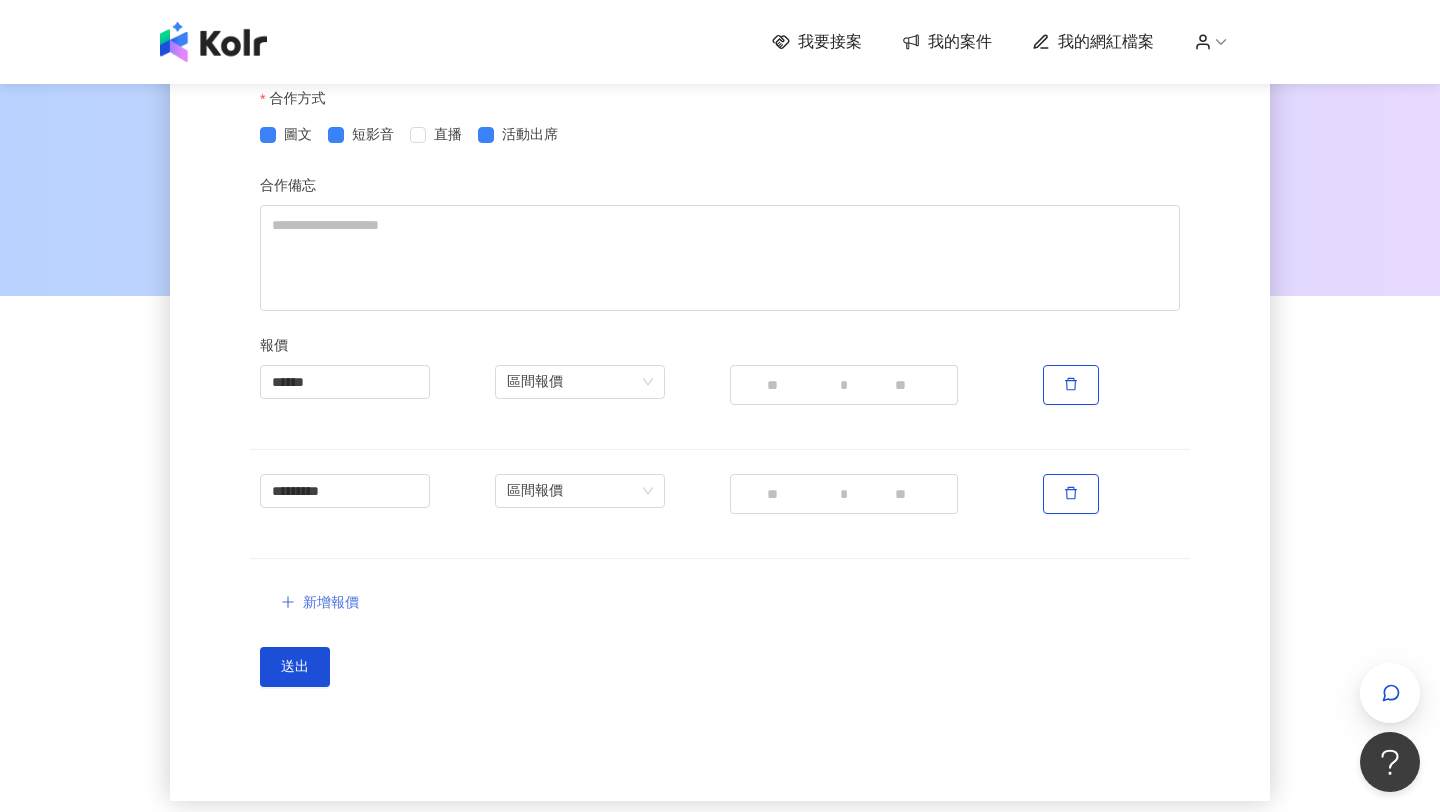 click on "新增報價" at bounding box center [320, 603] 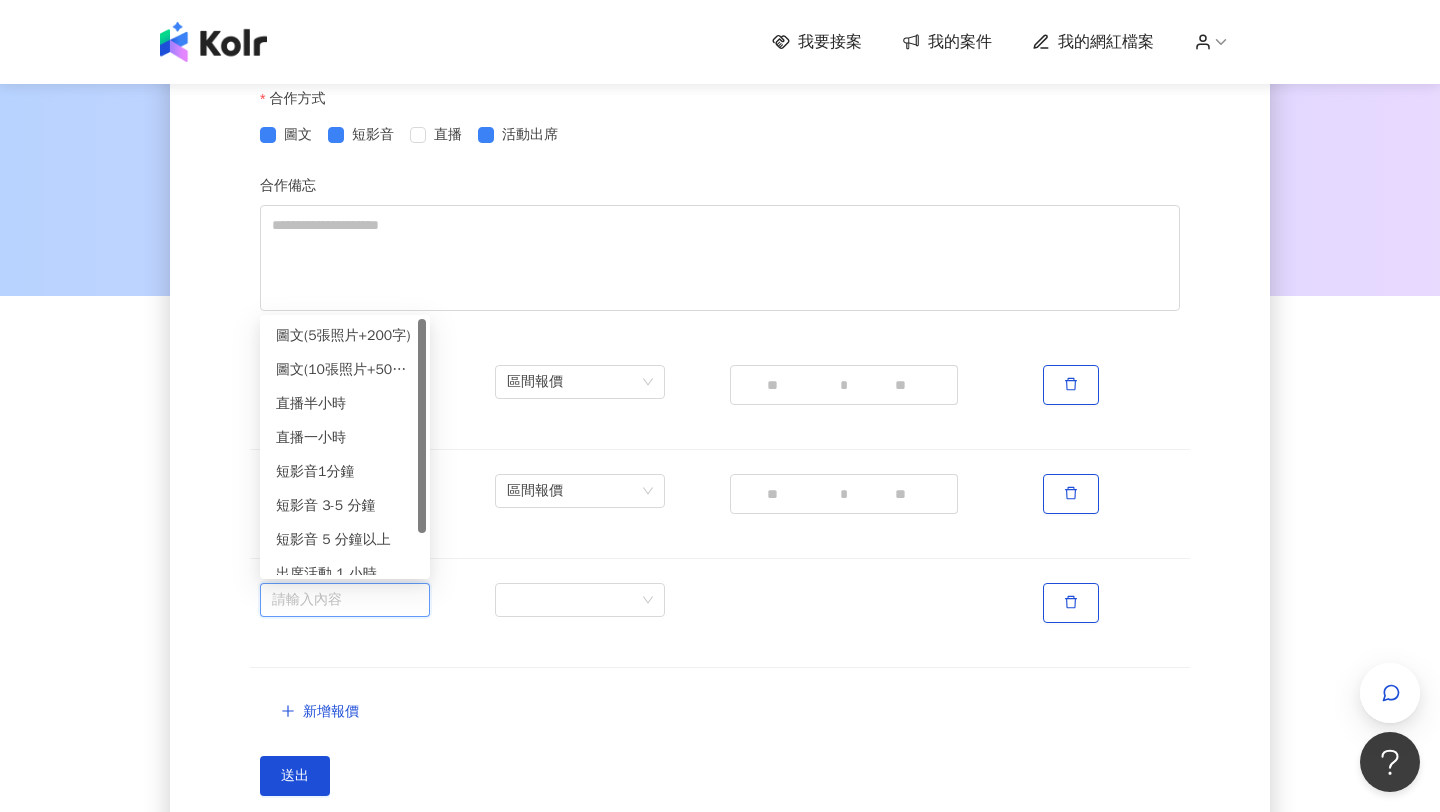 click at bounding box center [345, 600] 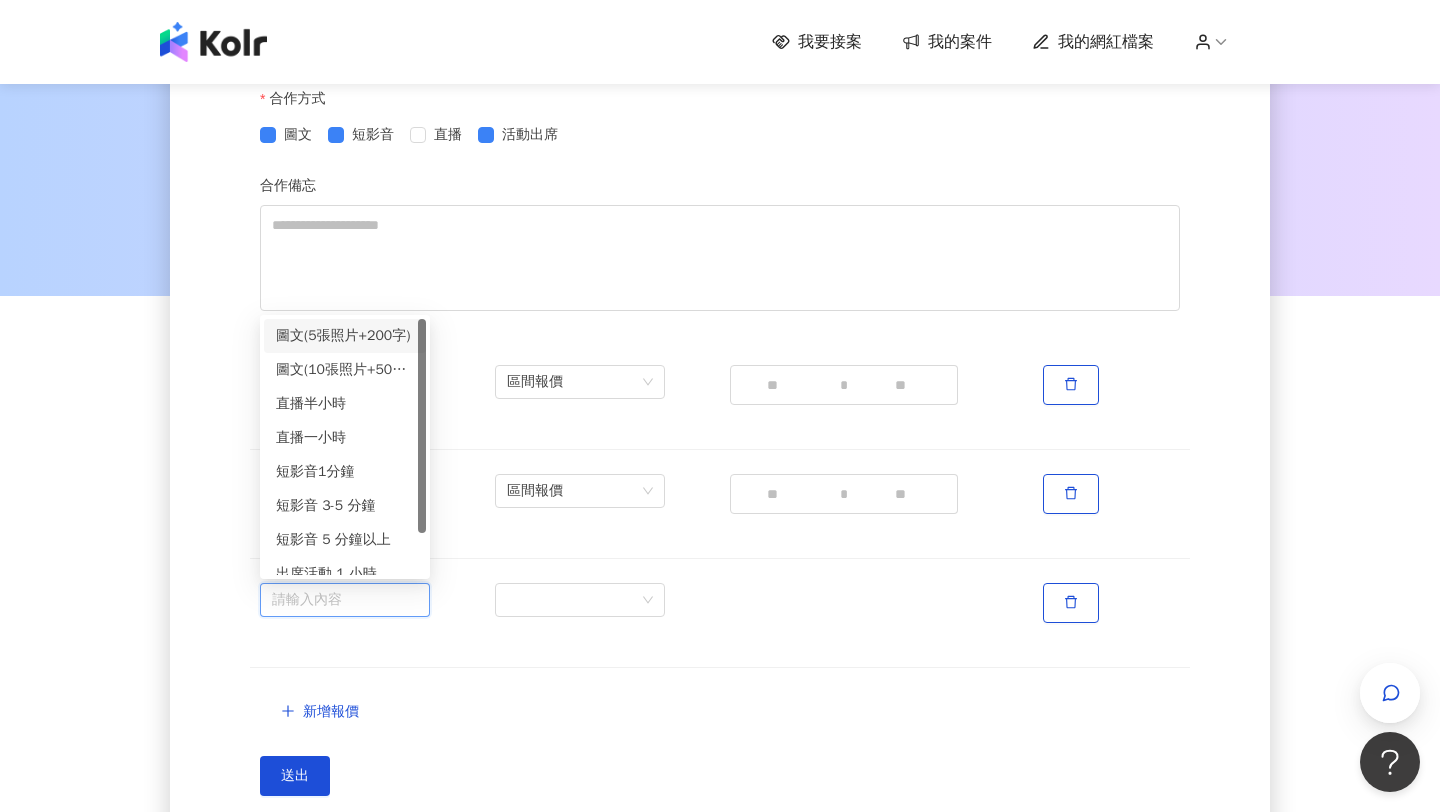 click on "圖文(5張照片+200字)" at bounding box center [345, 336] 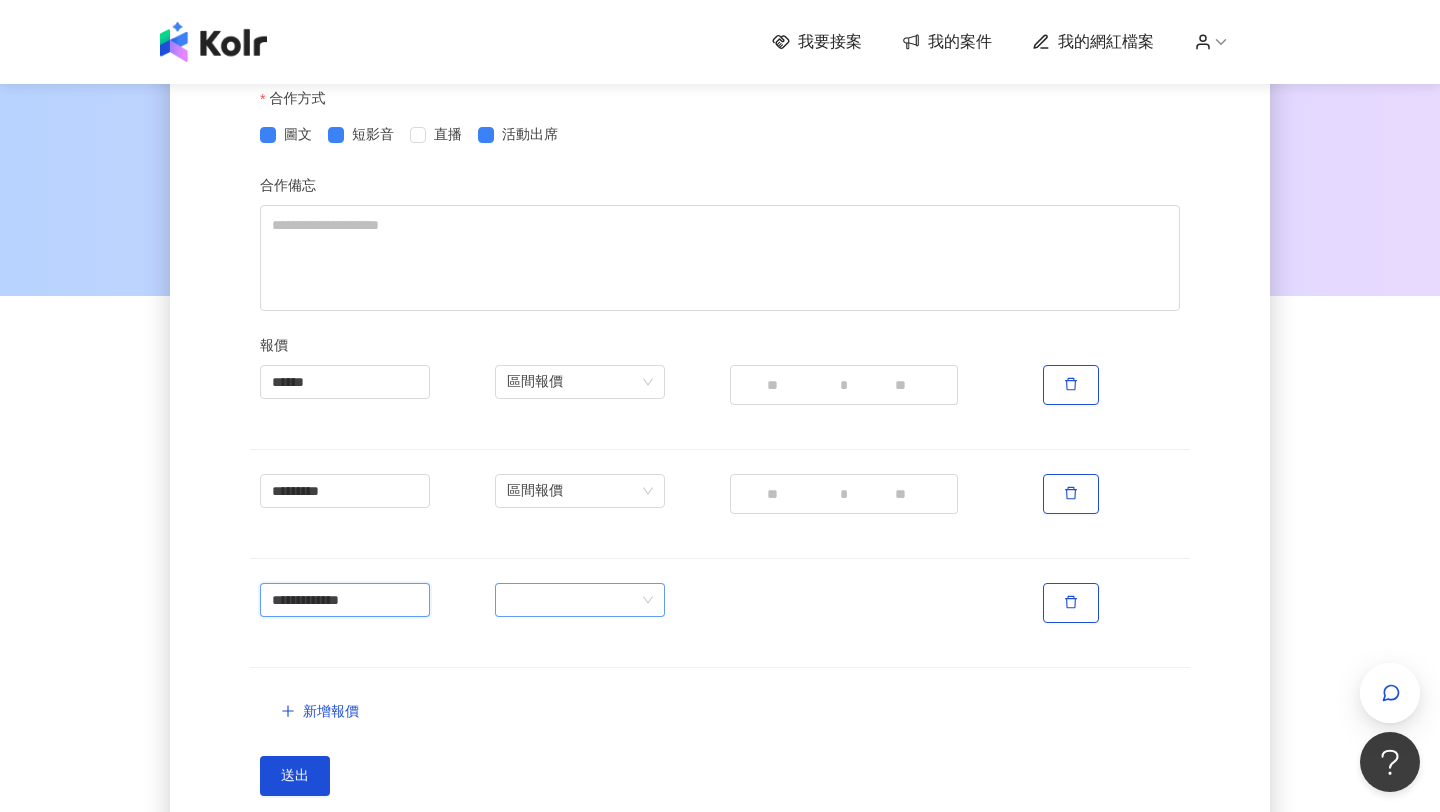 click at bounding box center (580, 600) 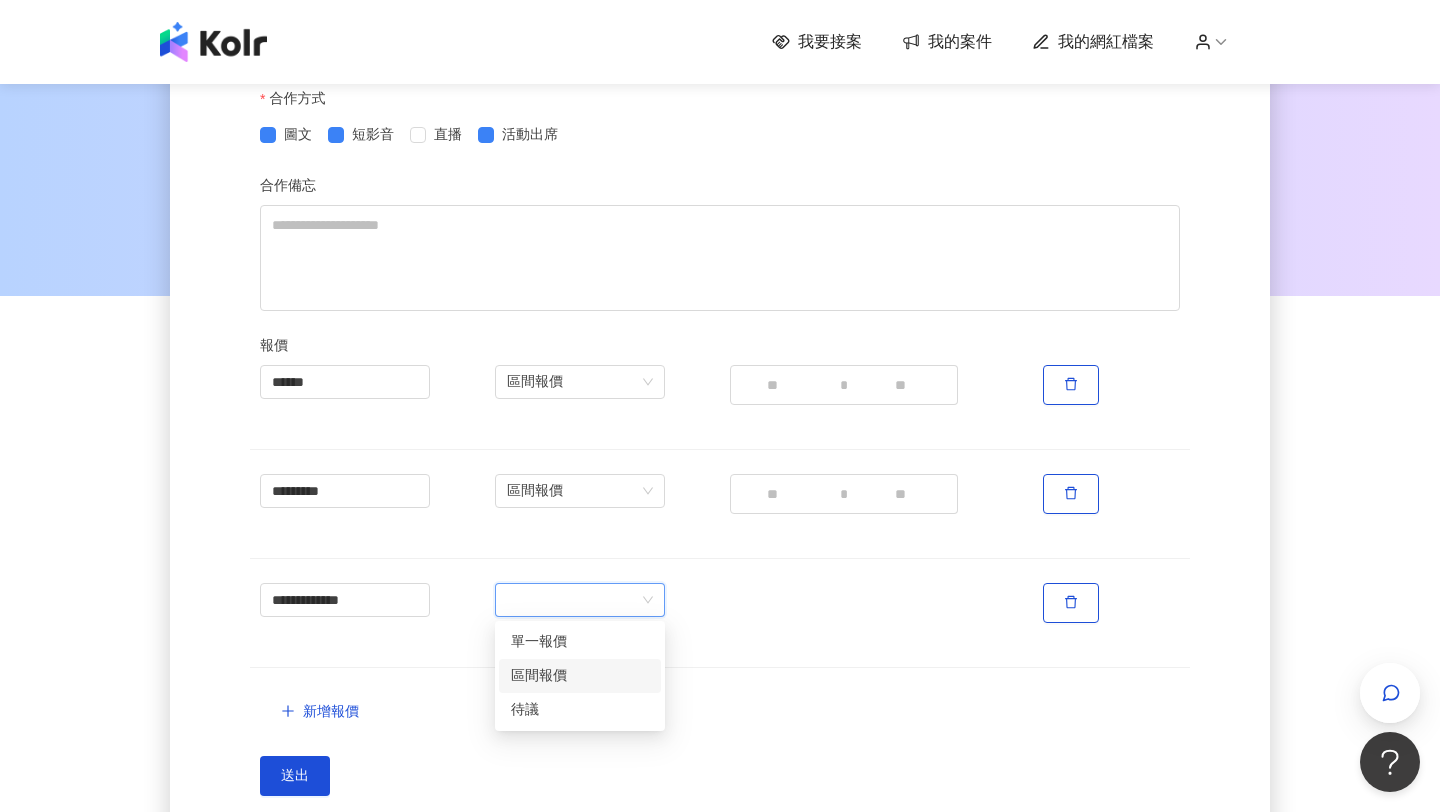 click on "區間報價" at bounding box center [580, 676] 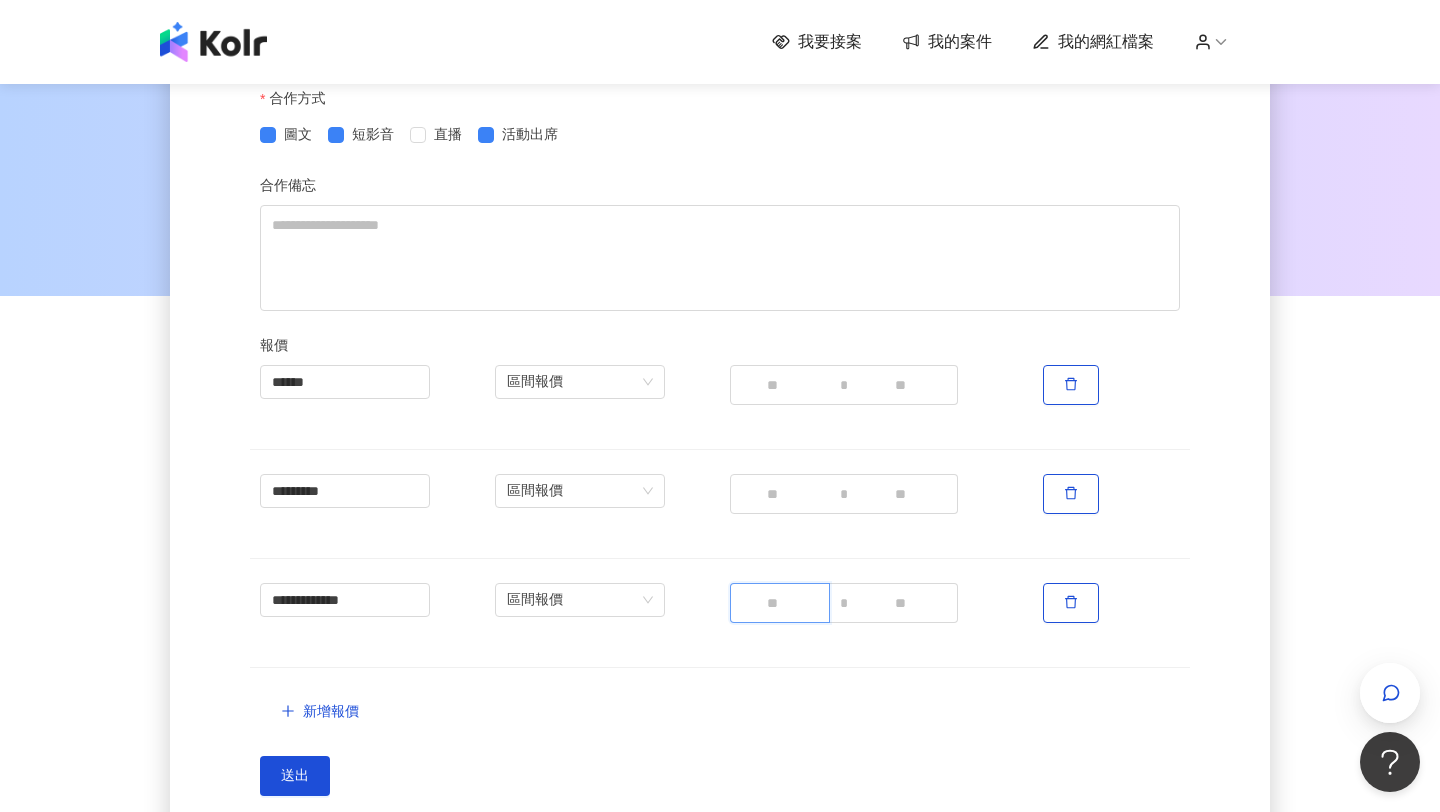 click at bounding box center [780, 603] 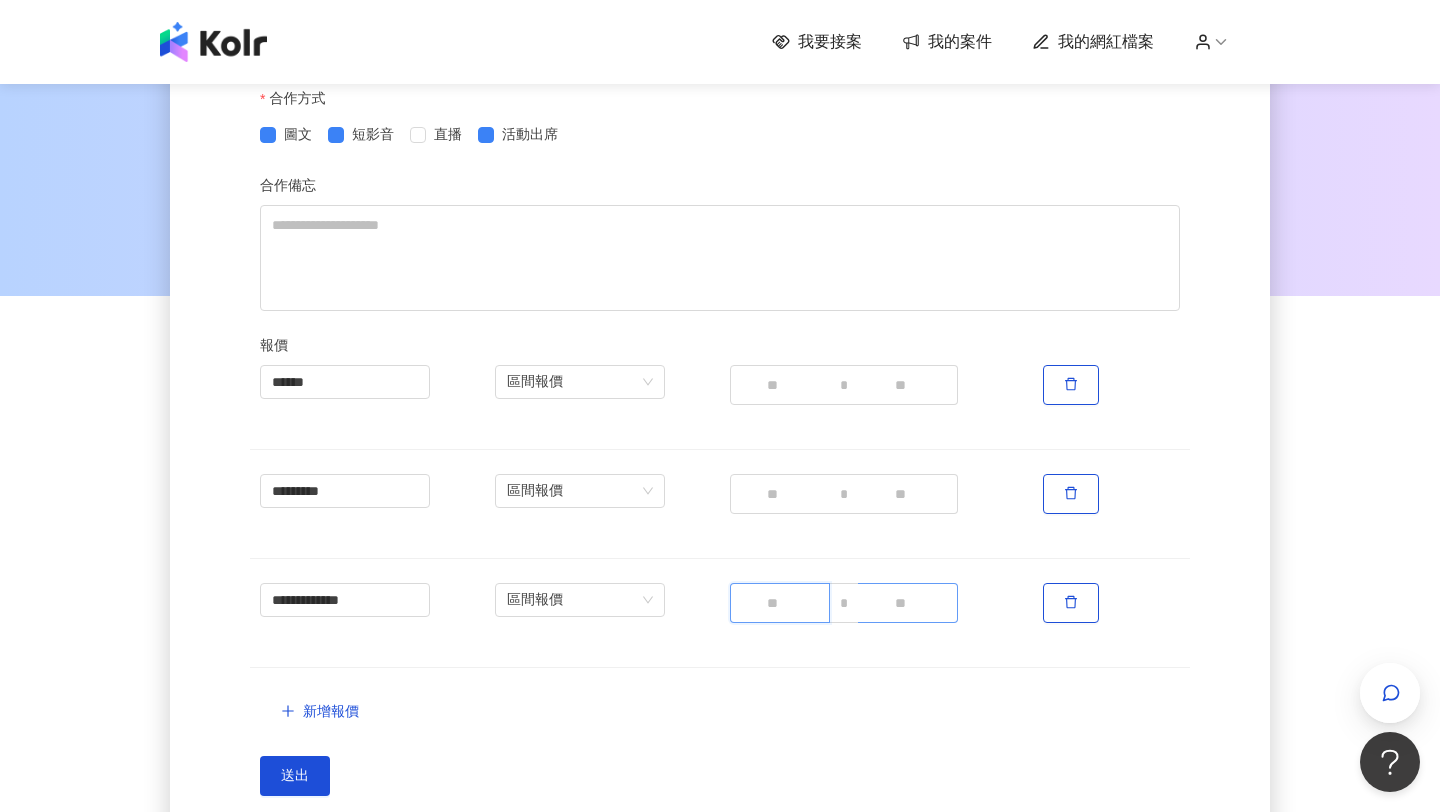 type on "****" 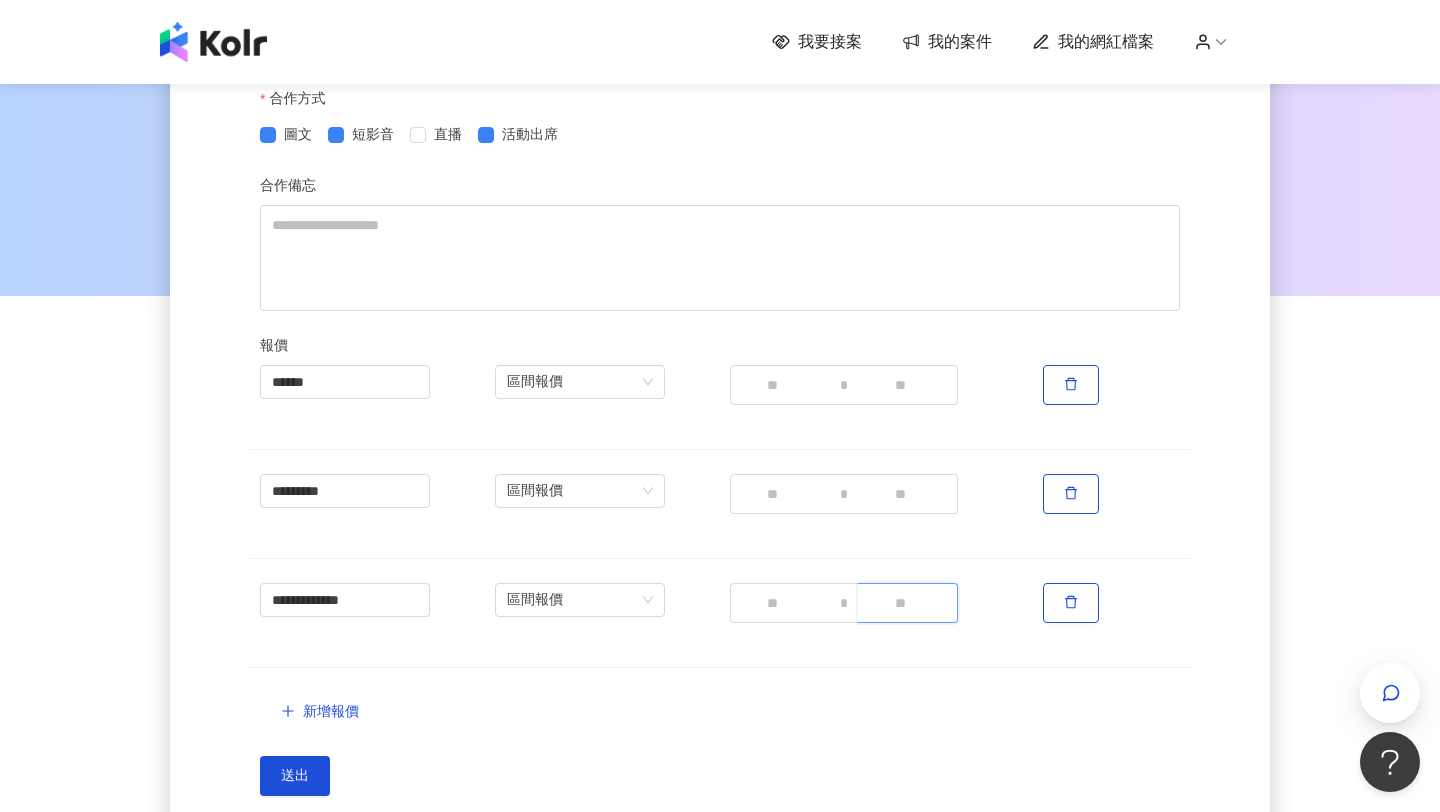click at bounding box center (908, 603) 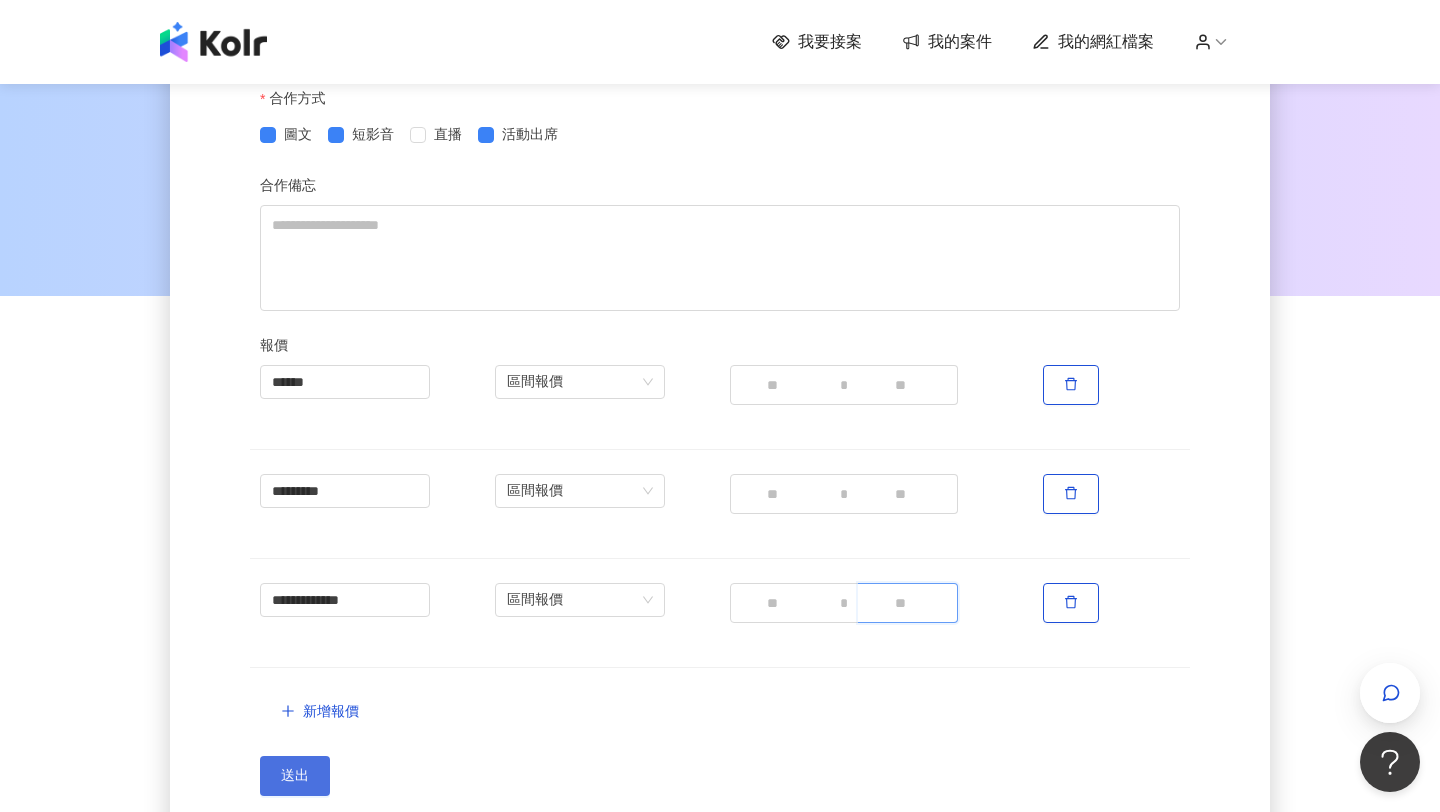 type on "****" 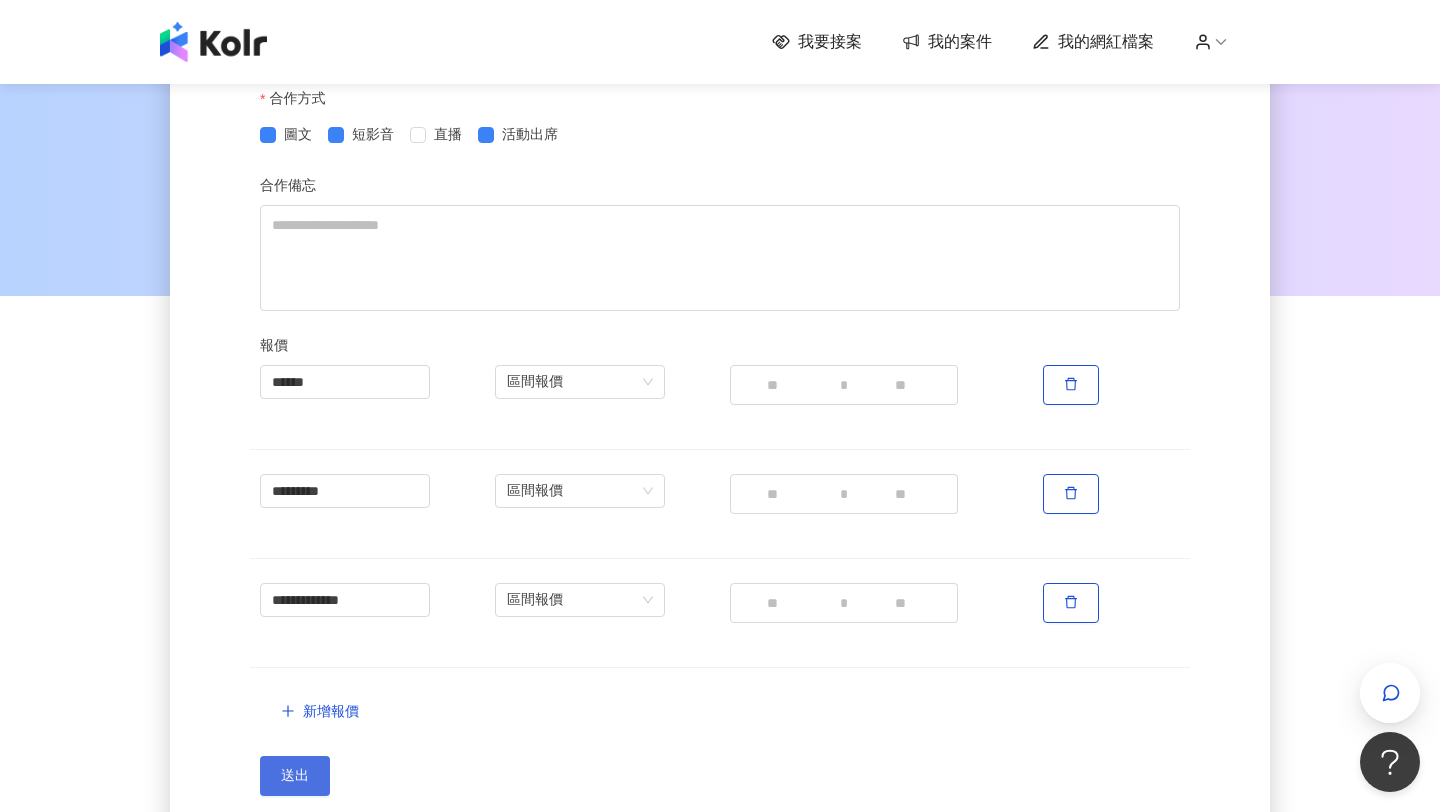 click on "送出" at bounding box center [295, 776] 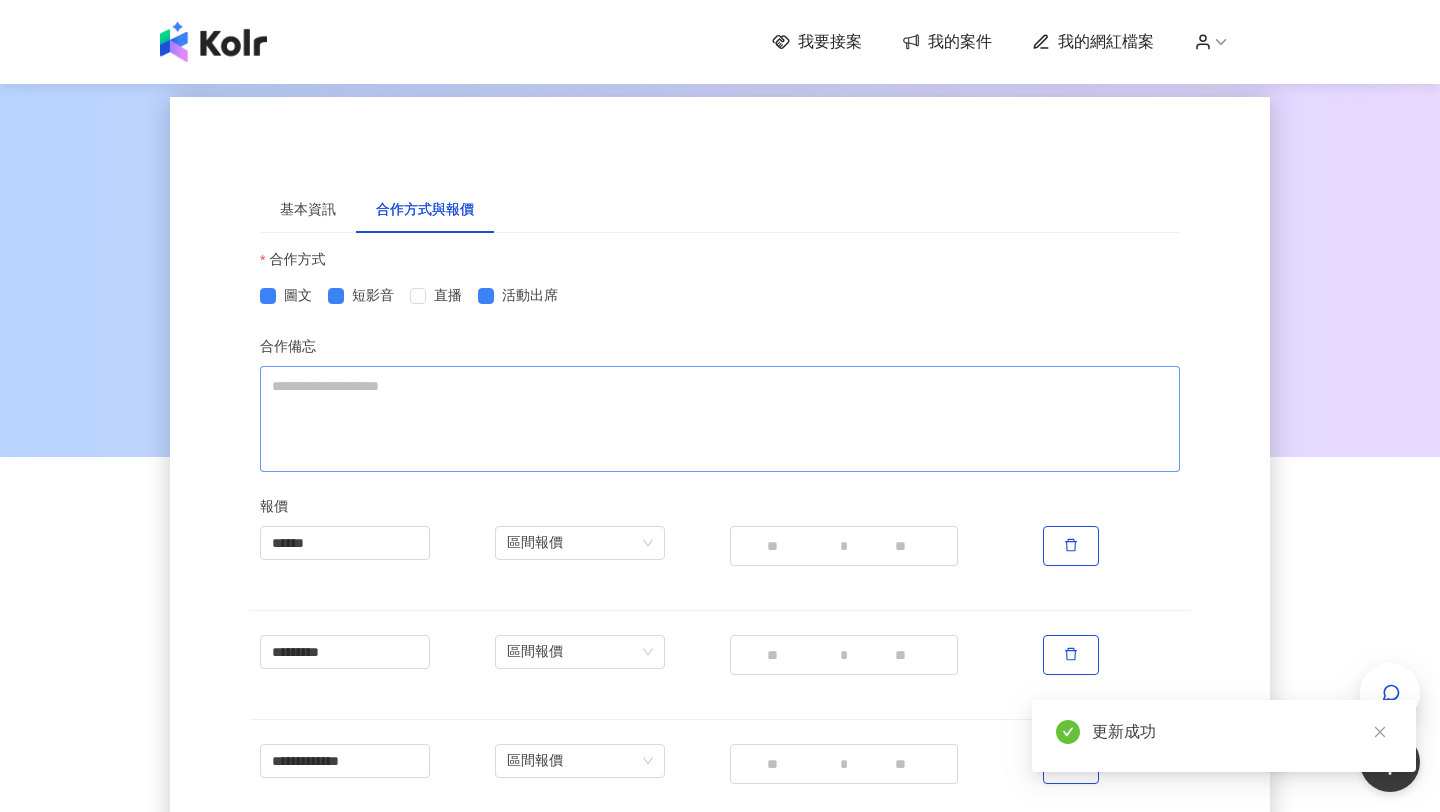 scroll, scrollTop: 0, scrollLeft: 0, axis: both 